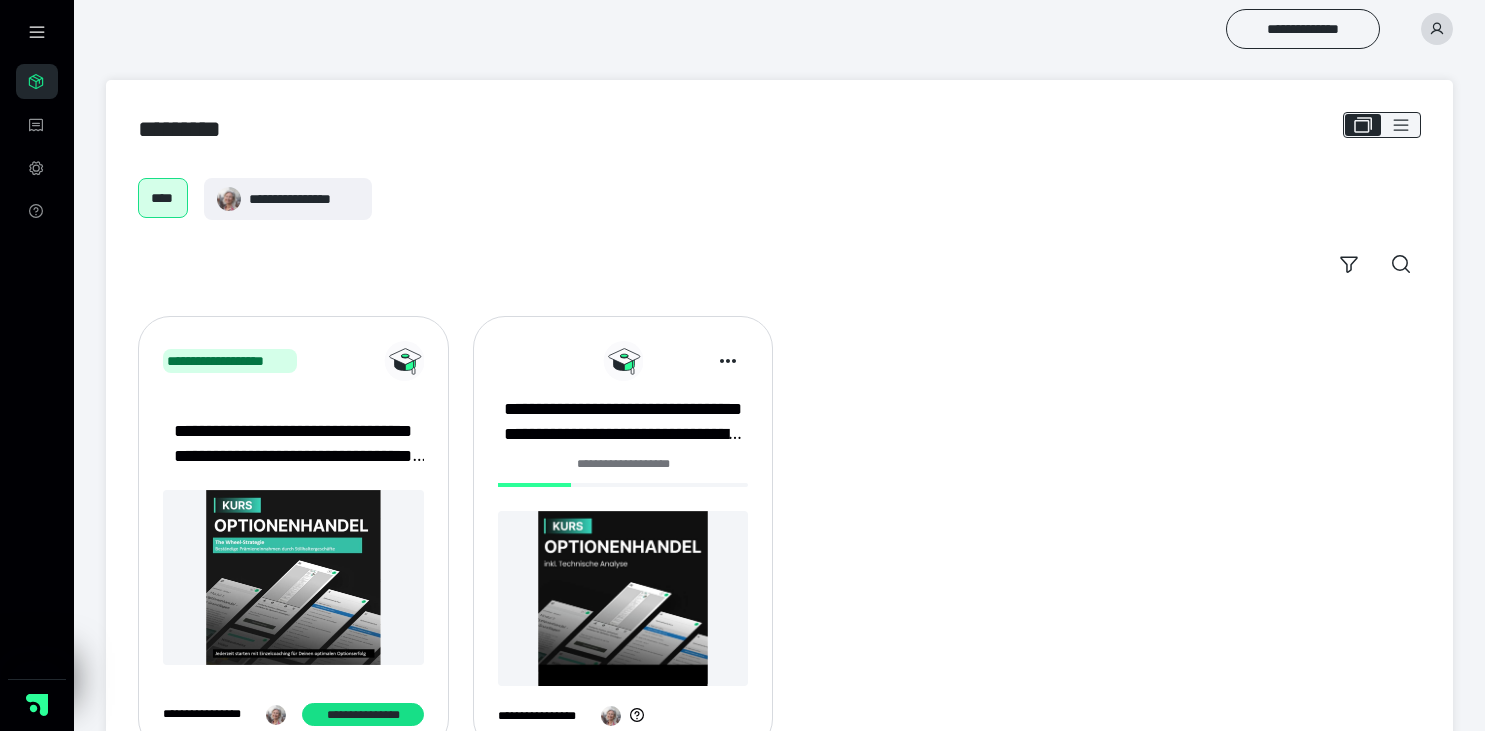 scroll, scrollTop: 75, scrollLeft: 0, axis: vertical 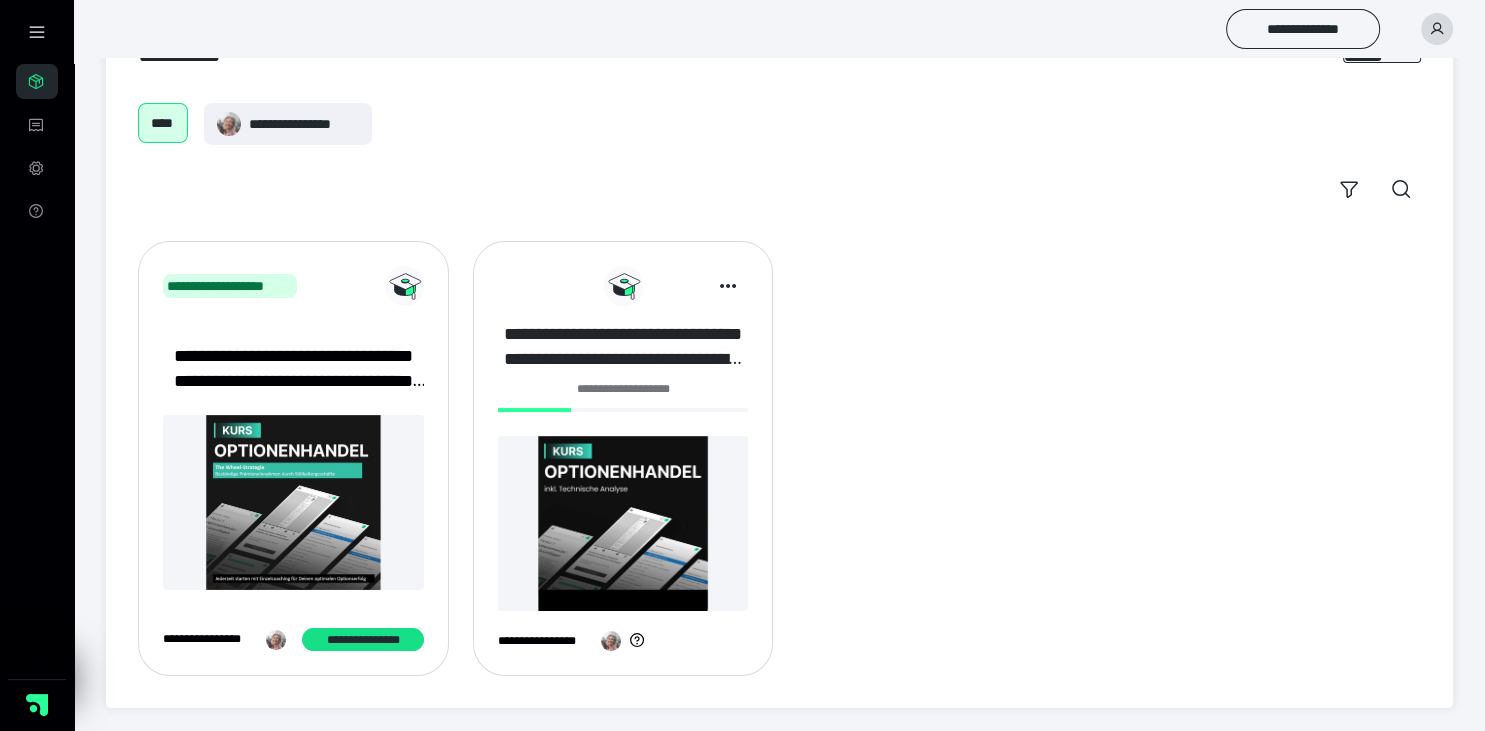 click on "**********" at bounding box center [623, 347] 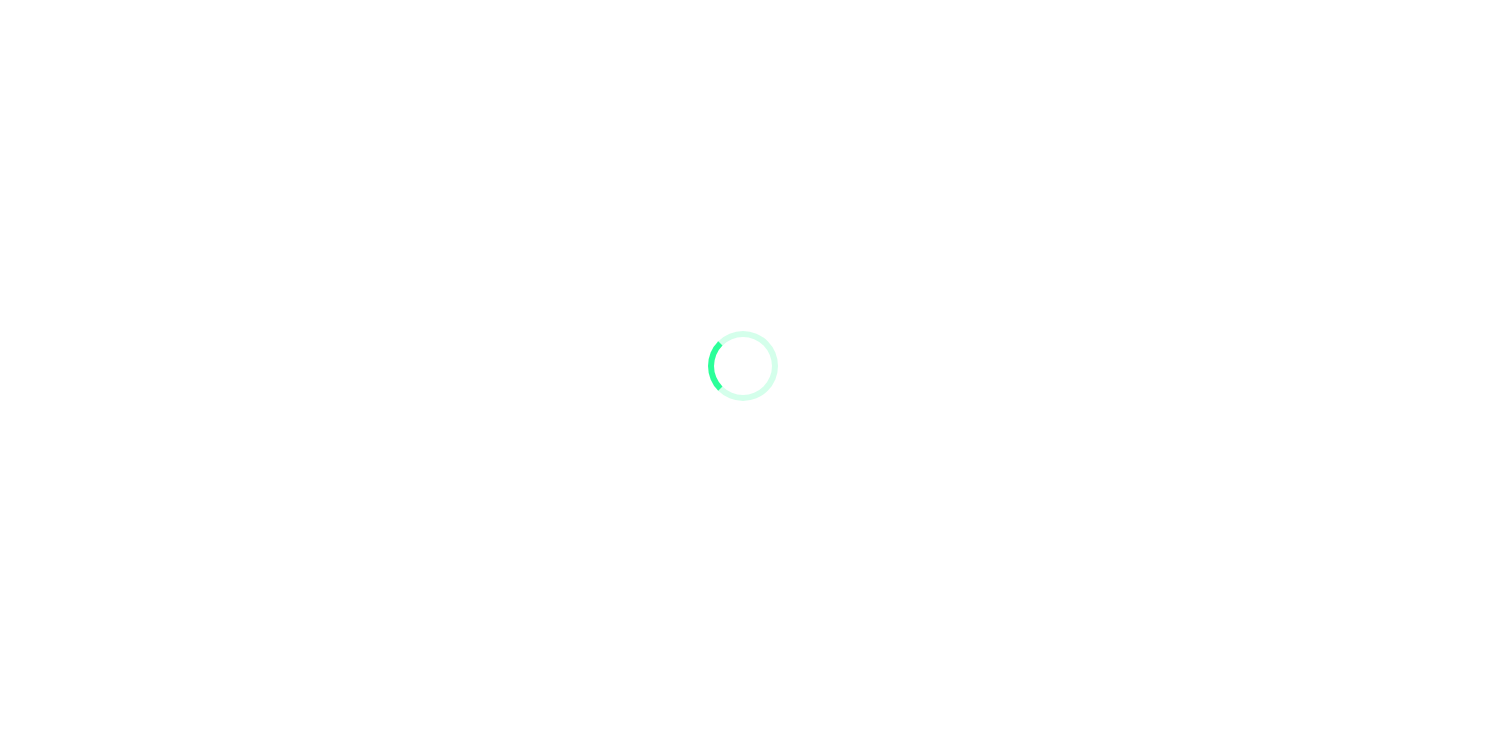 scroll, scrollTop: 0, scrollLeft: 0, axis: both 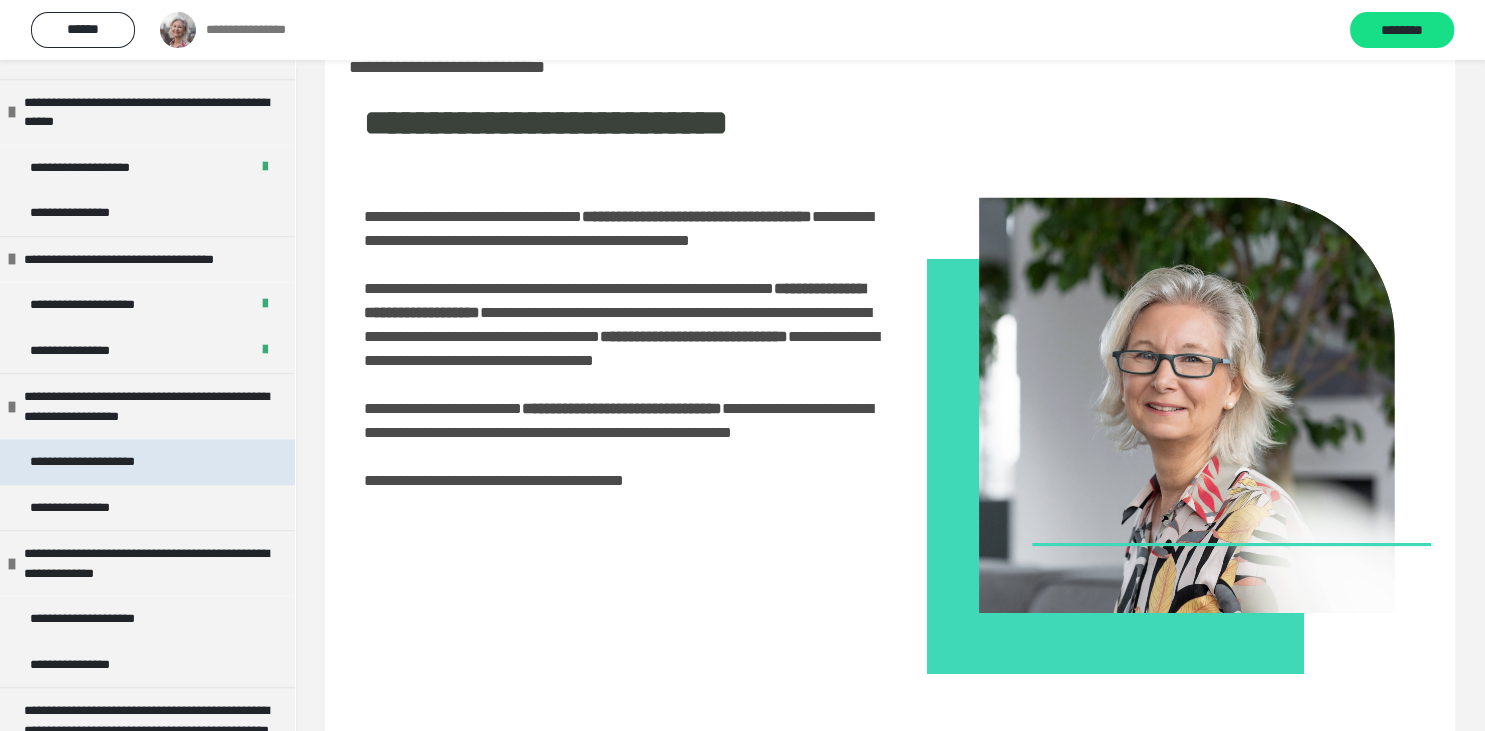 click on "**********" at bounding box center [96, 462] 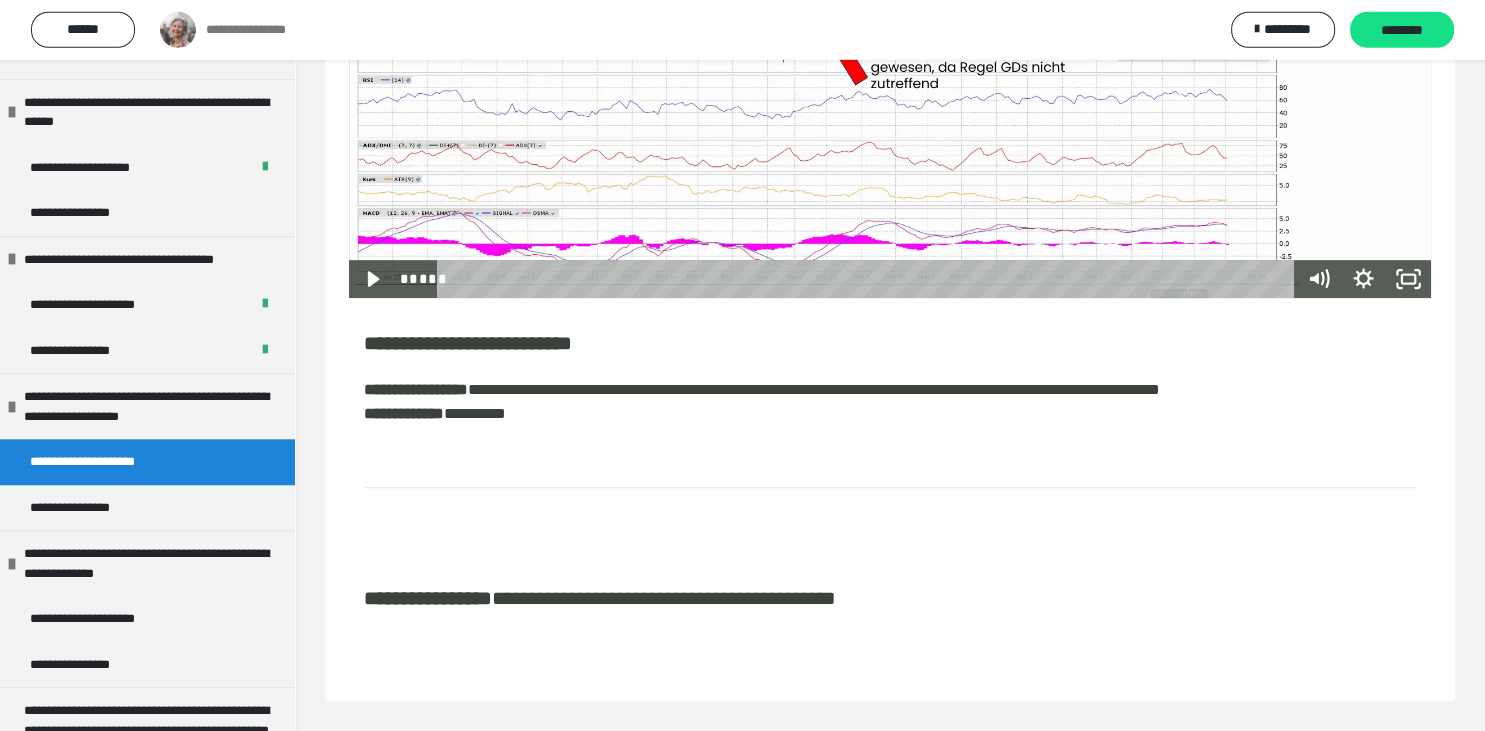 scroll, scrollTop: 774, scrollLeft: 0, axis: vertical 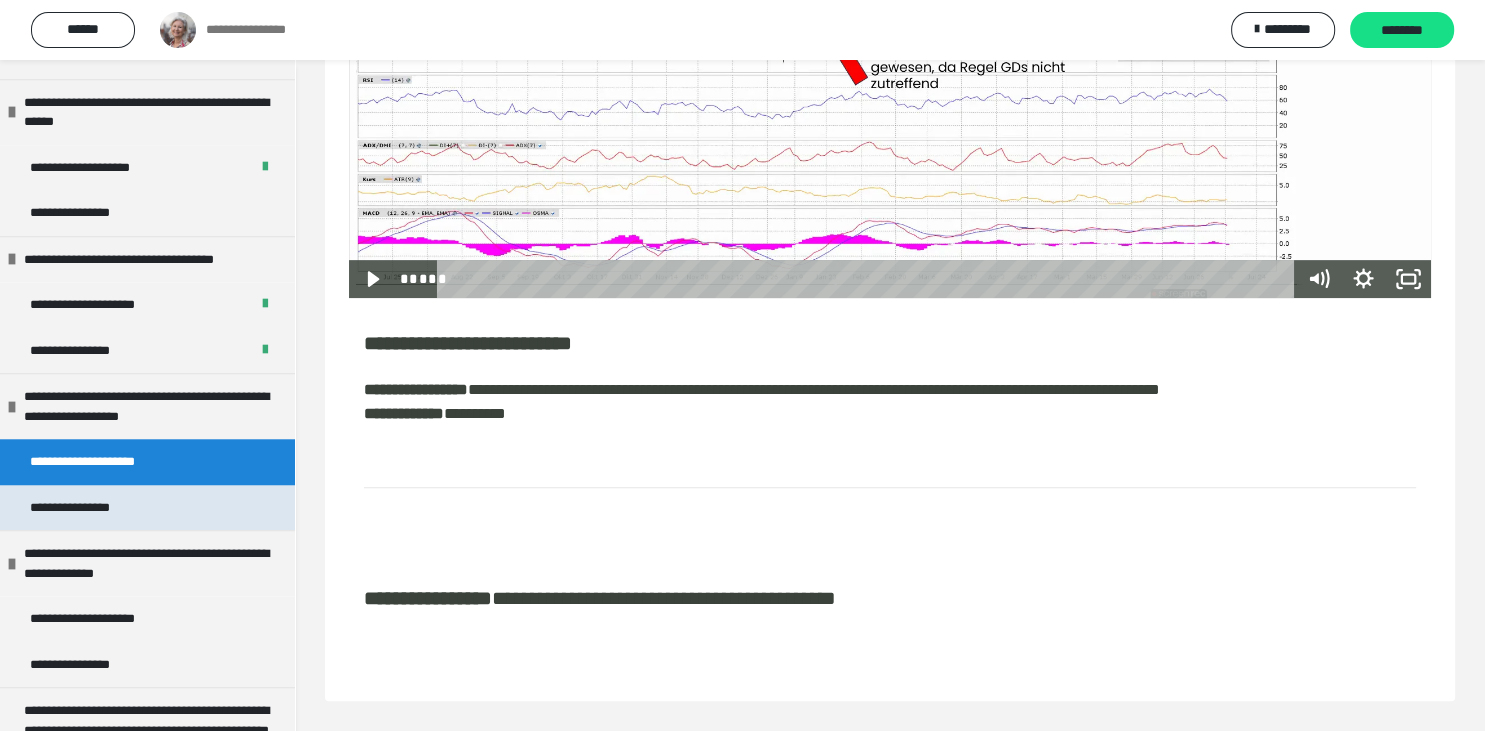 click on "**********" at bounding box center [88, 508] 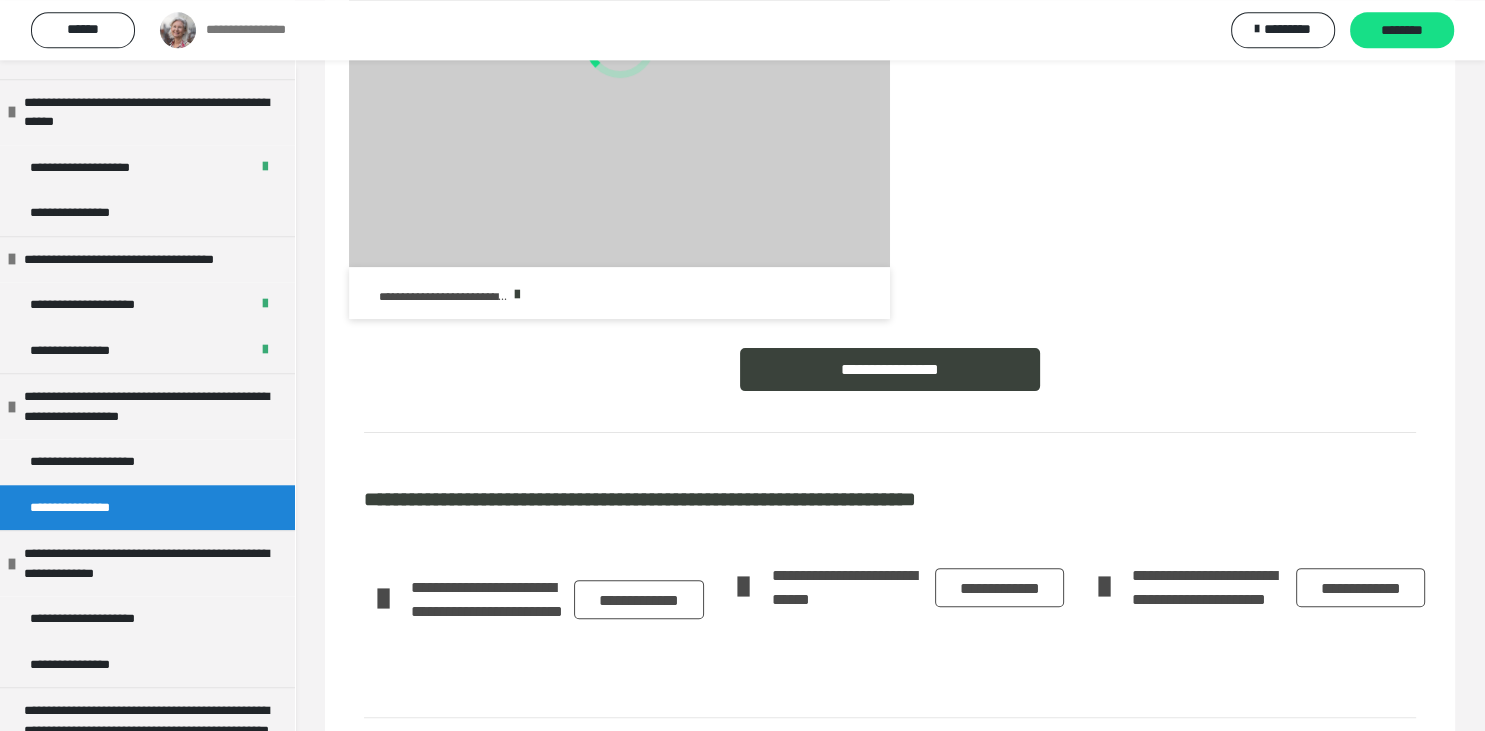 scroll, scrollTop: 505, scrollLeft: 0, axis: vertical 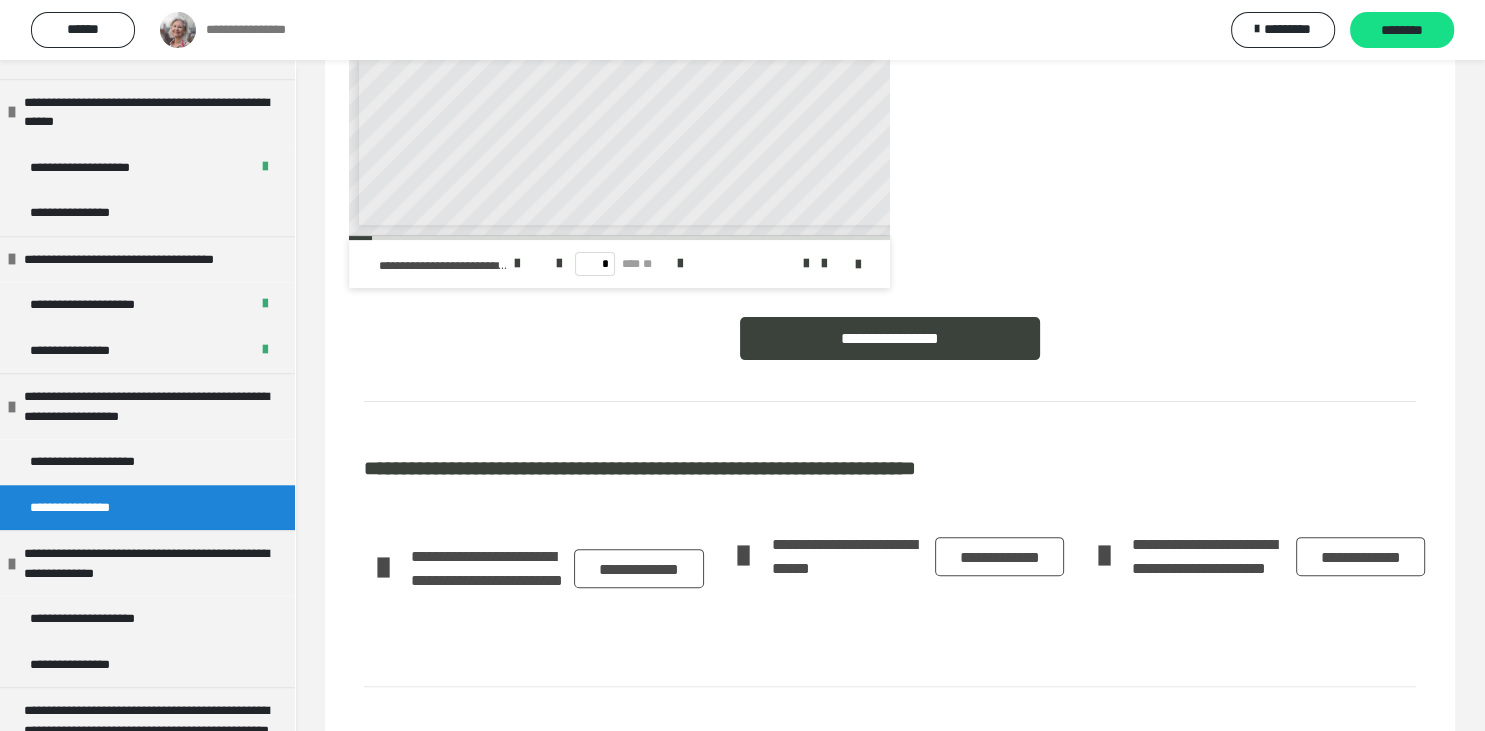 click on "**********" at bounding box center [999, 557] 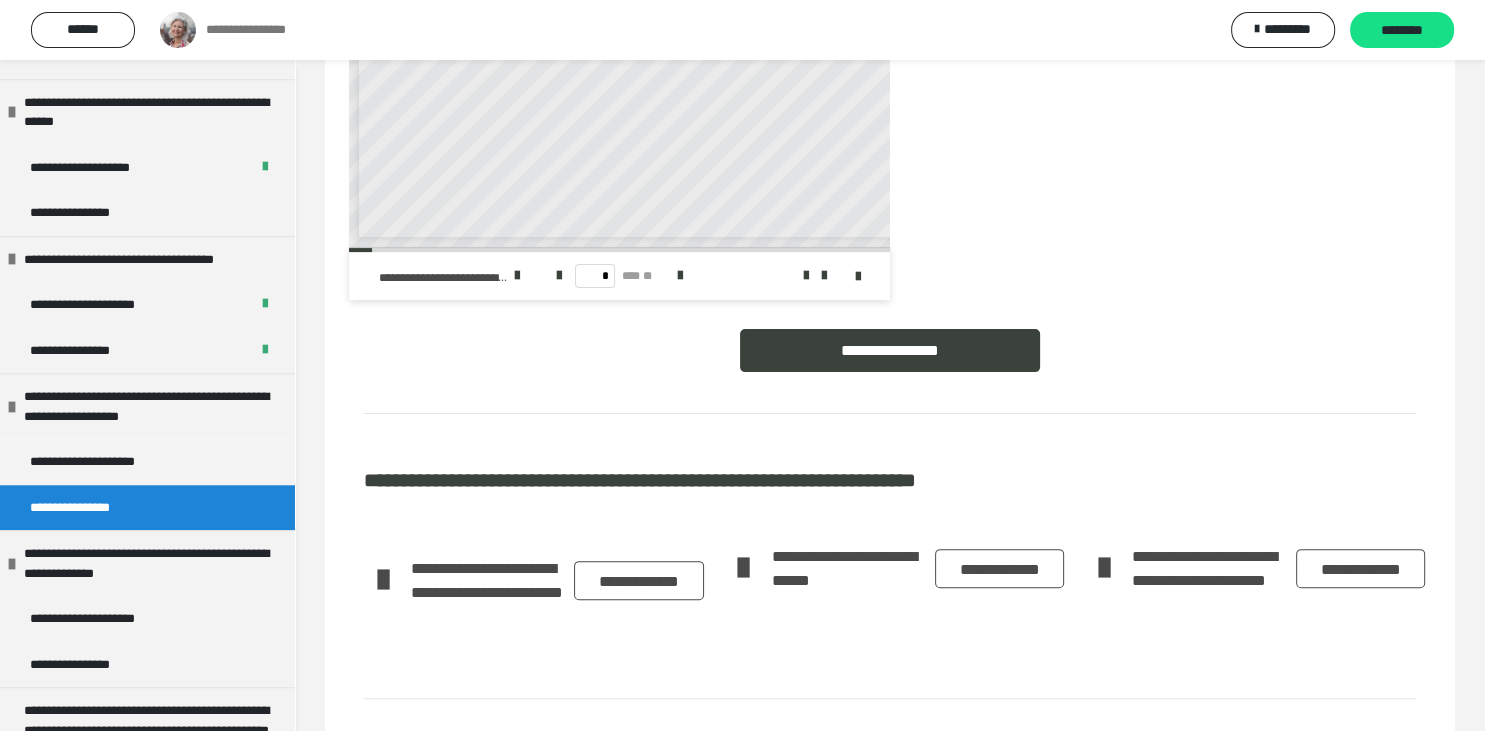 scroll, scrollTop: 388, scrollLeft: 0, axis: vertical 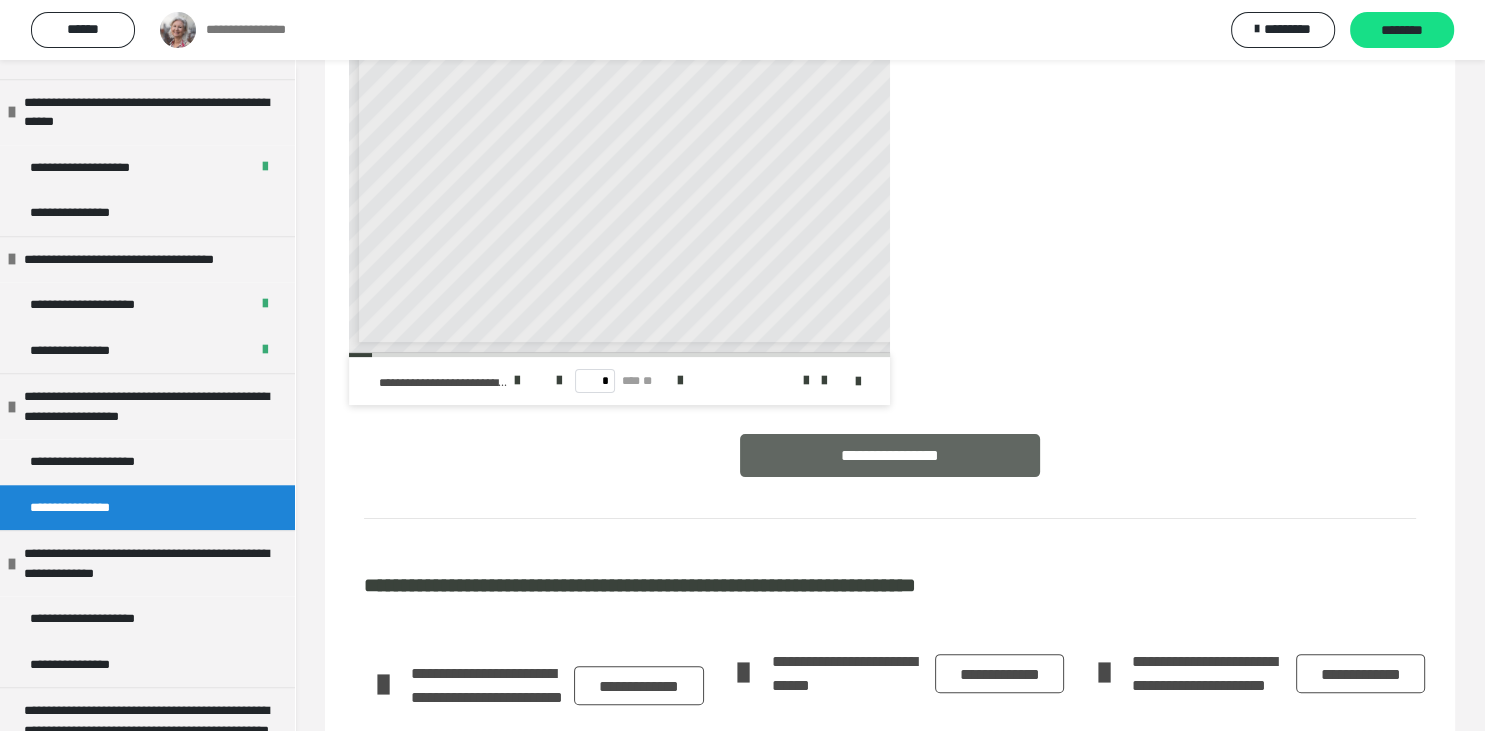 click on "**********" at bounding box center [890, 455] 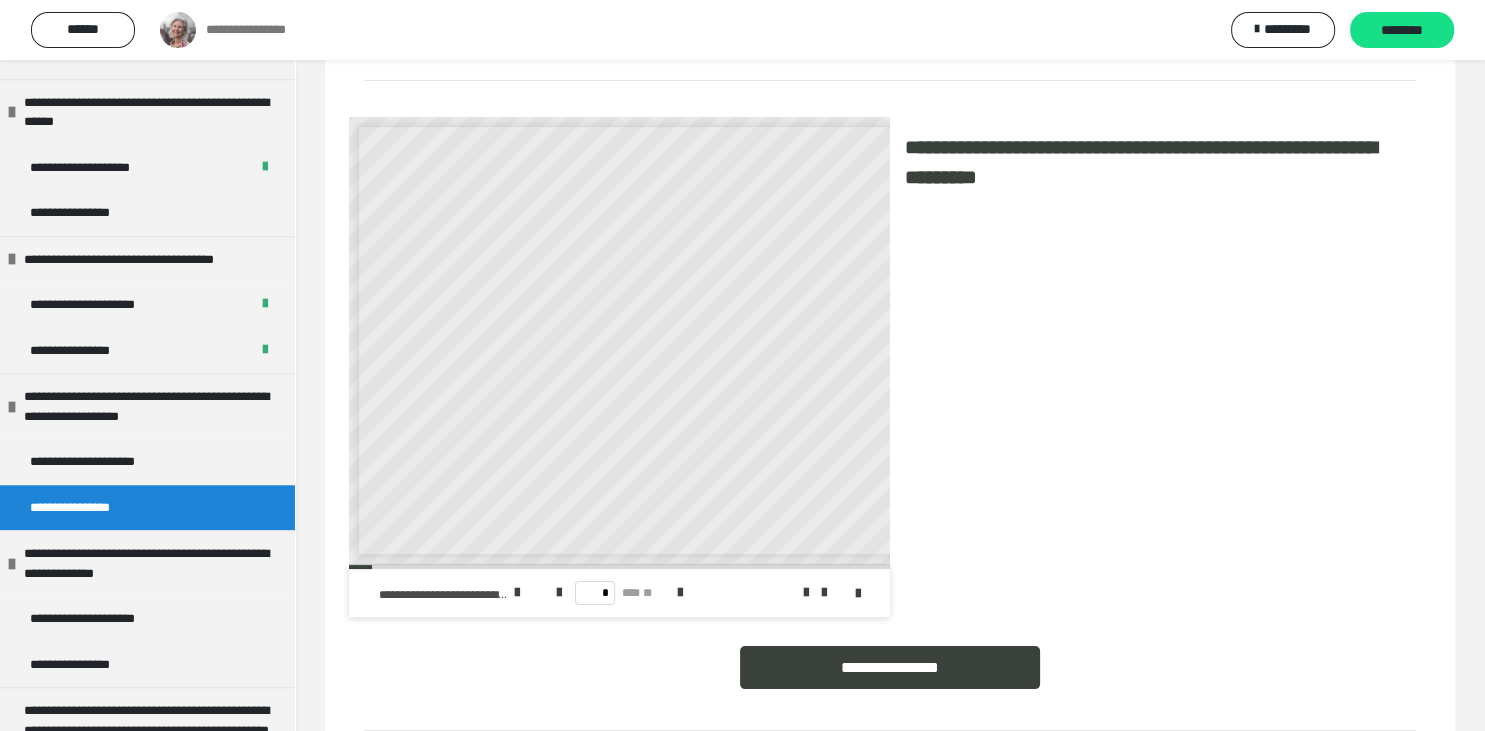 scroll, scrollTop: 0, scrollLeft: 0, axis: both 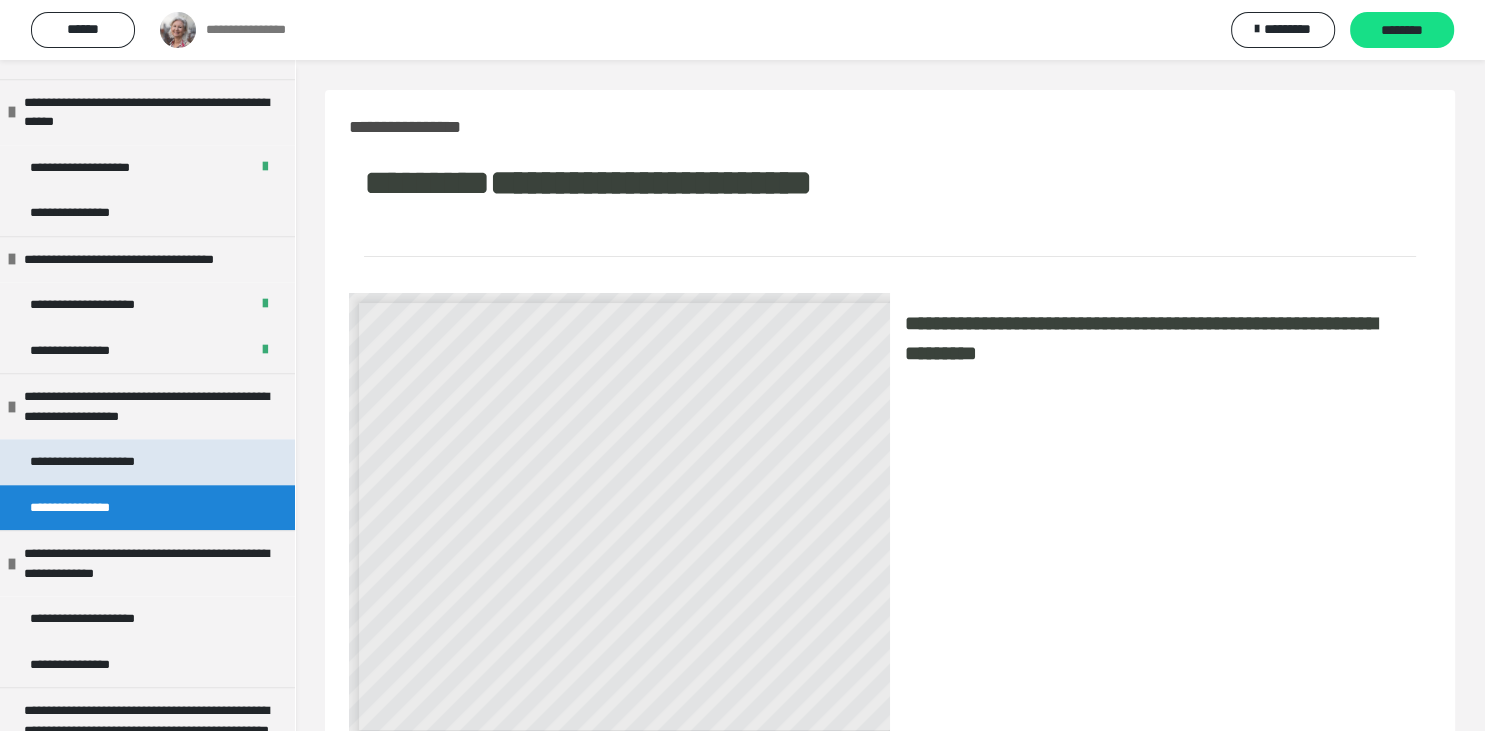 click on "**********" at bounding box center [96, 462] 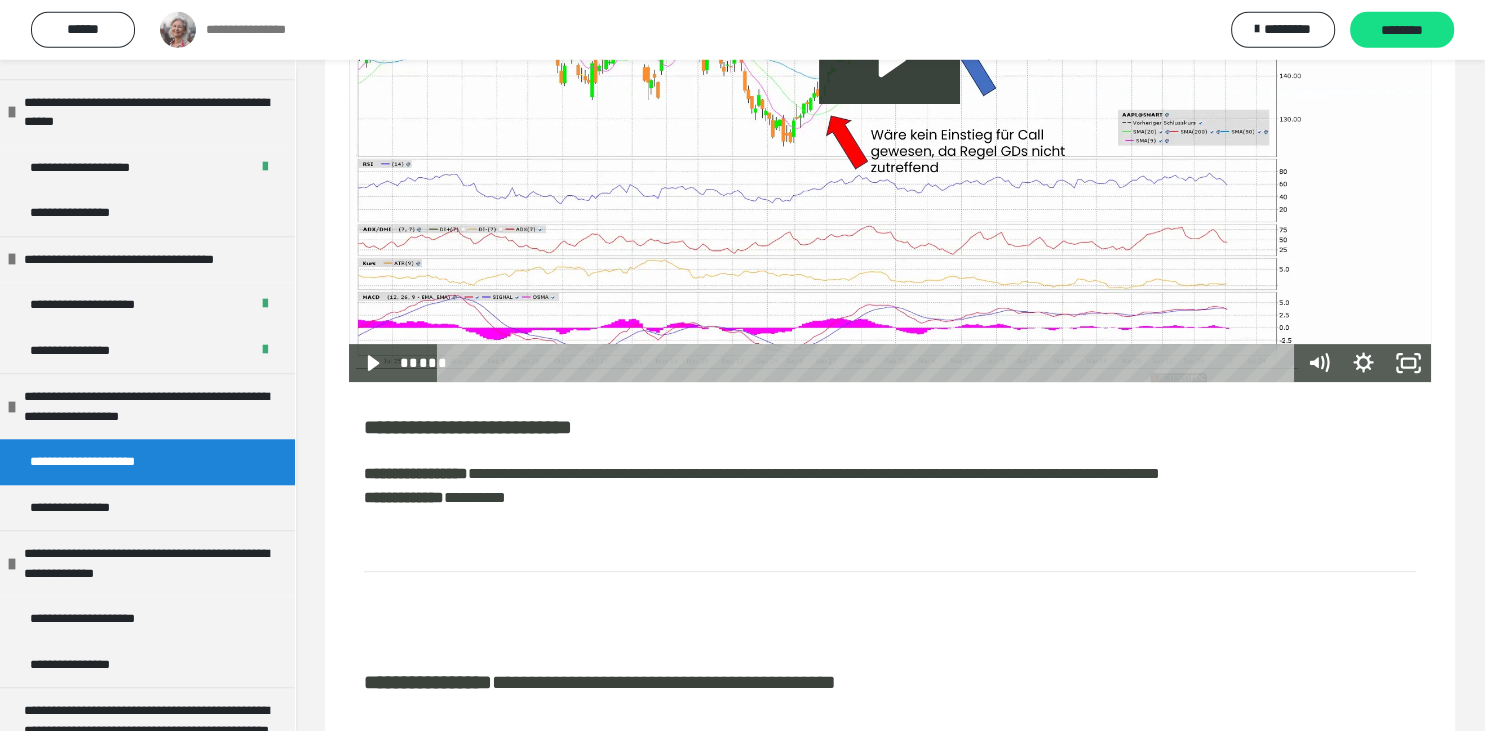 scroll, scrollTop: 774, scrollLeft: 0, axis: vertical 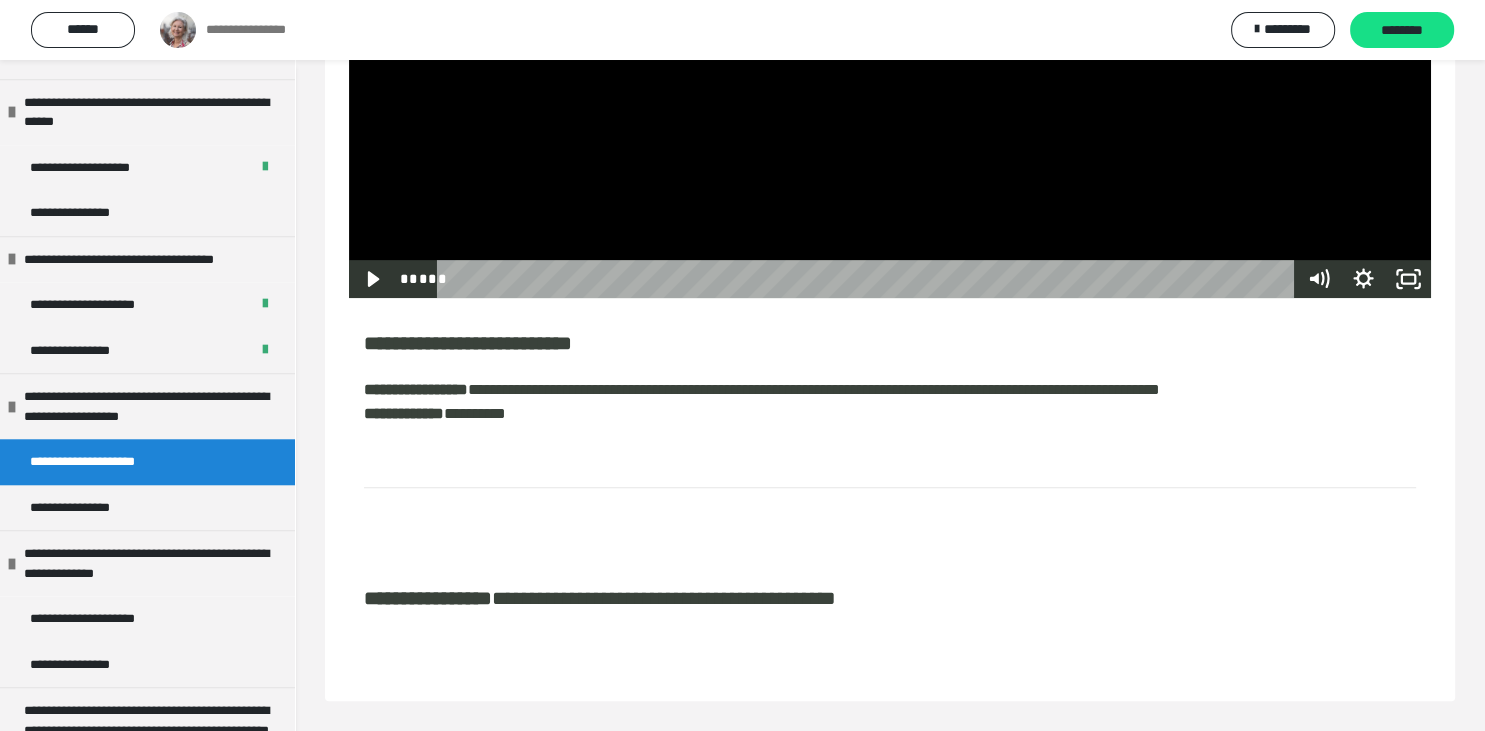 drag, startPoint x: 455, startPoint y: 259, endPoint x: 1322, endPoint y: 302, distance: 868.0657 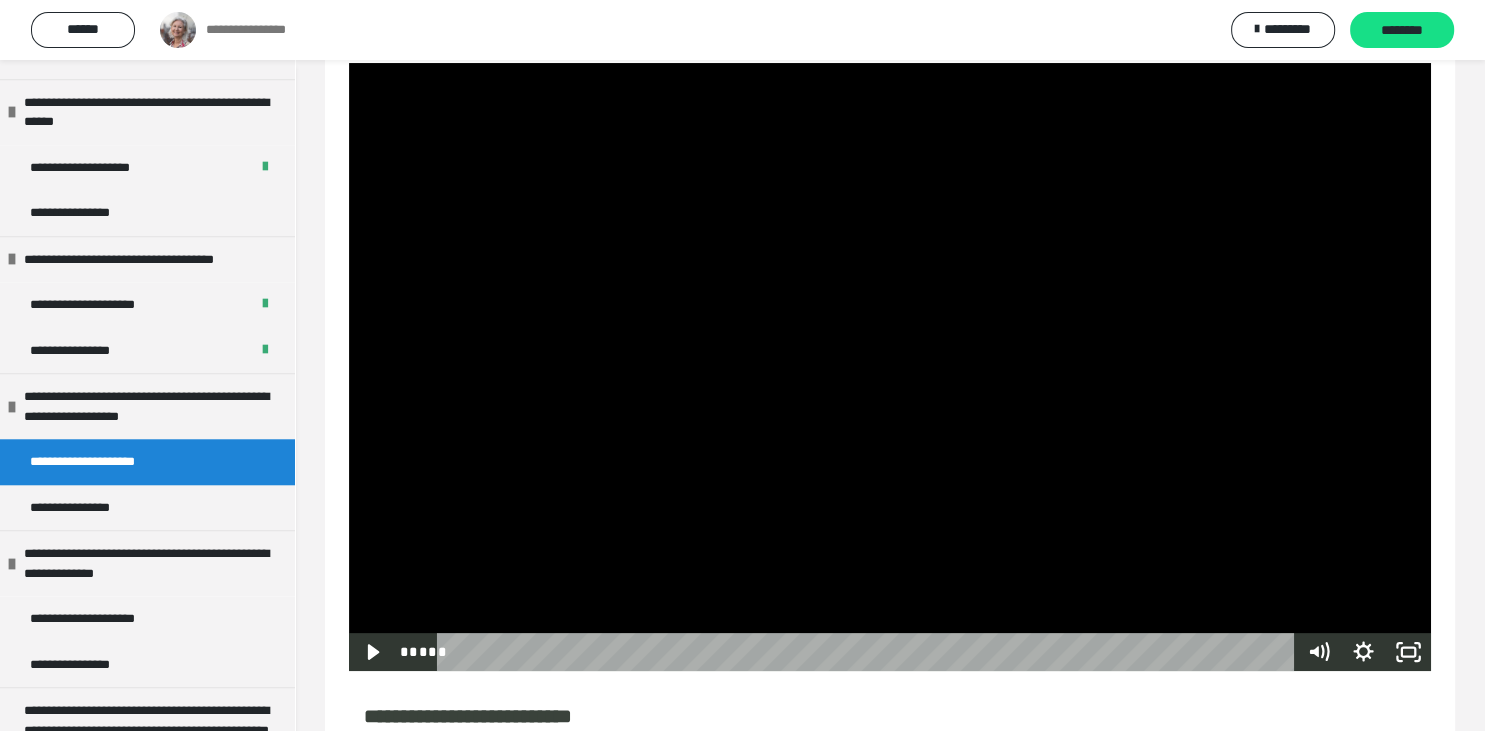 scroll, scrollTop: 457, scrollLeft: 0, axis: vertical 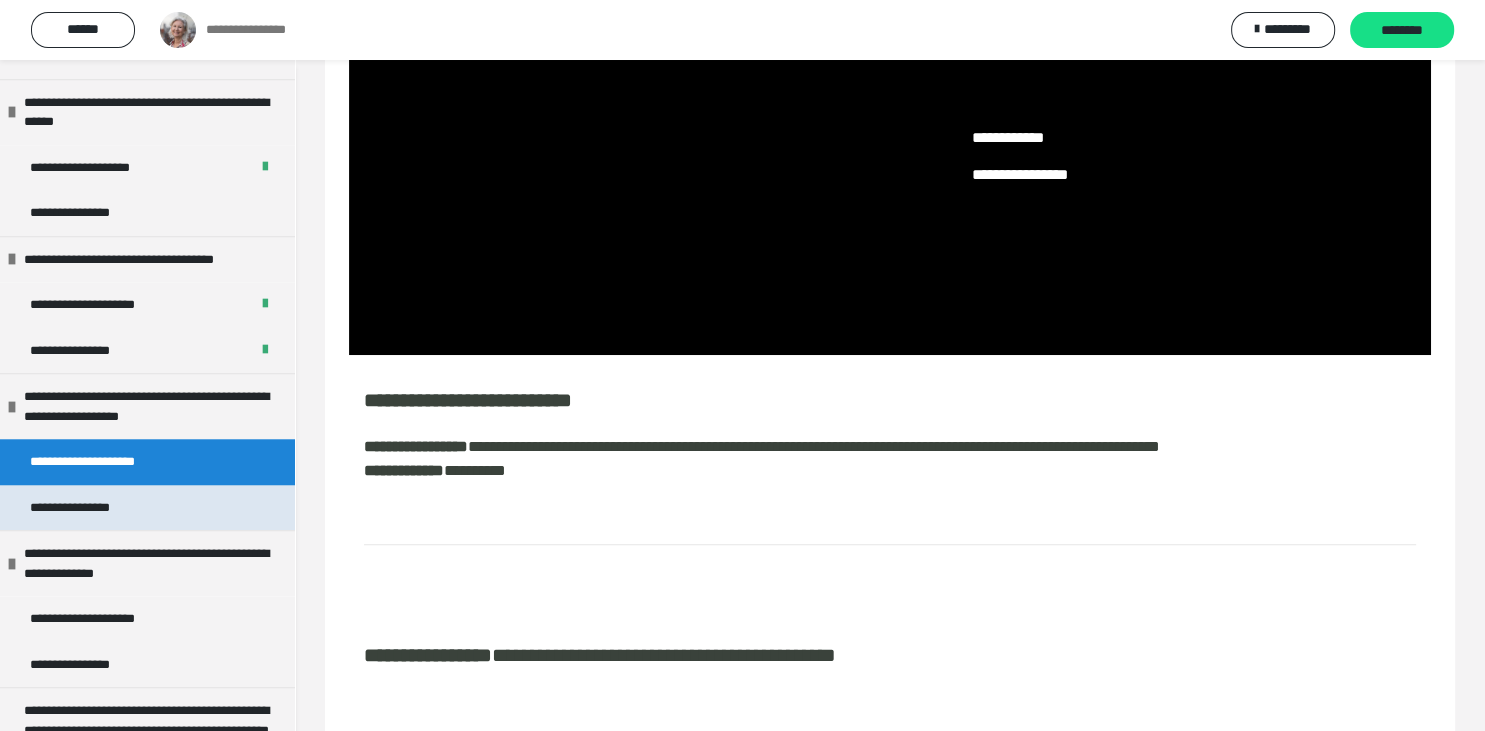click on "**********" at bounding box center [88, 508] 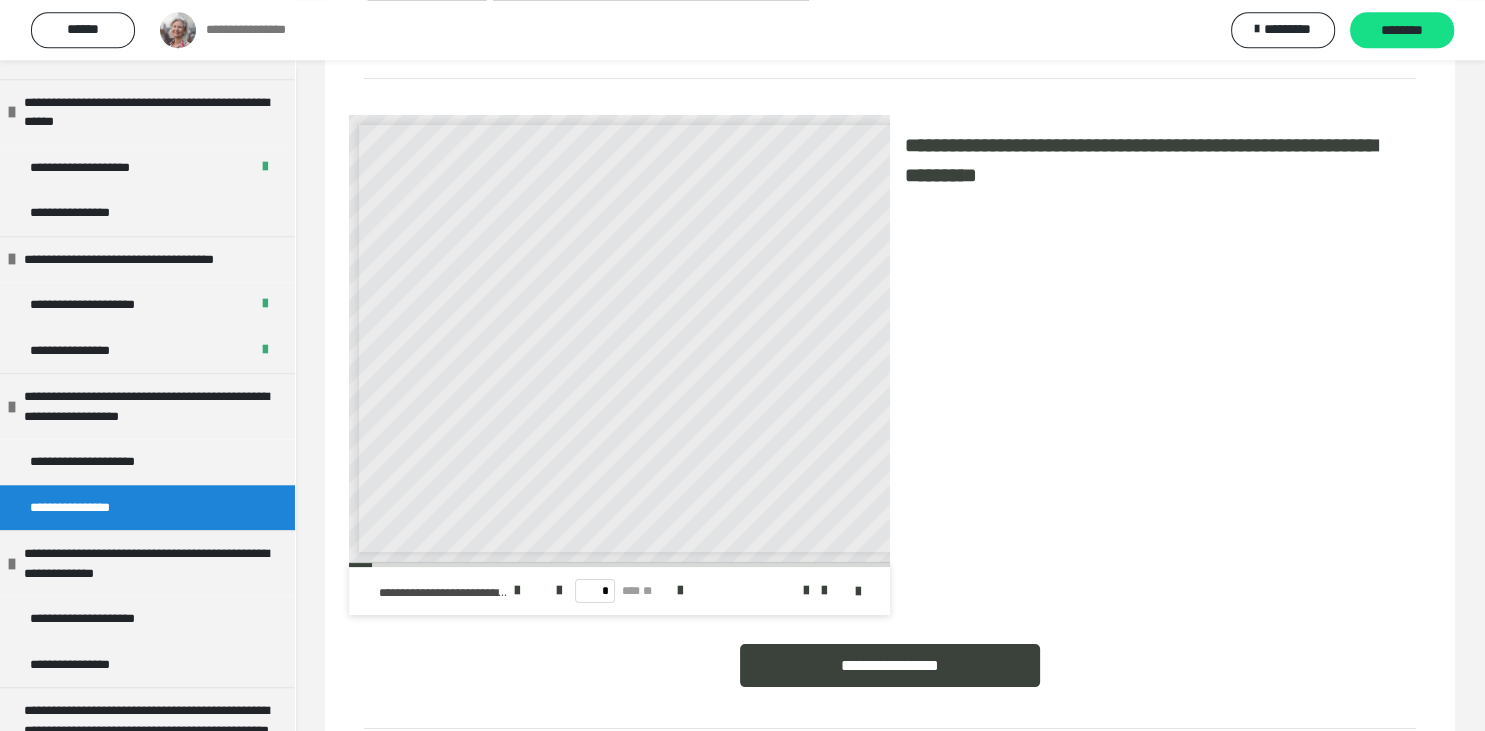 scroll, scrollTop: 176, scrollLeft: 0, axis: vertical 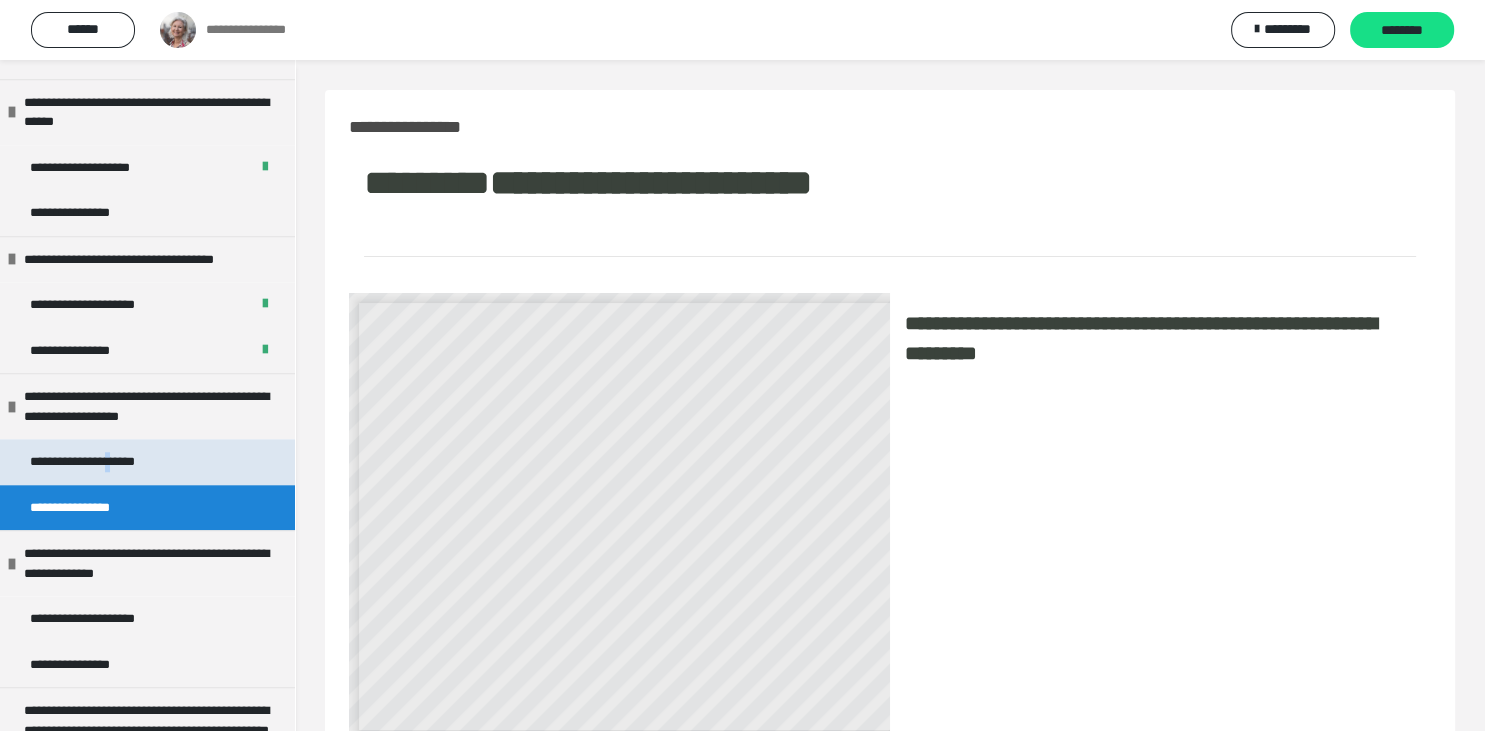 click on "**********" at bounding box center [96, 462] 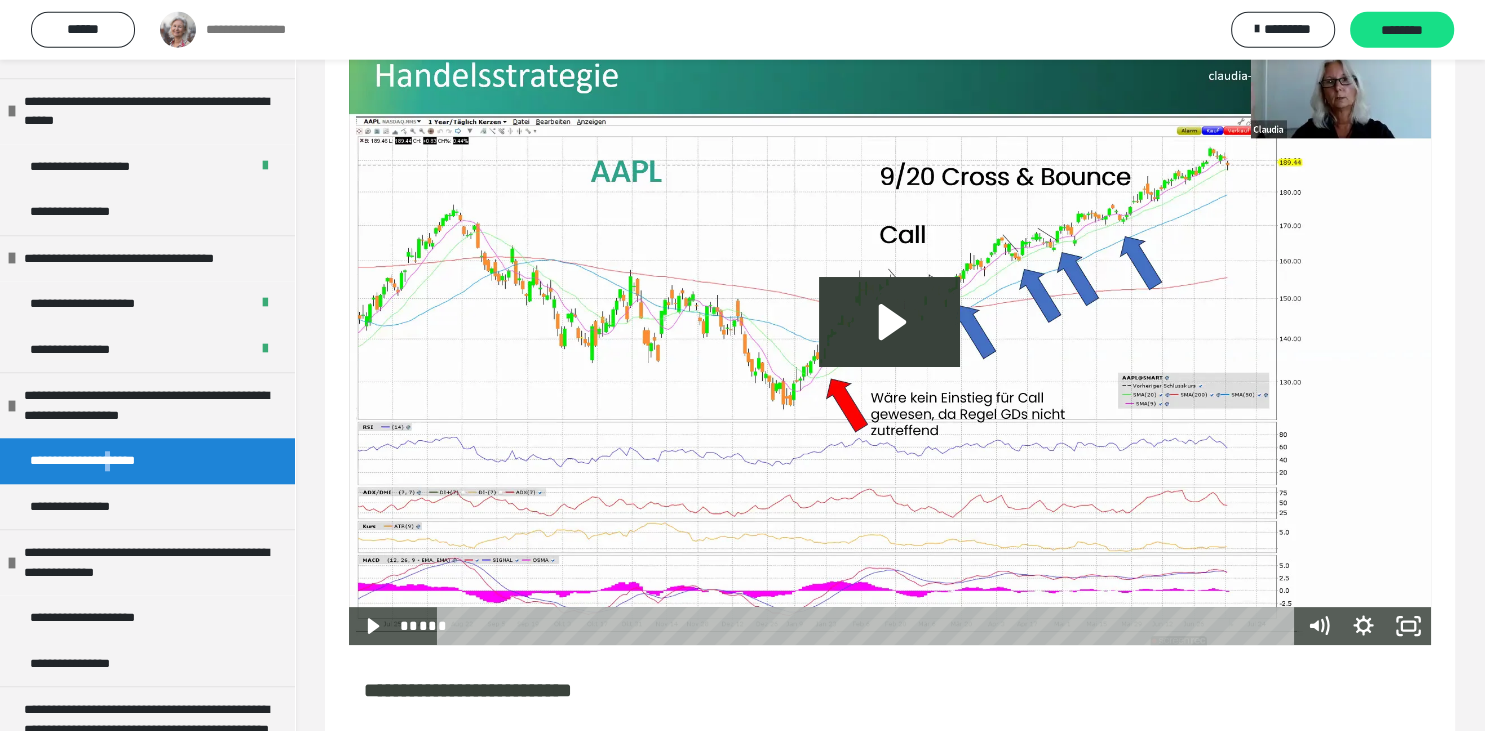 scroll, scrollTop: 422, scrollLeft: 0, axis: vertical 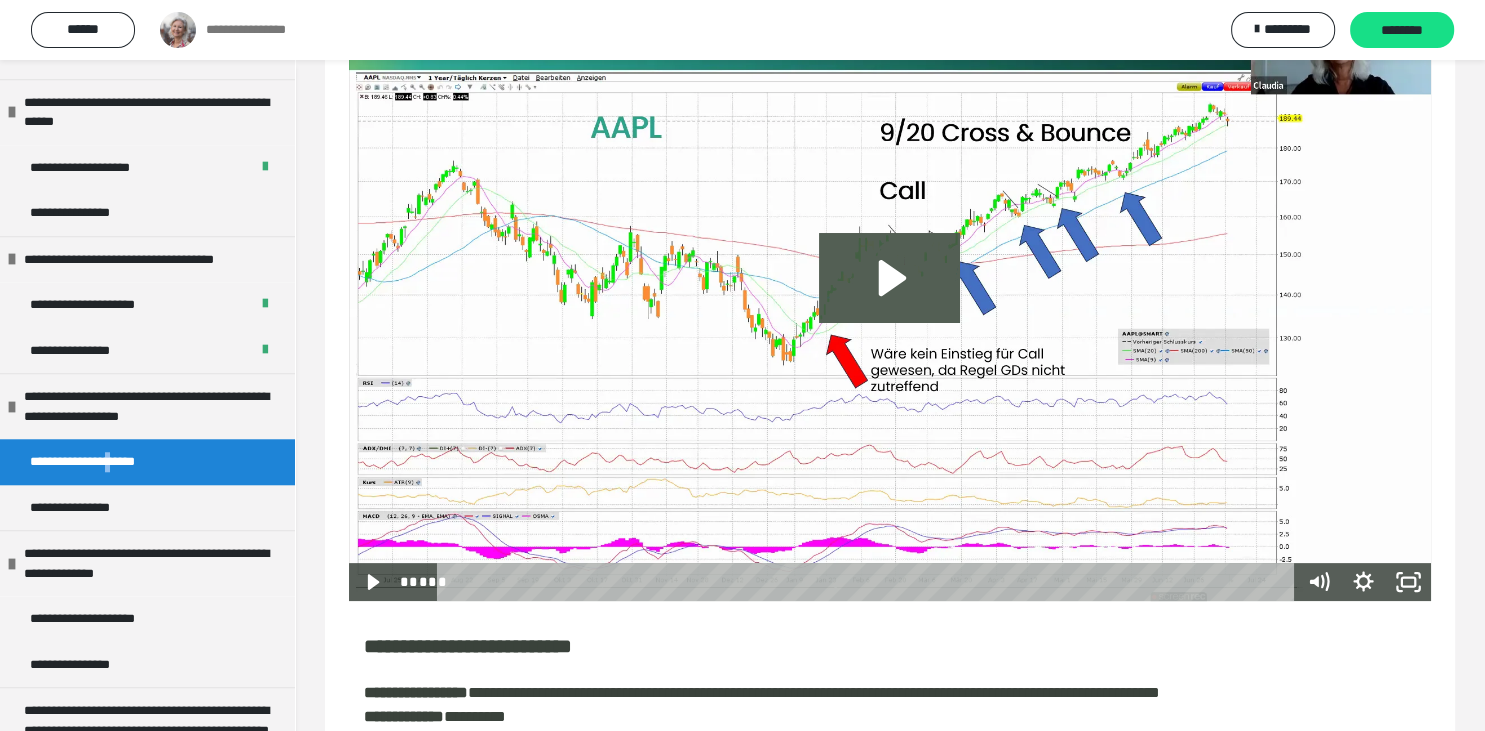 click 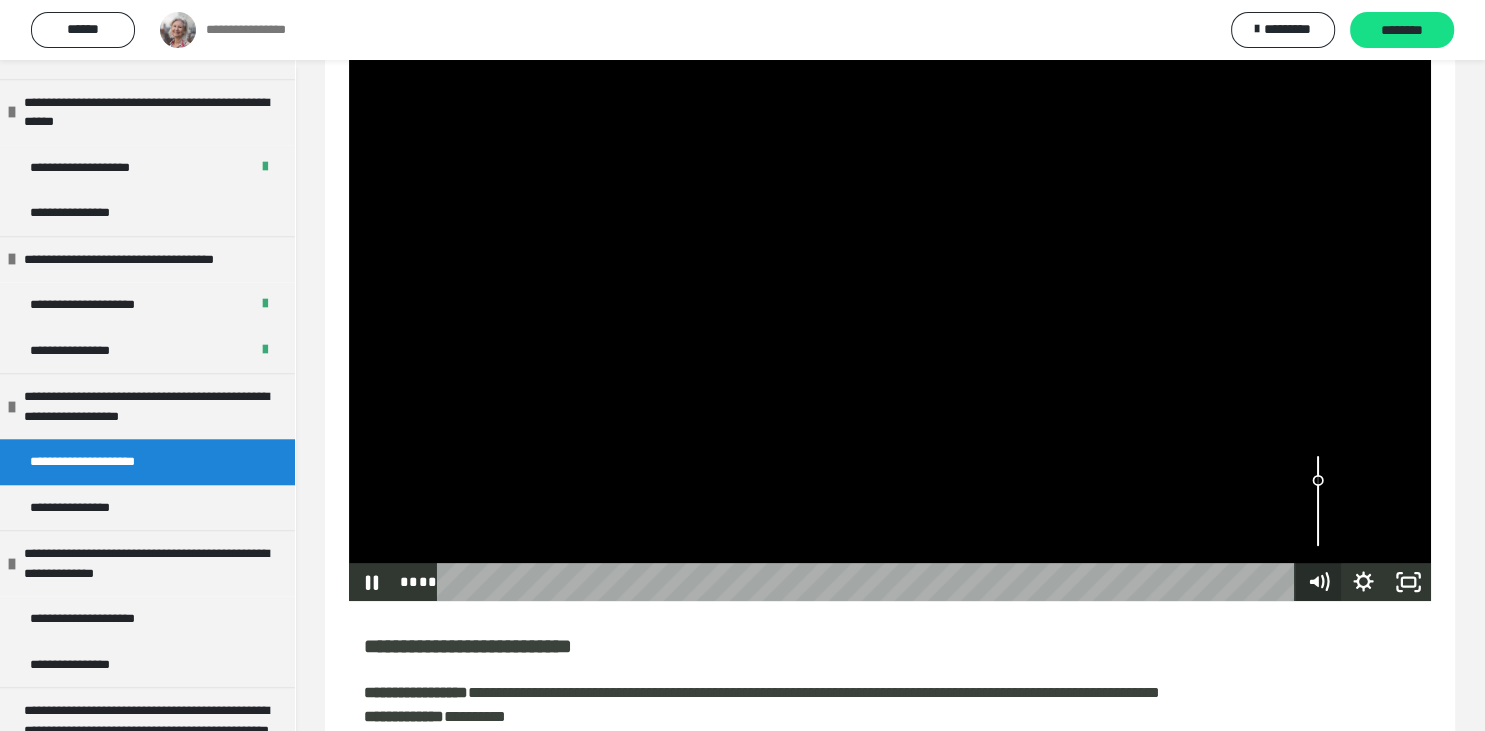click 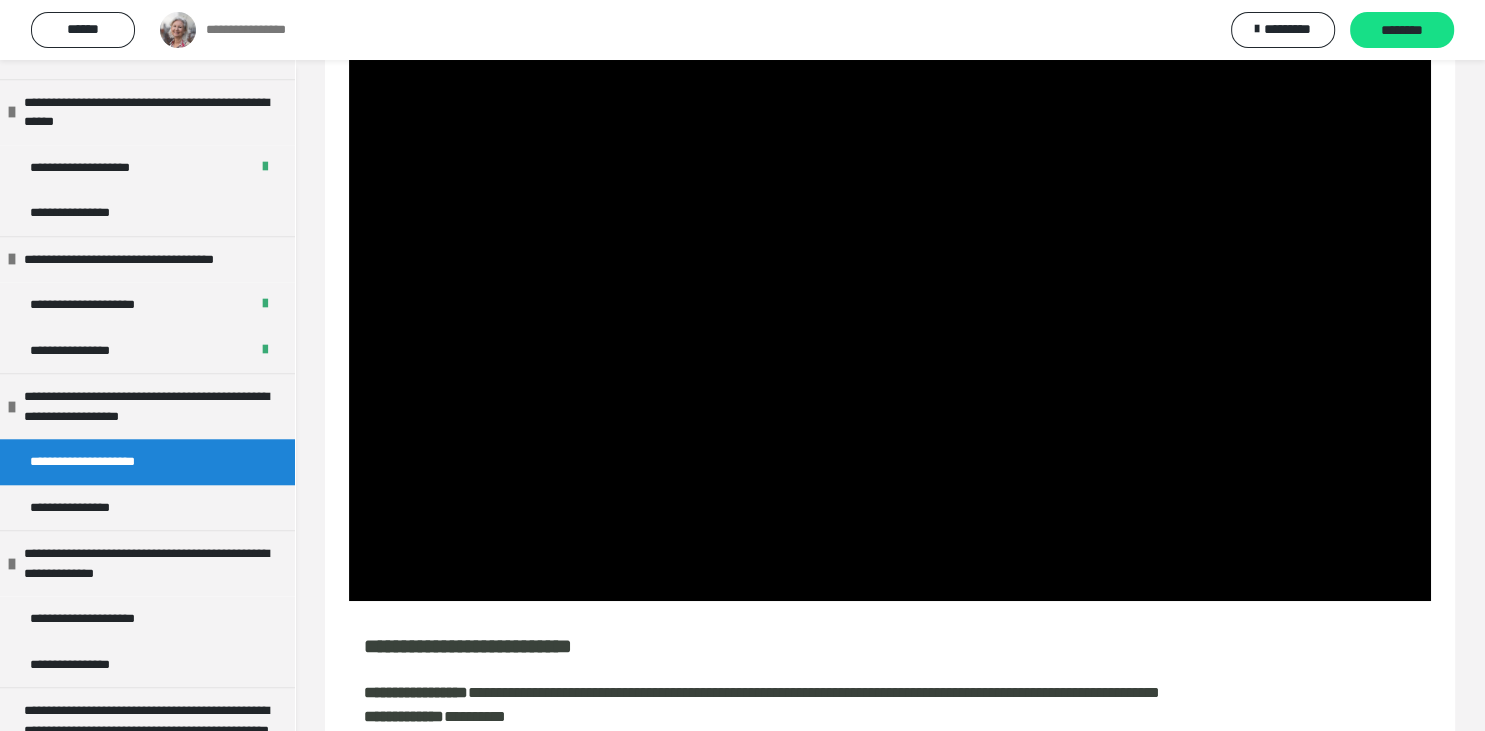 scroll, scrollTop: 316, scrollLeft: 0, axis: vertical 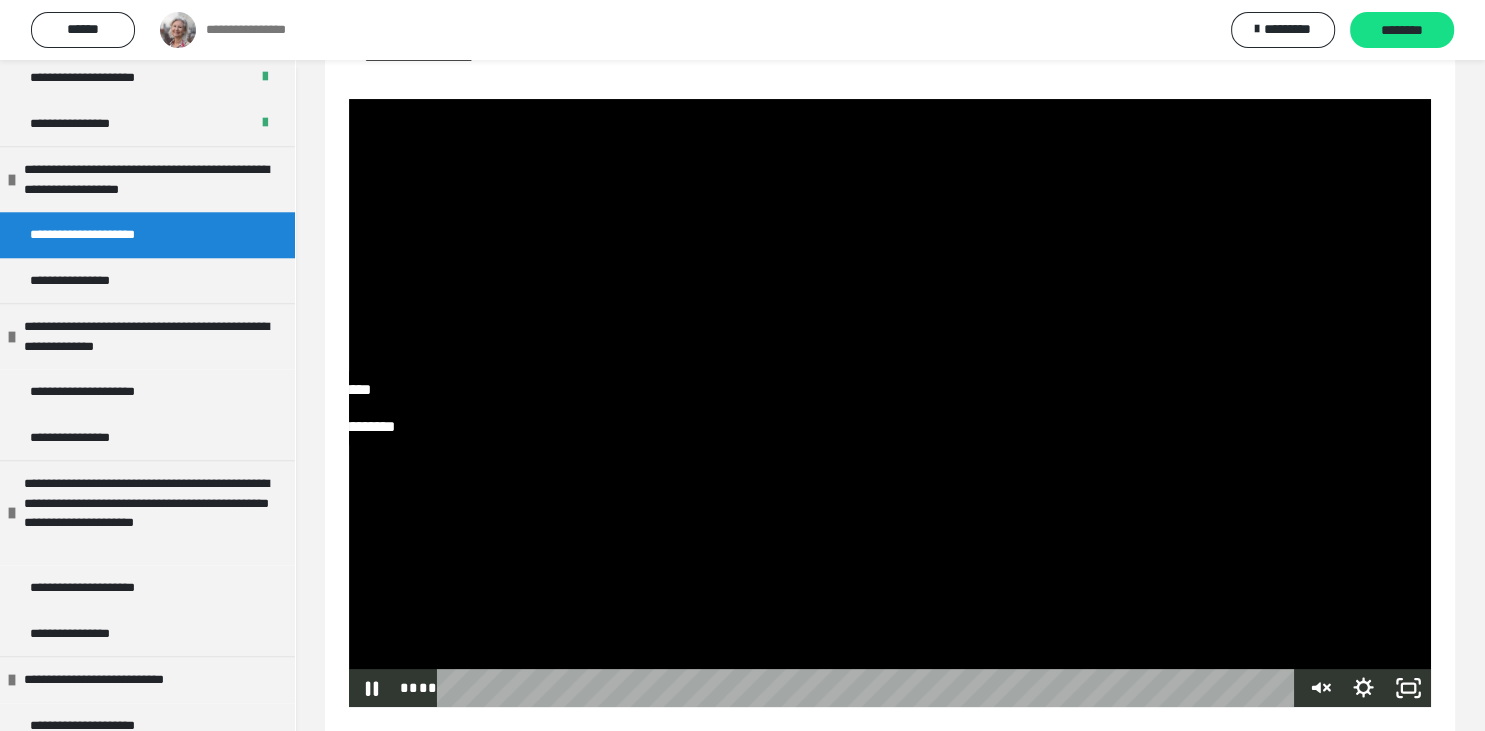 click at bounding box center (890, 403) 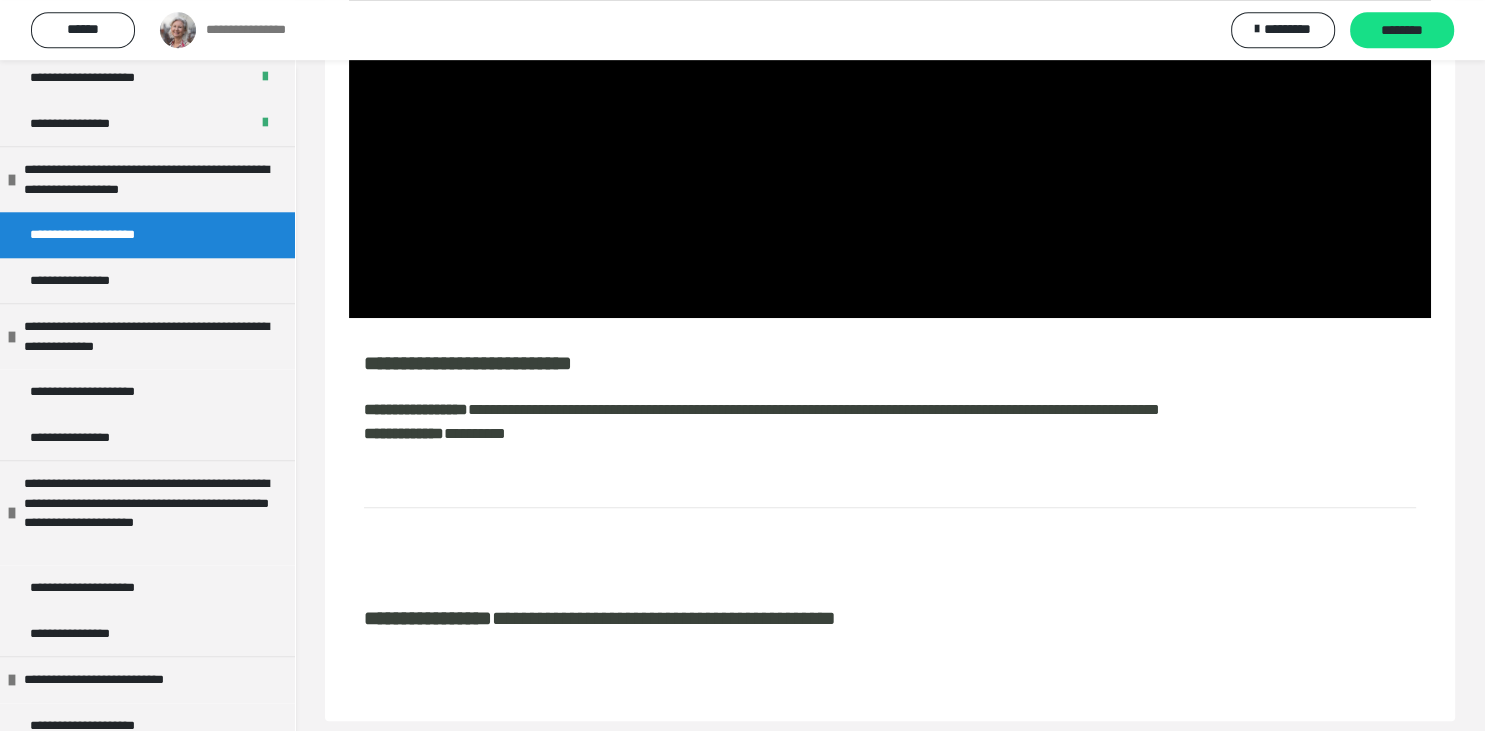 scroll, scrollTop: 774, scrollLeft: 0, axis: vertical 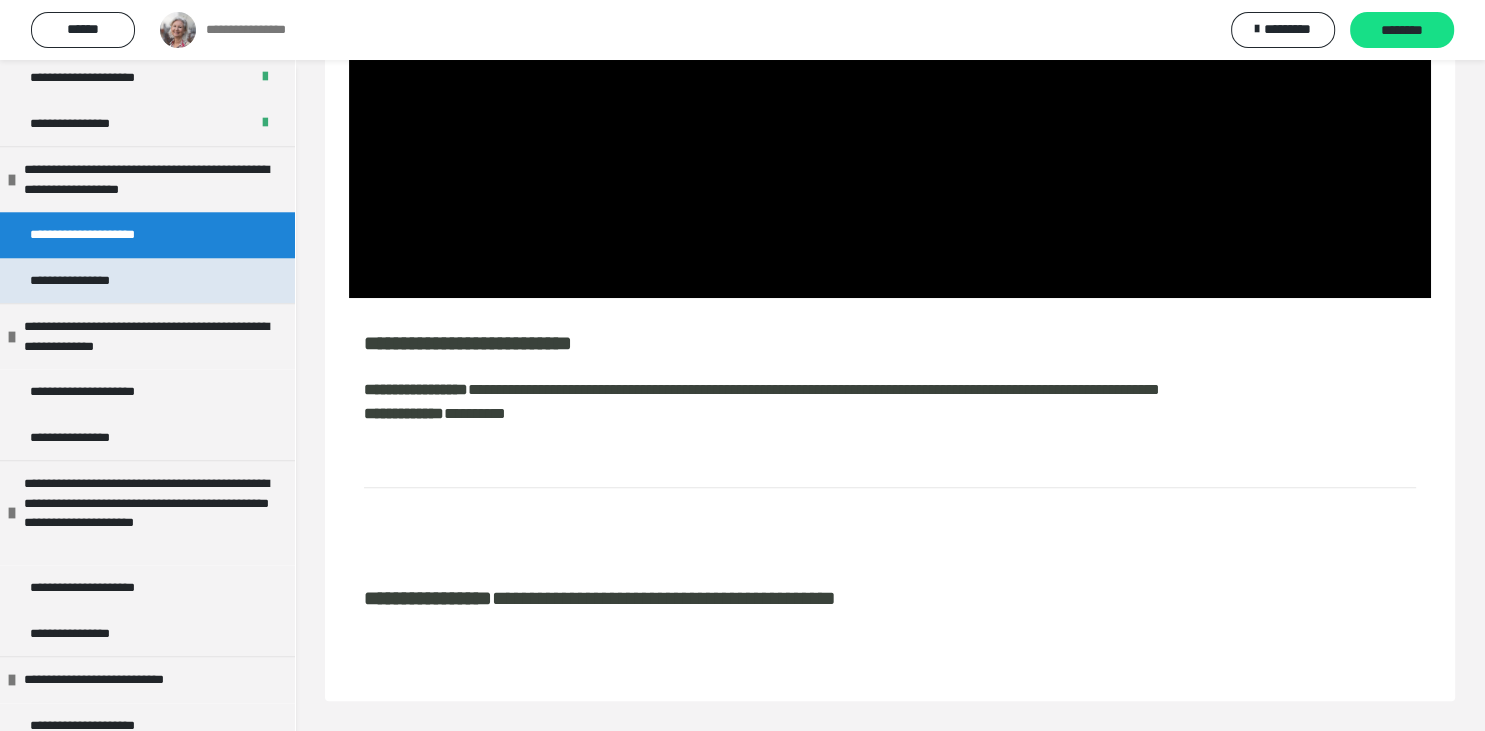 click on "**********" at bounding box center [88, 281] 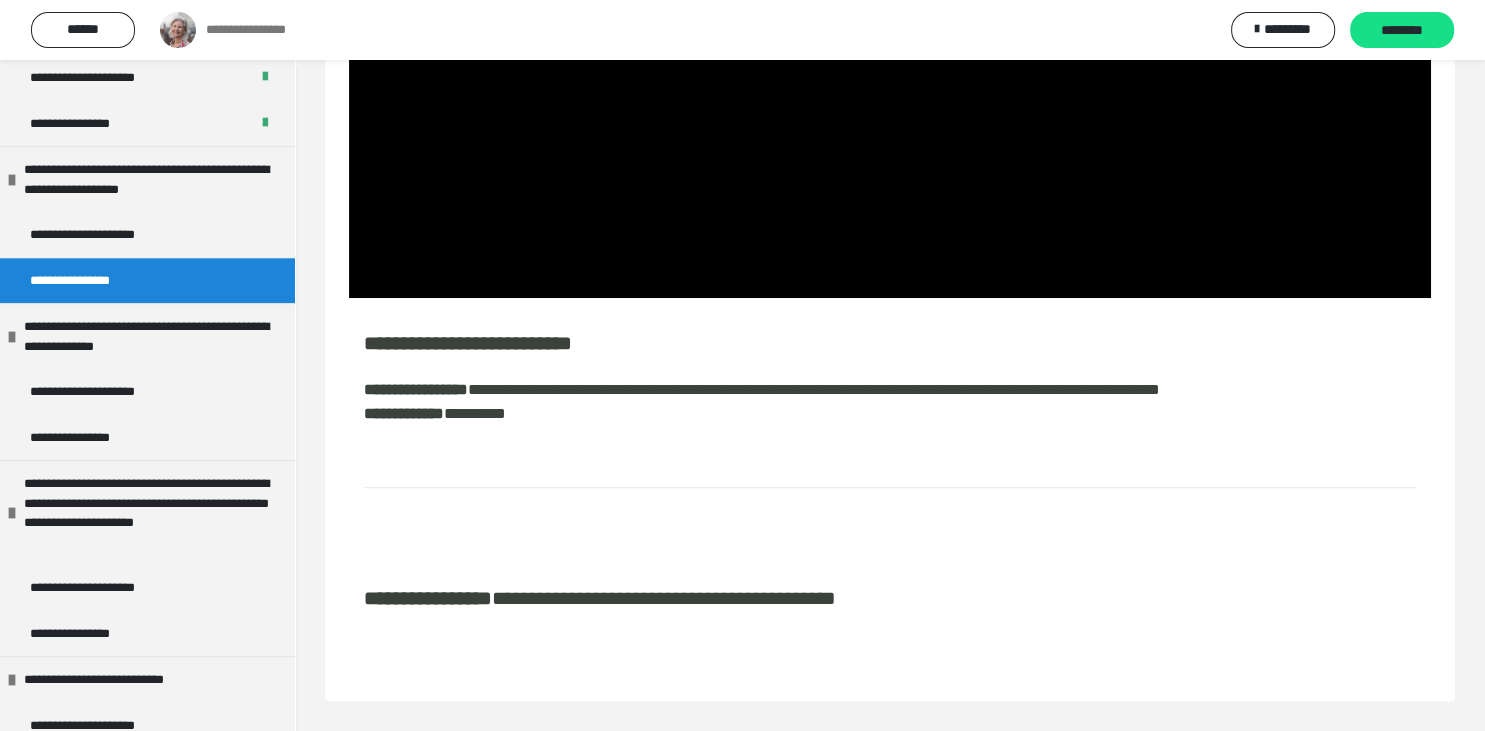 scroll, scrollTop: 599, scrollLeft: 0, axis: vertical 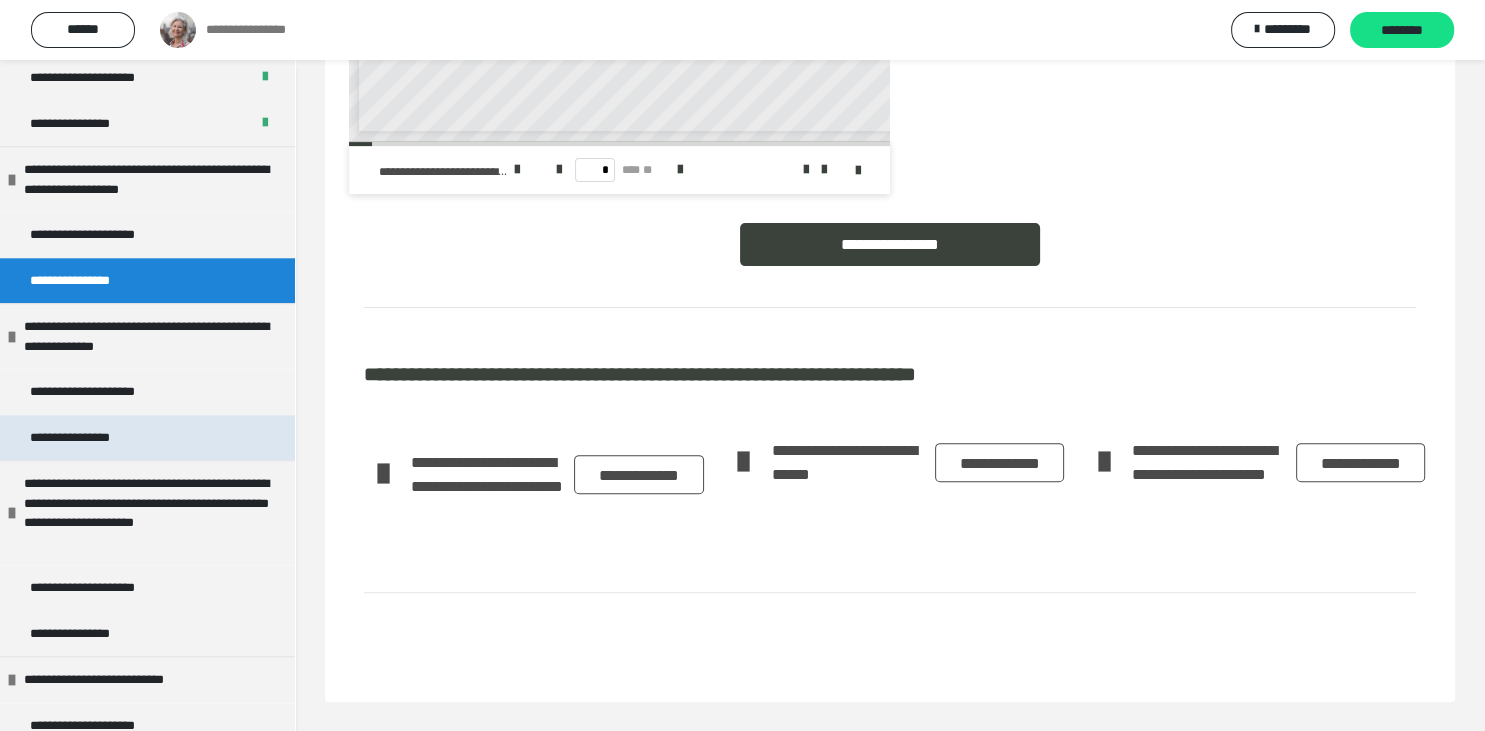 click on "**********" at bounding box center [88, 438] 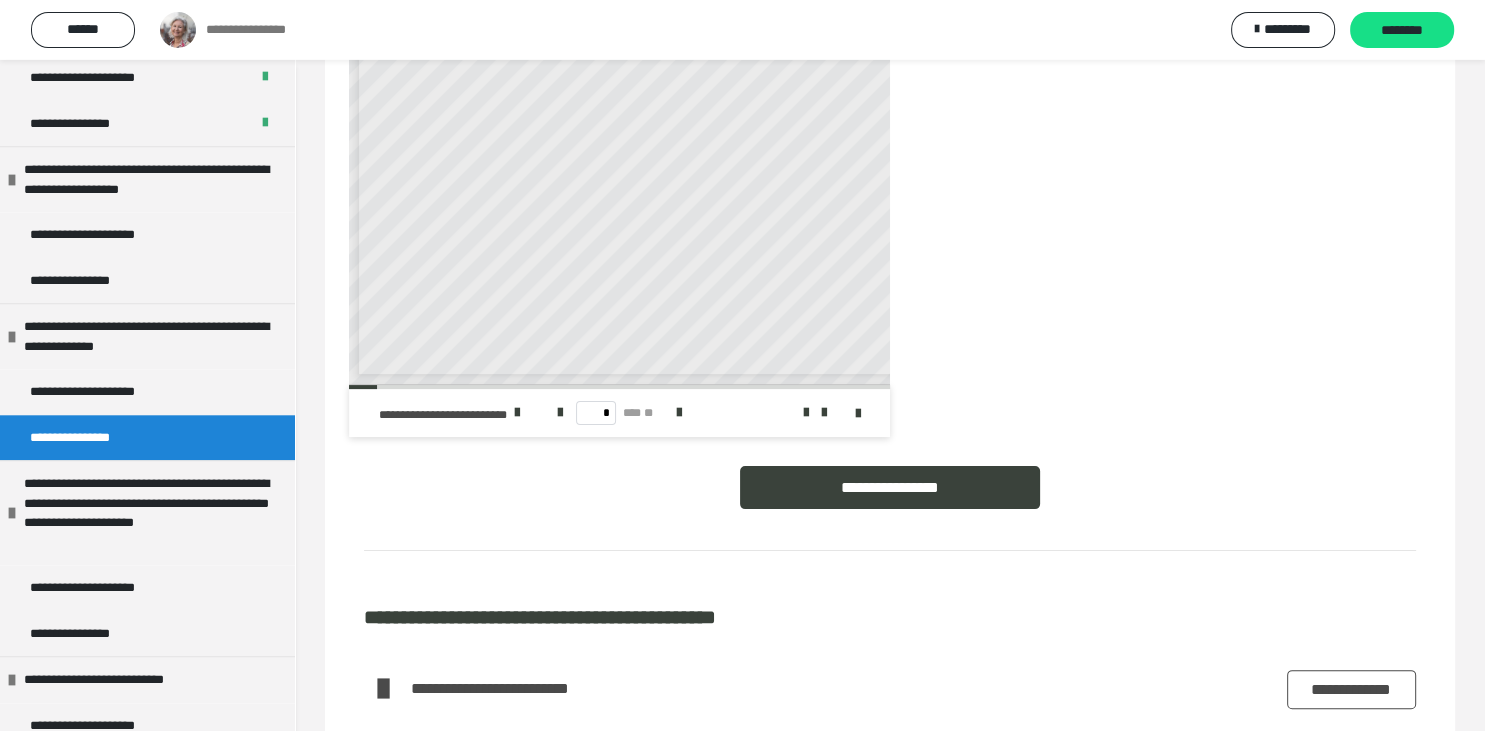 scroll, scrollTop: 331, scrollLeft: 0, axis: vertical 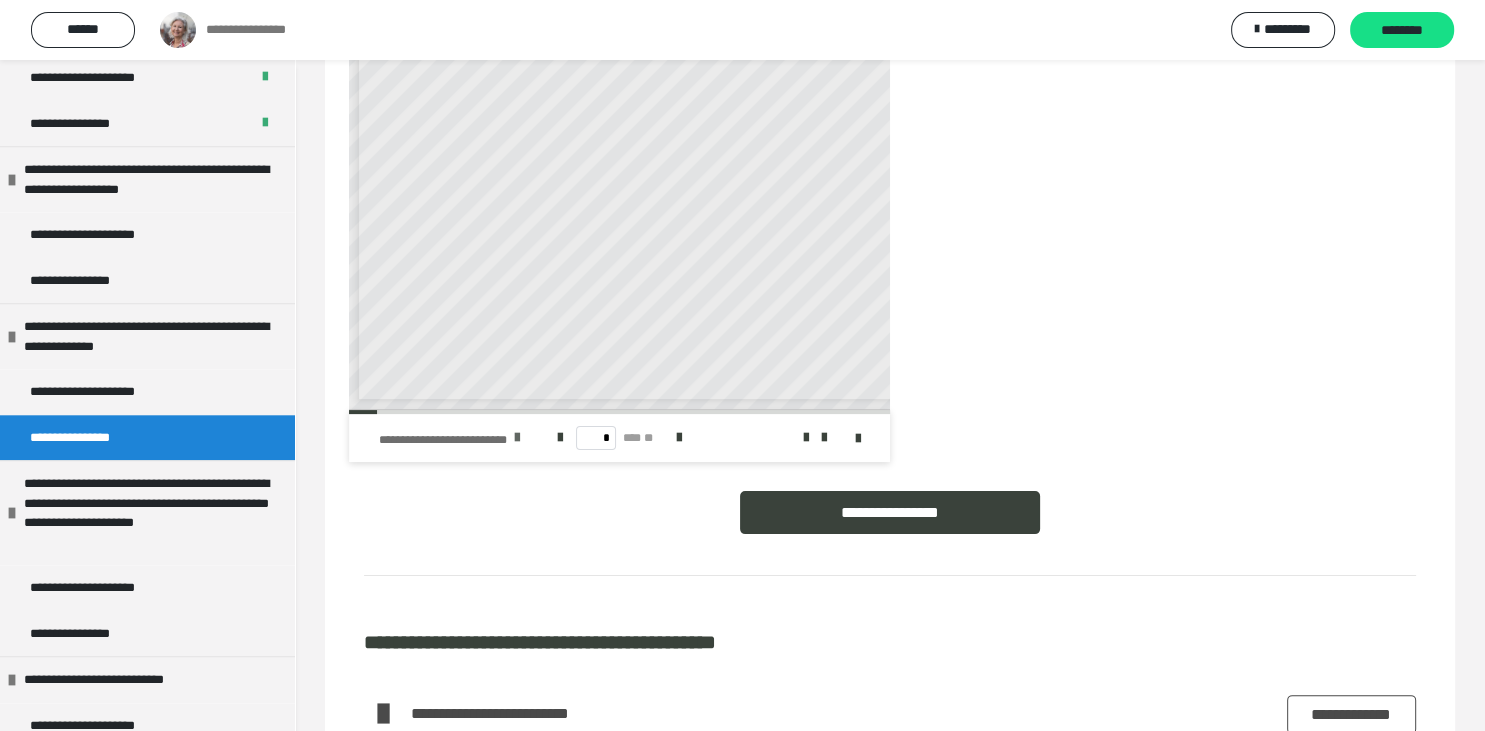 click at bounding box center (517, 438) 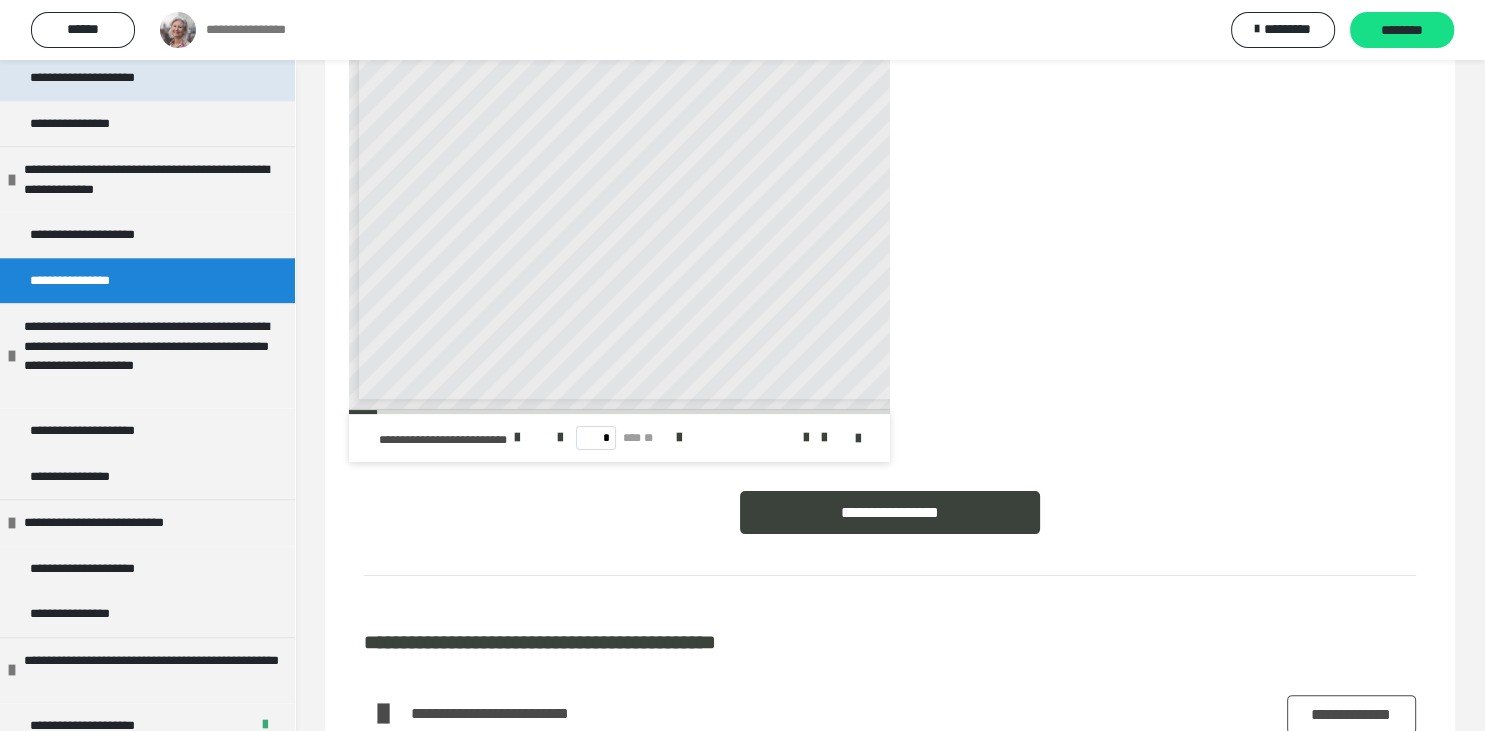 scroll, scrollTop: 2126, scrollLeft: 0, axis: vertical 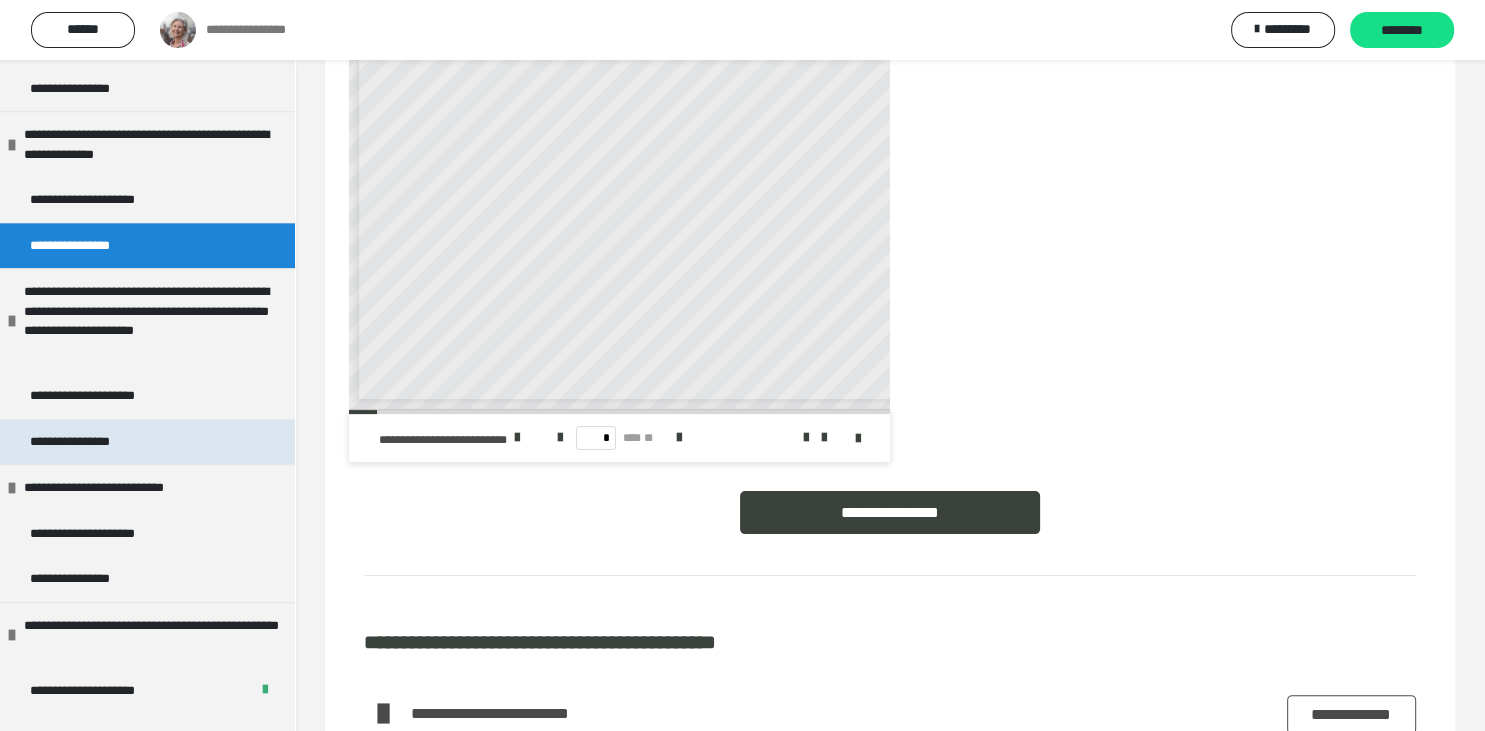 click on "**********" at bounding box center (88, 442) 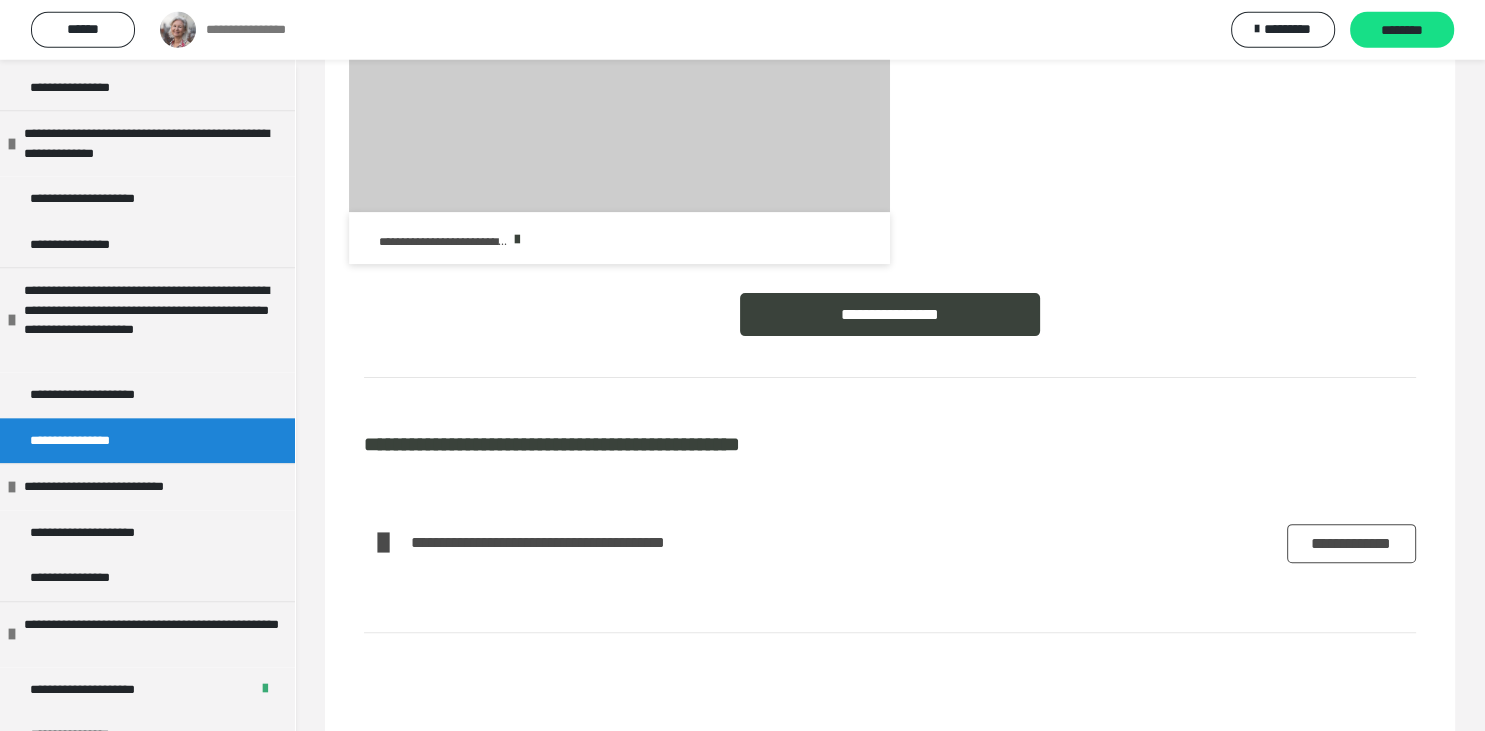 scroll, scrollTop: 569, scrollLeft: 0, axis: vertical 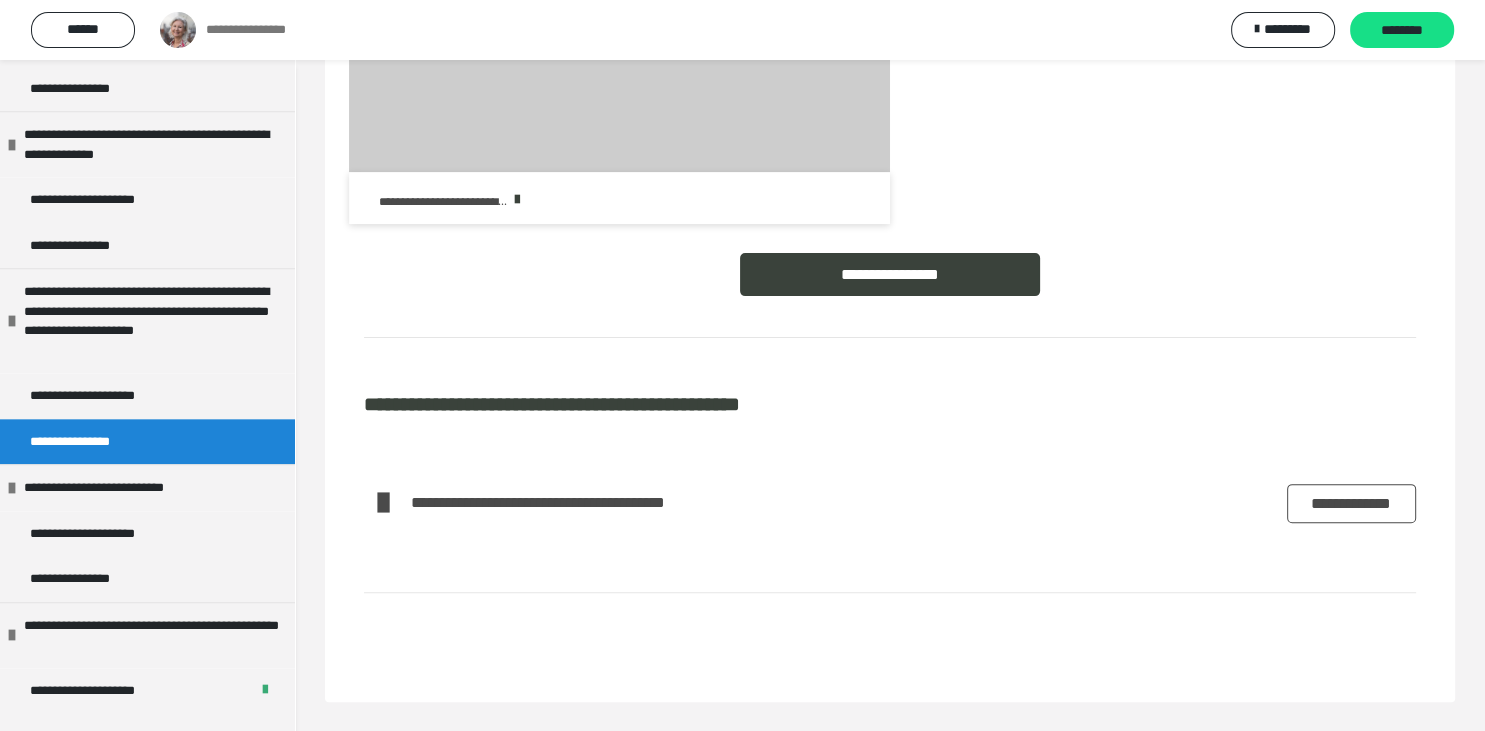 click on "**********" at bounding box center (1351, 504) 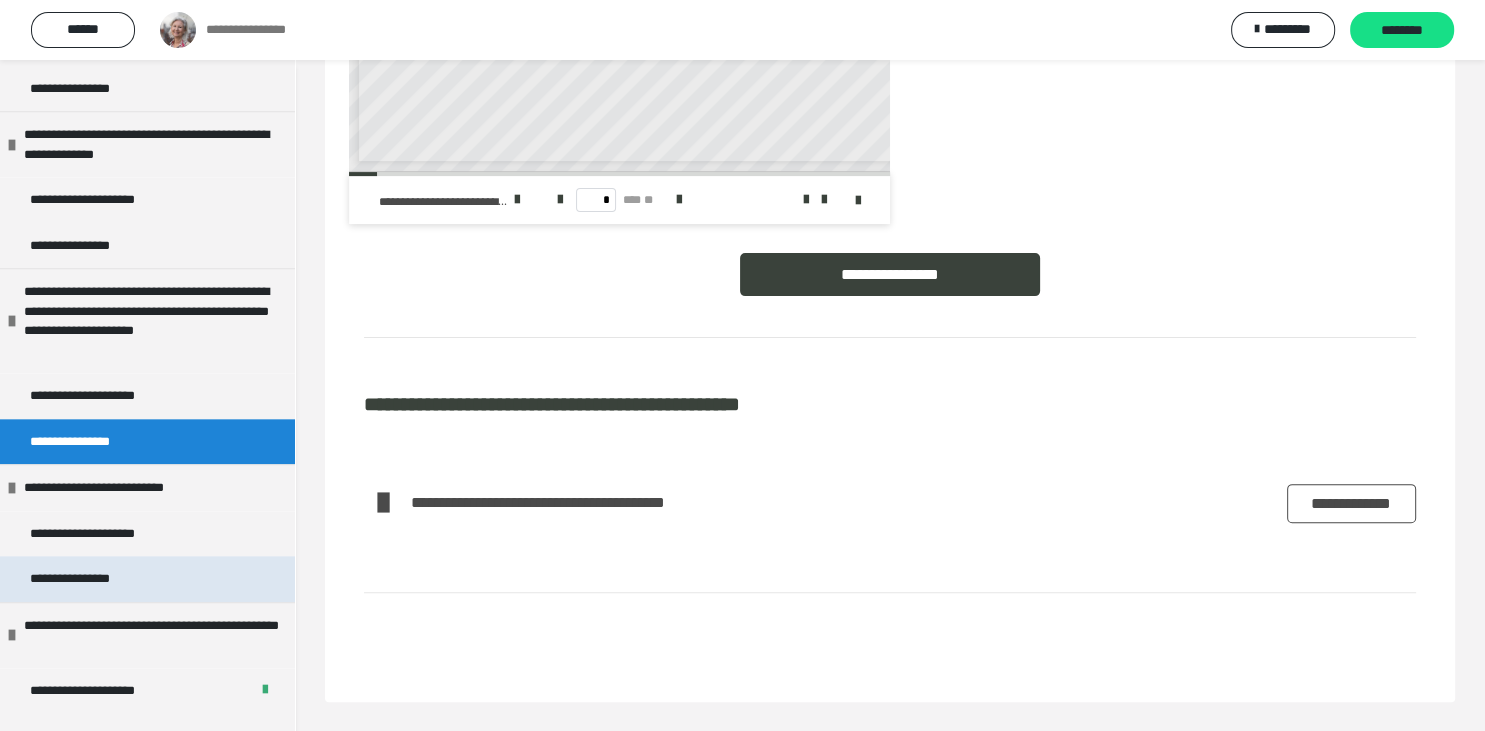 click on "**********" at bounding box center [88, 579] 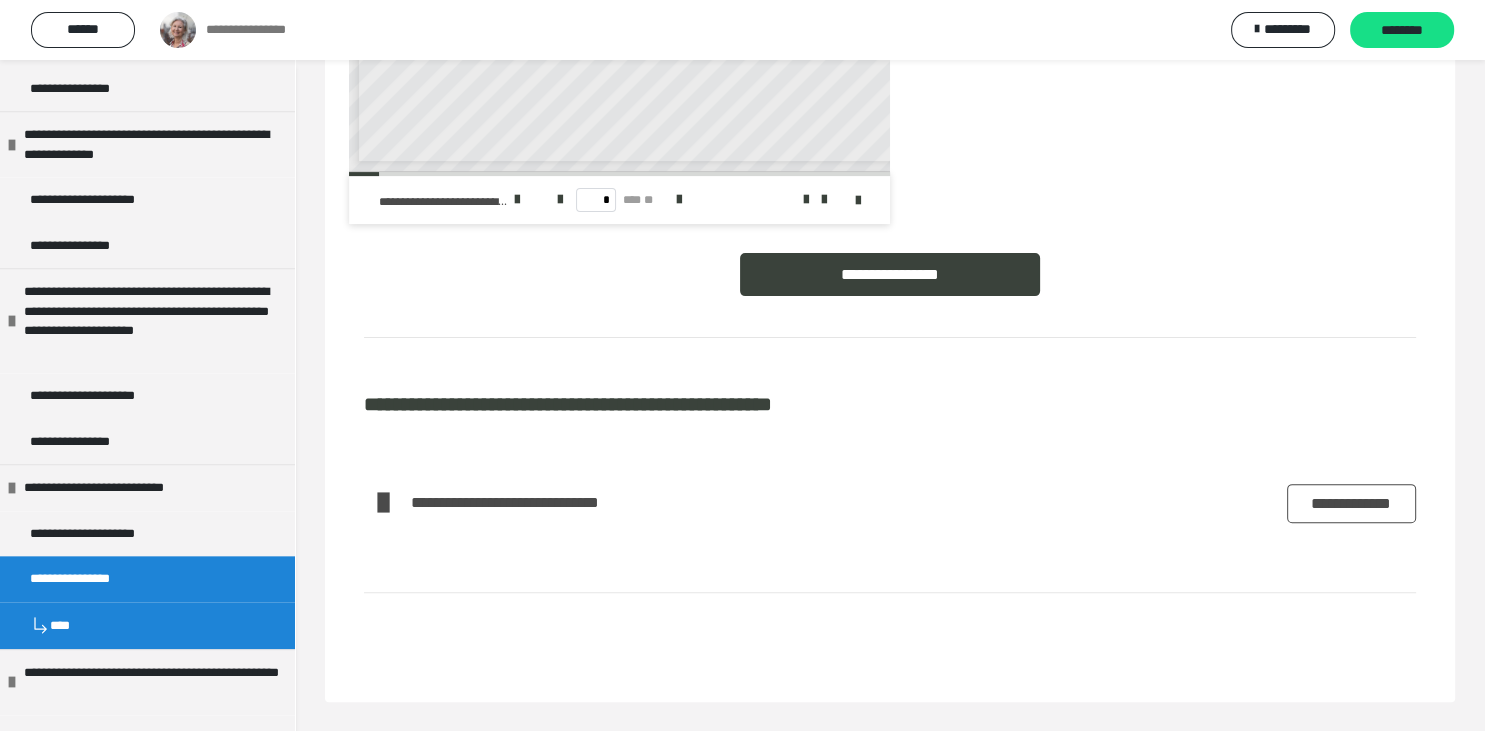 click on "**********" at bounding box center [1351, 504] 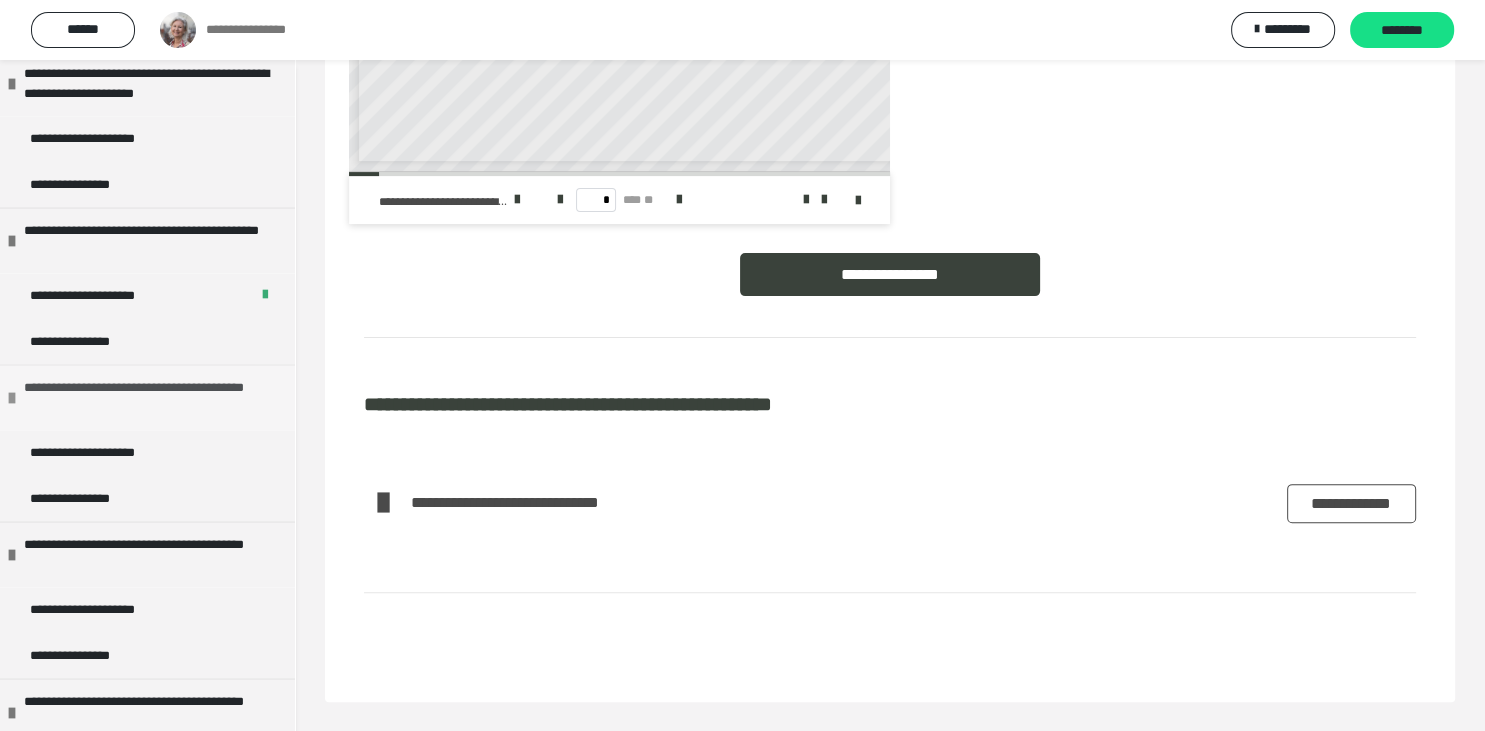 scroll, scrollTop: 3086, scrollLeft: 0, axis: vertical 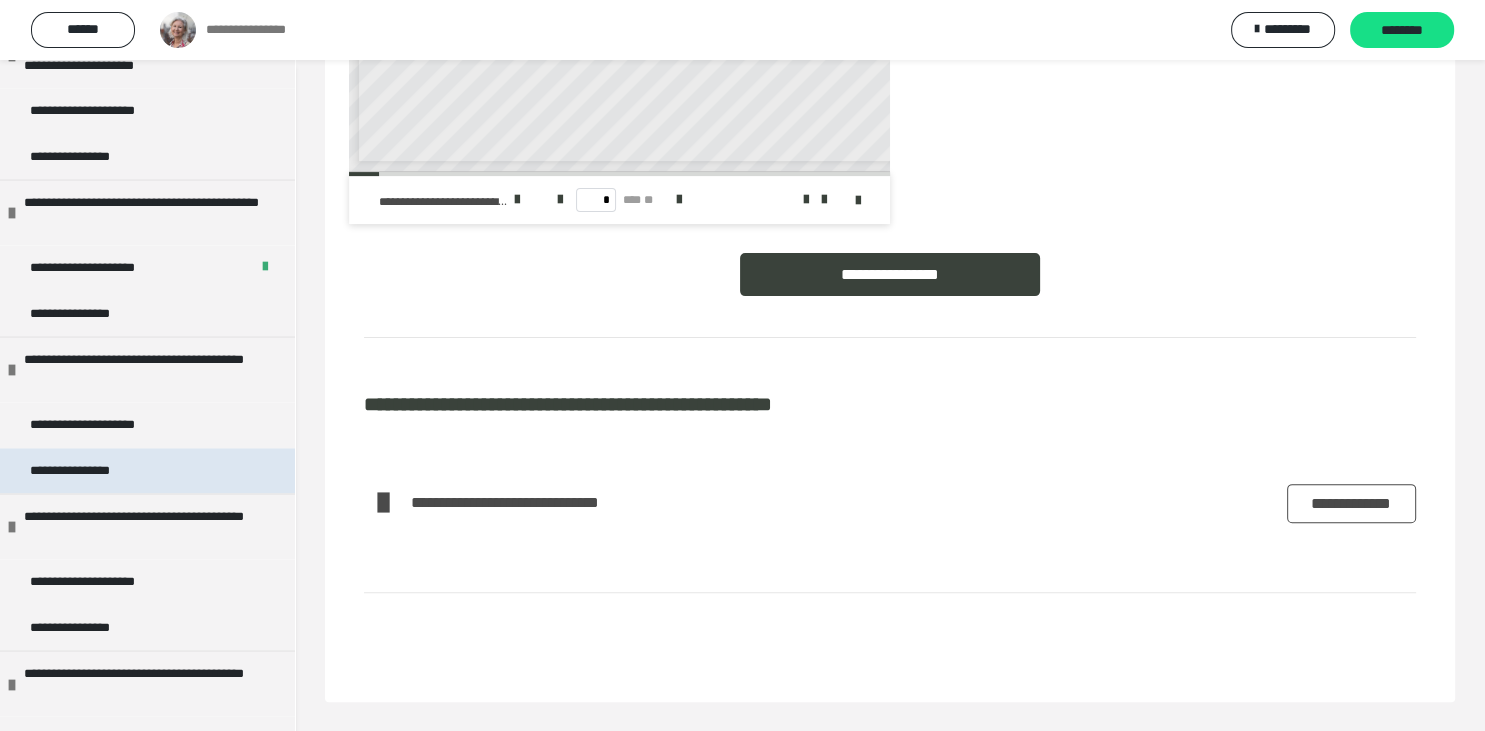 click on "**********" at bounding box center [88, 471] 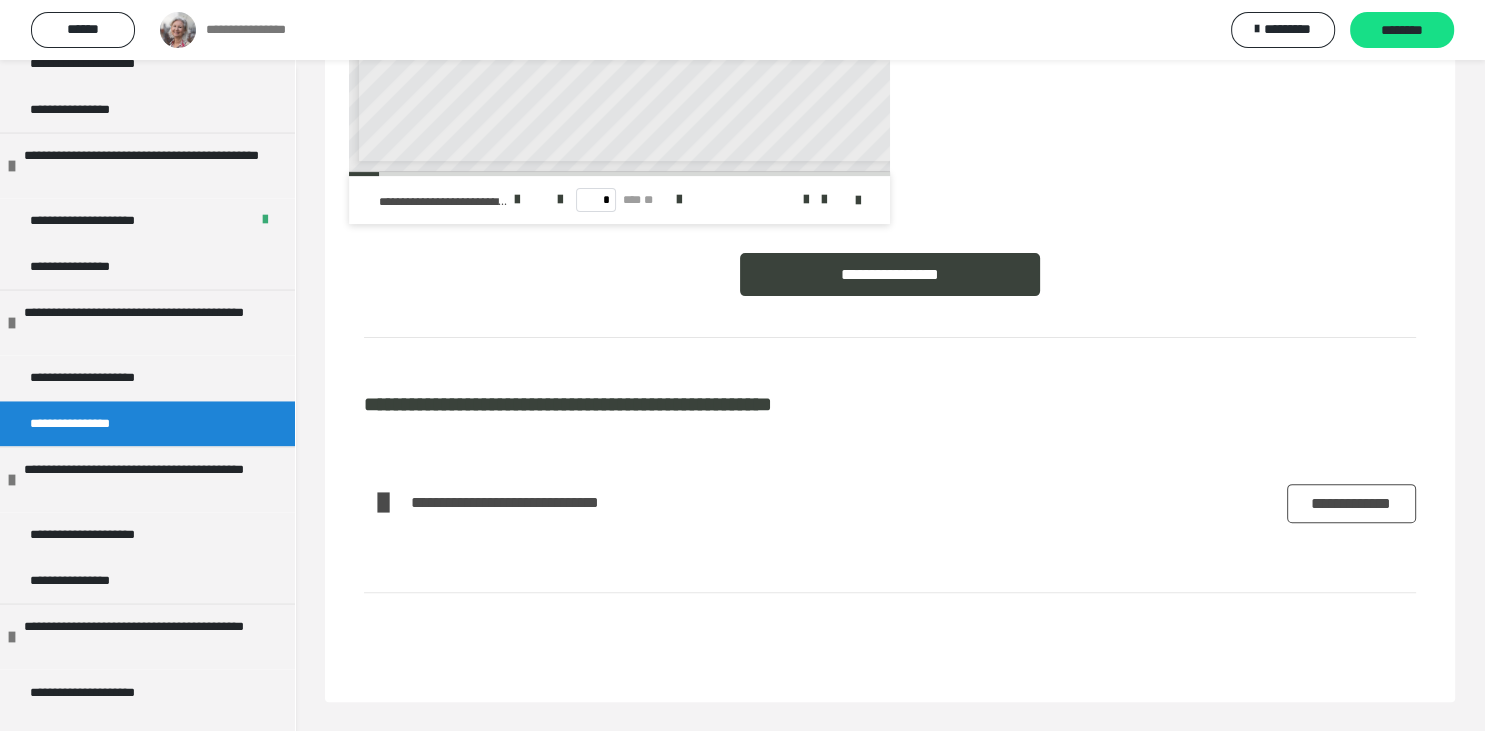 scroll, scrollTop: 3039, scrollLeft: 0, axis: vertical 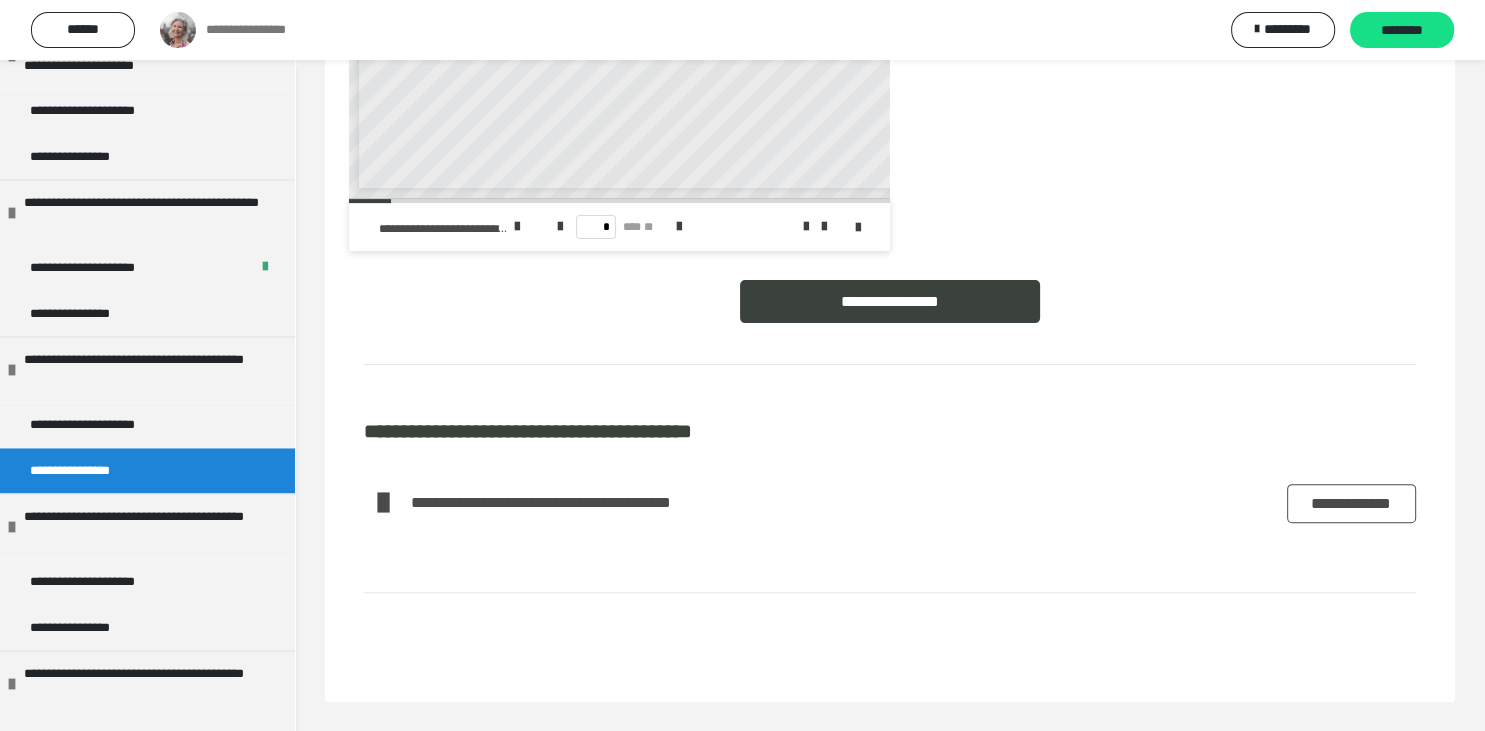 click on "**********" at bounding box center [1351, 504] 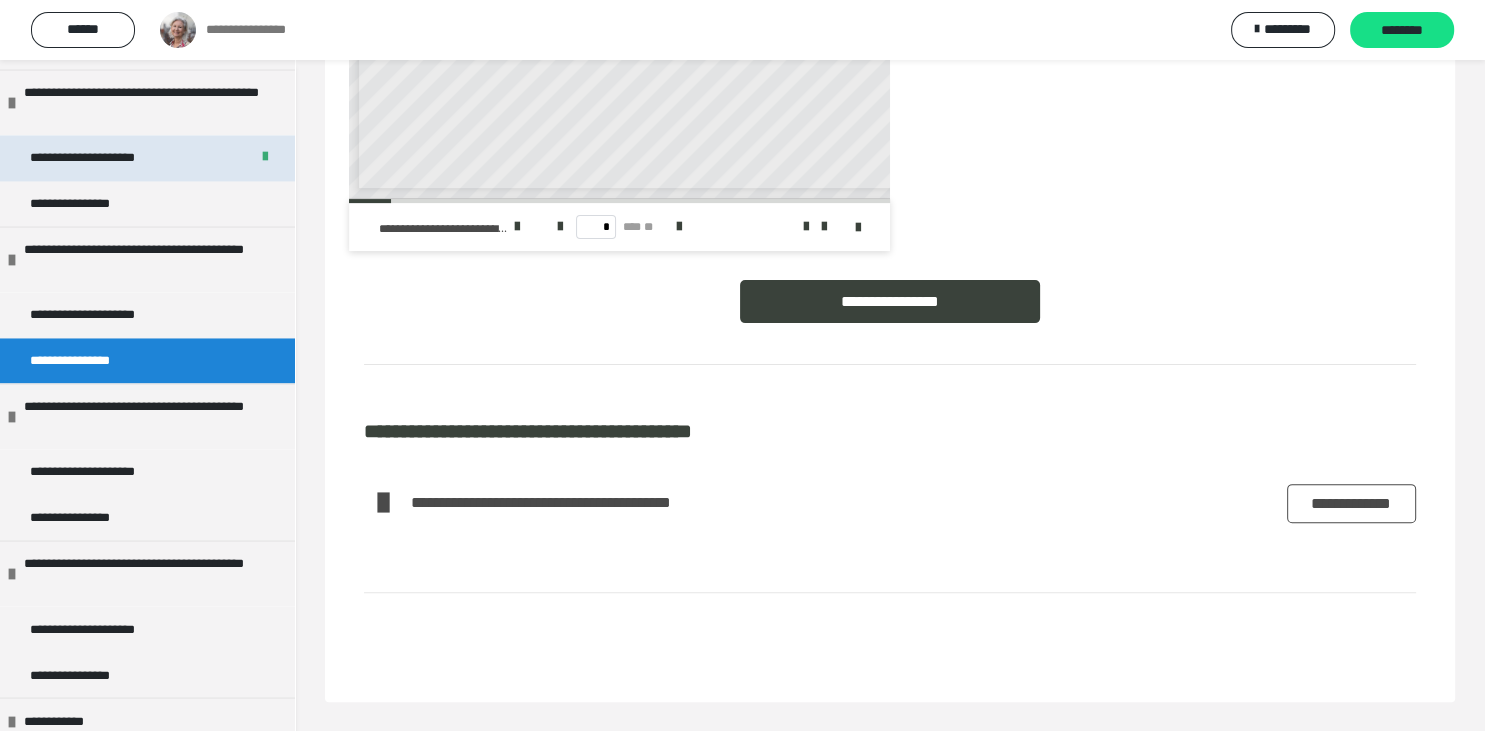 scroll, scrollTop: 3231, scrollLeft: 0, axis: vertical 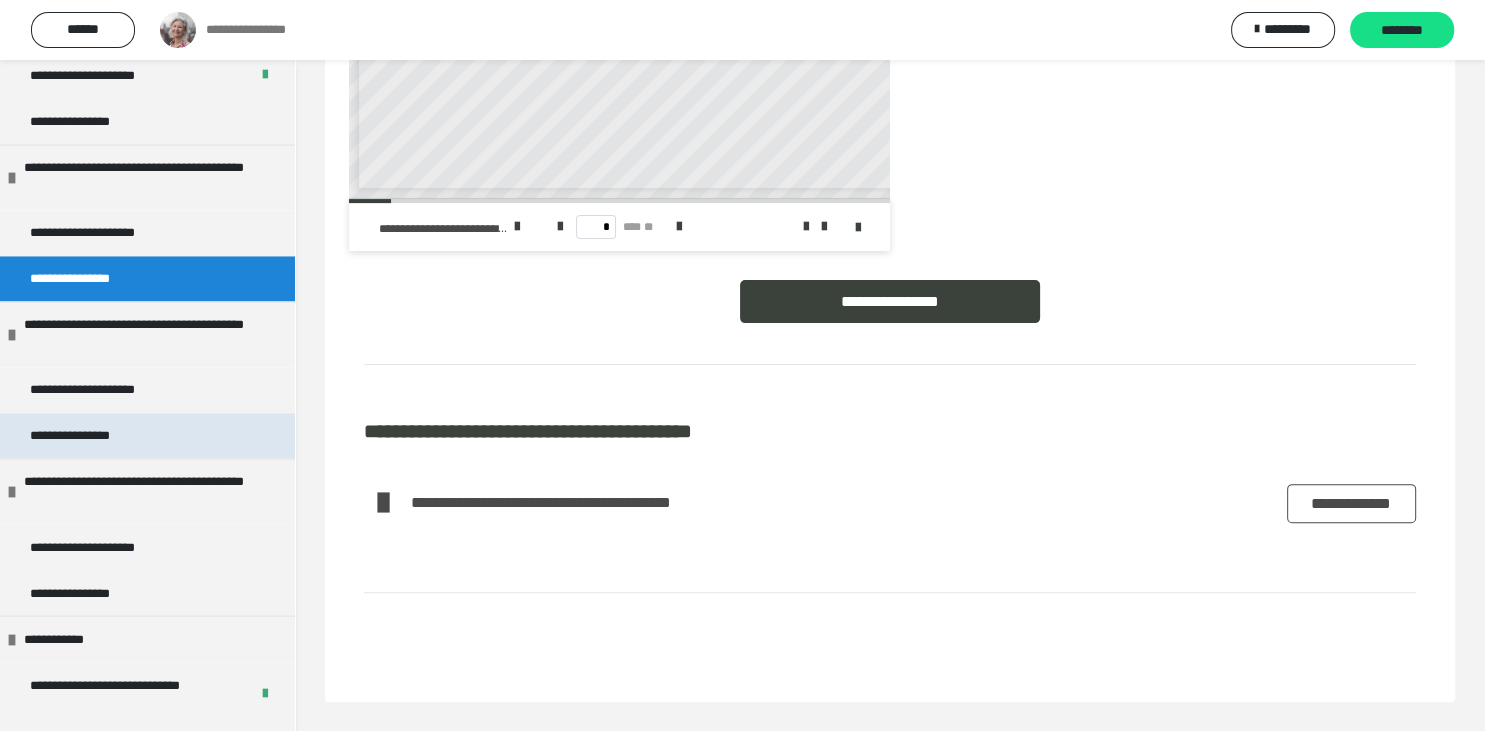 click on "**********" at bounding box center [88, 436] 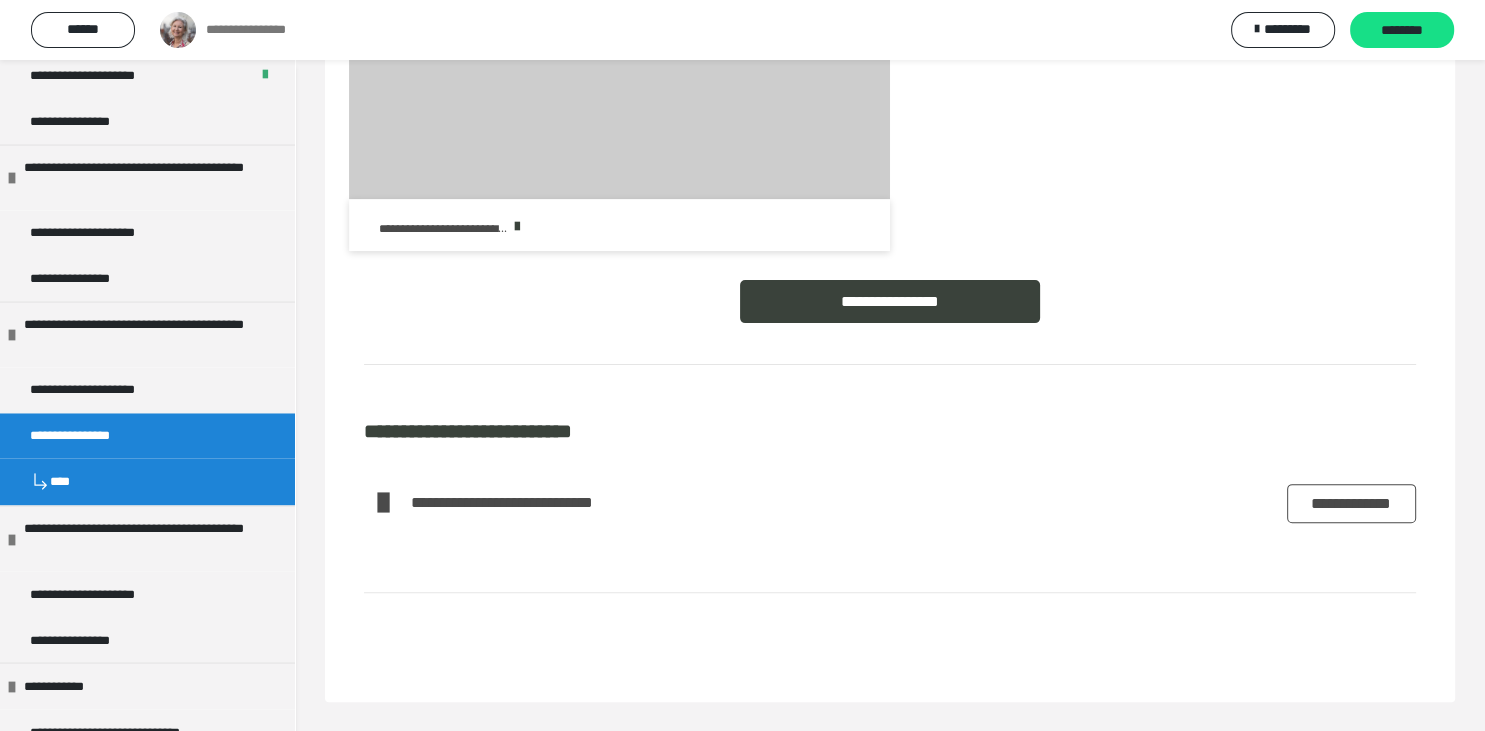 click on "**********" at bounding box center [1351, 504] 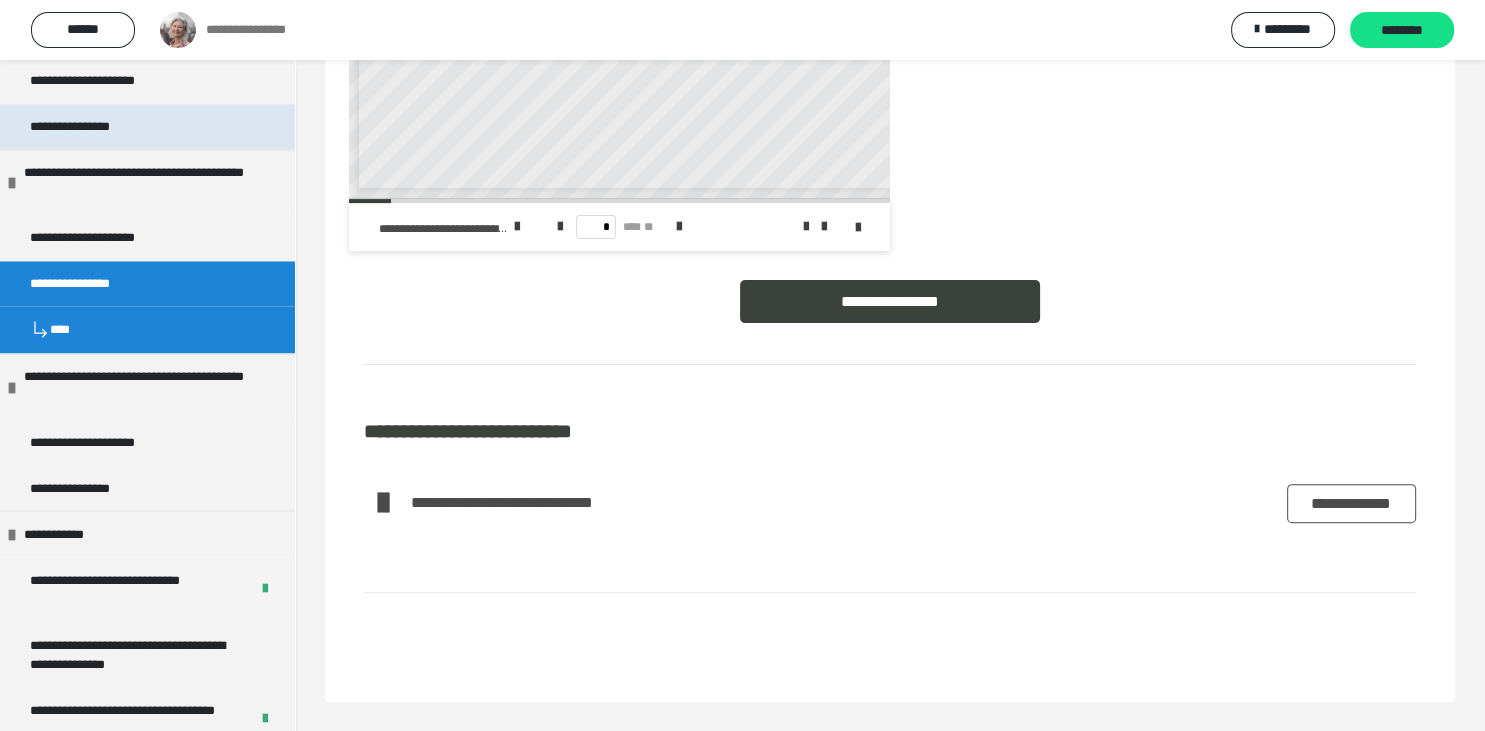scroll, scrollTop: 3423, scrollLeft: 0, axis: vertical 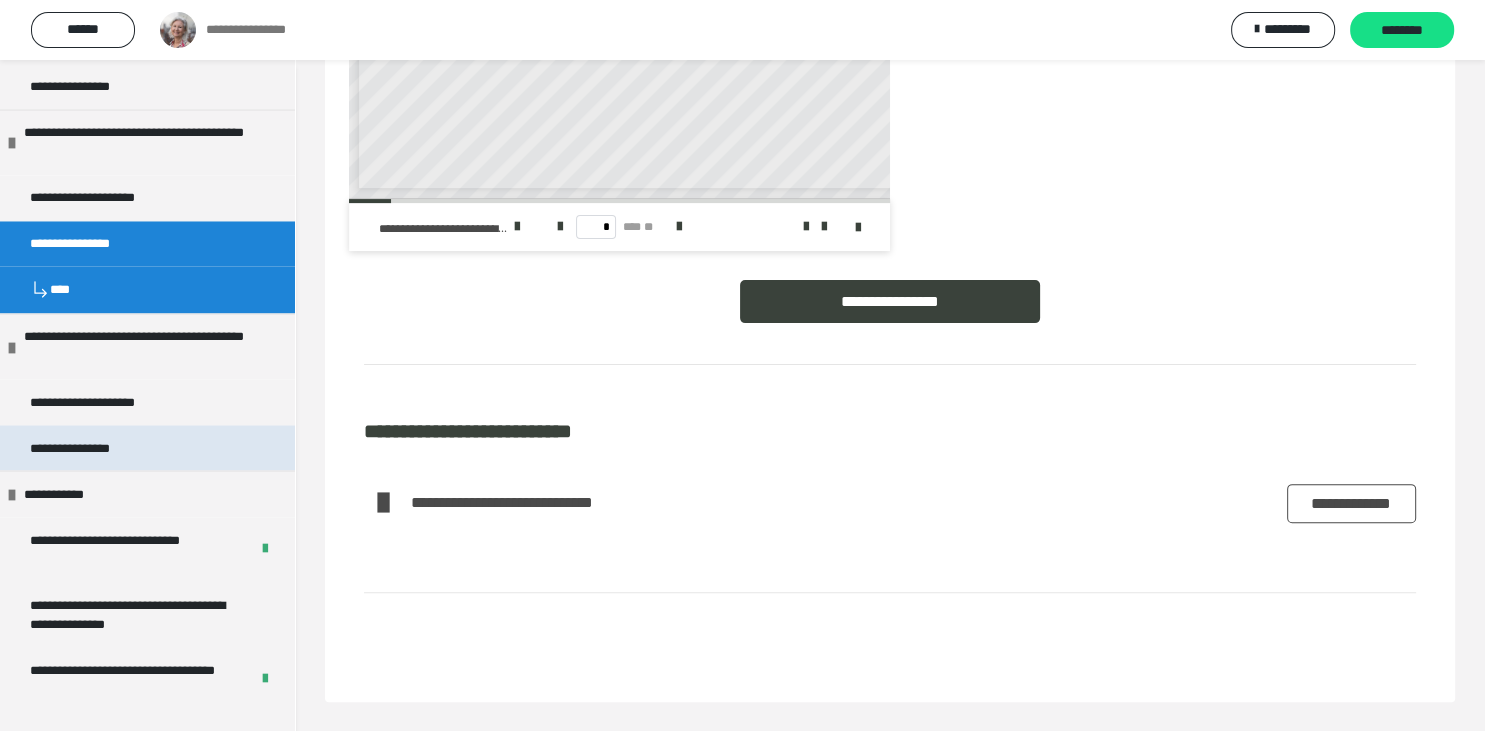 click on "**********" at bounding box center [88, 448] 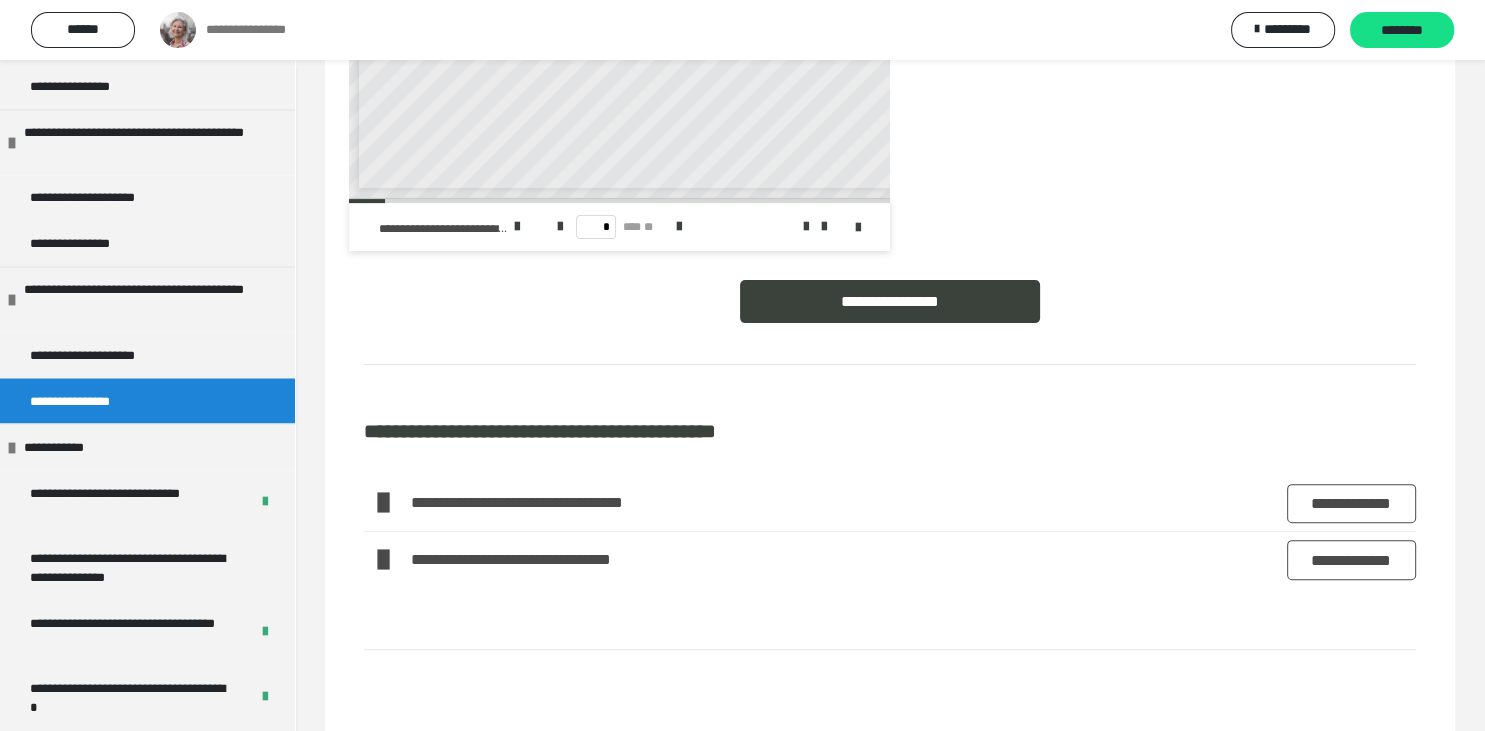 click on "**********" at bounding box center (1351, 504) 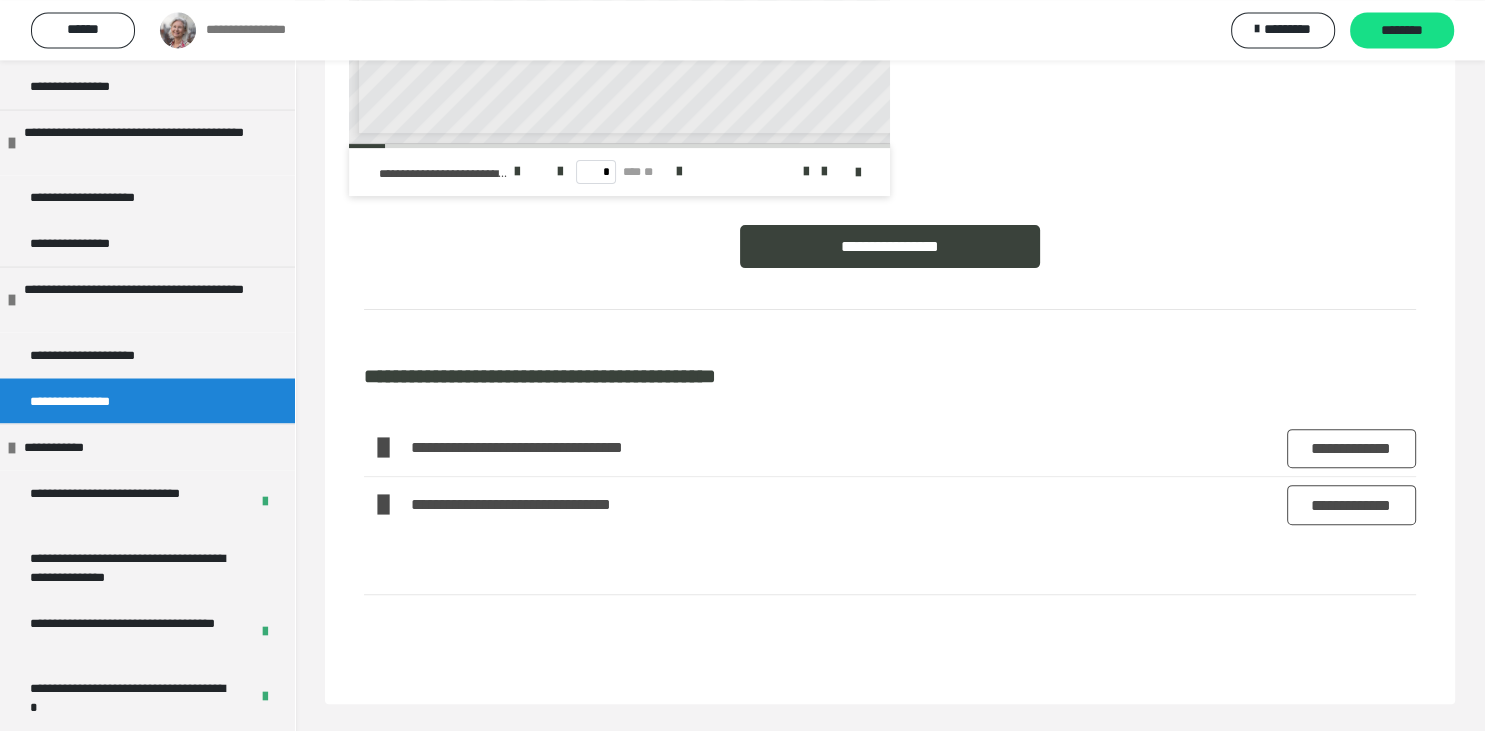 scroll, scrollTop: 599, scrollLeft: 0, axis: vertical 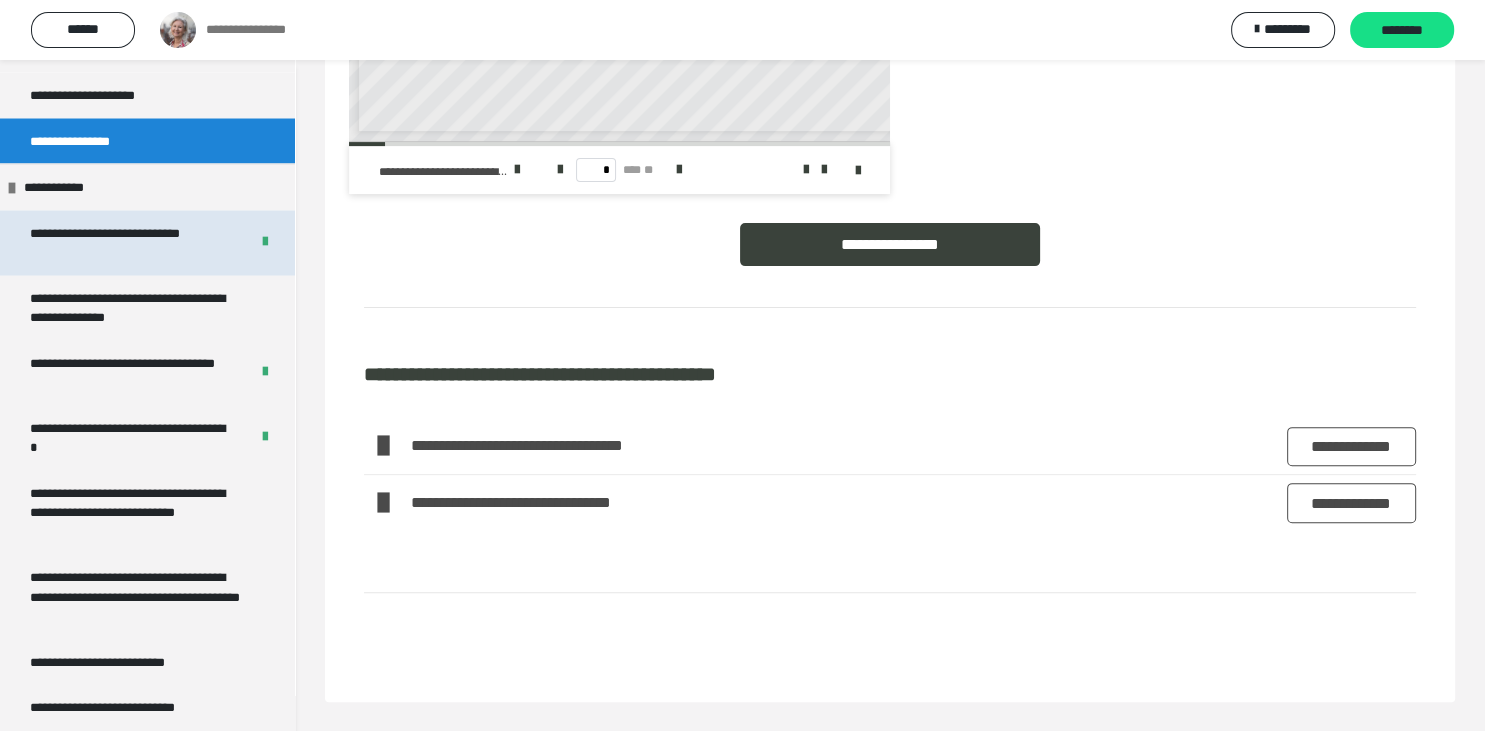 click on "**********" at bounding box center [131, 242] 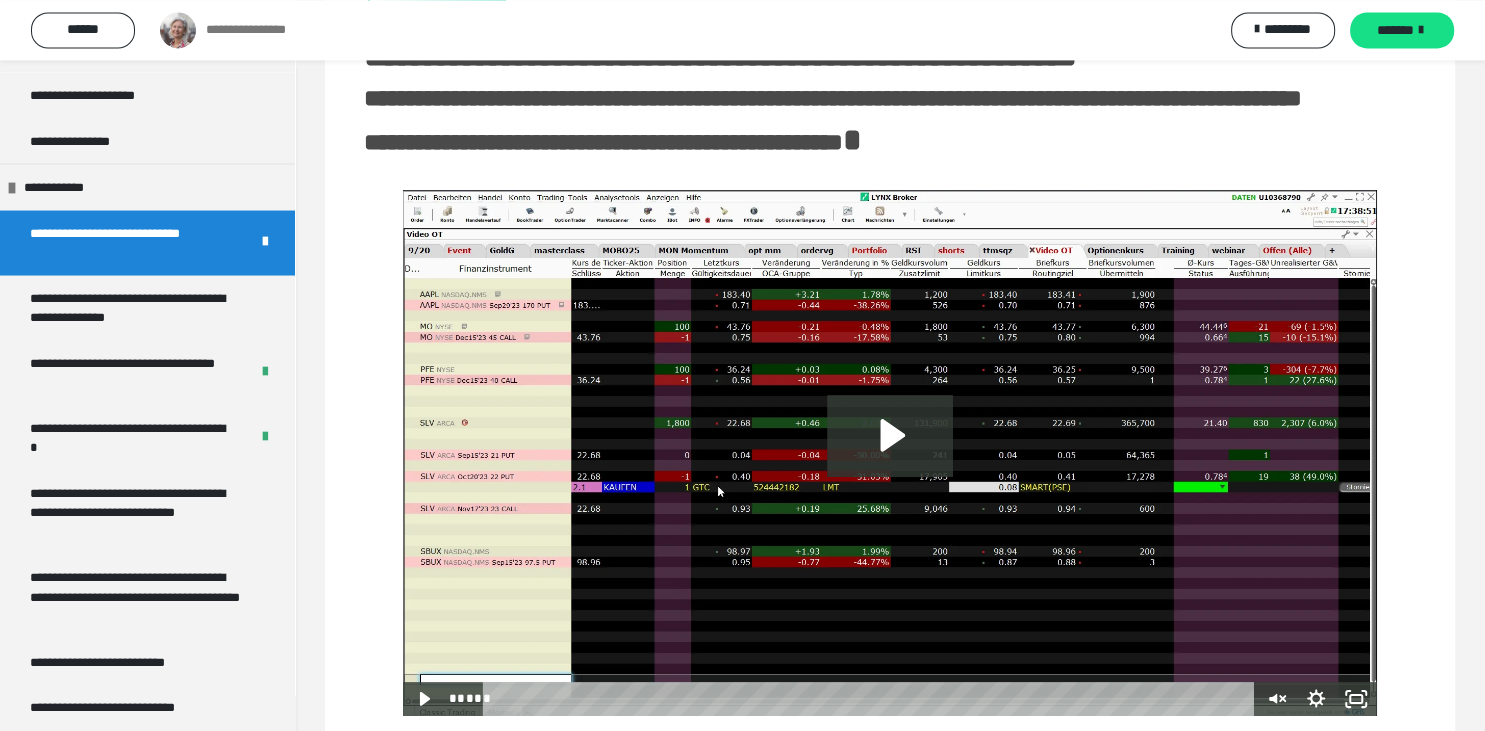 scroll, scrollTop: 302, scrollLeft: 0, axis: vertical 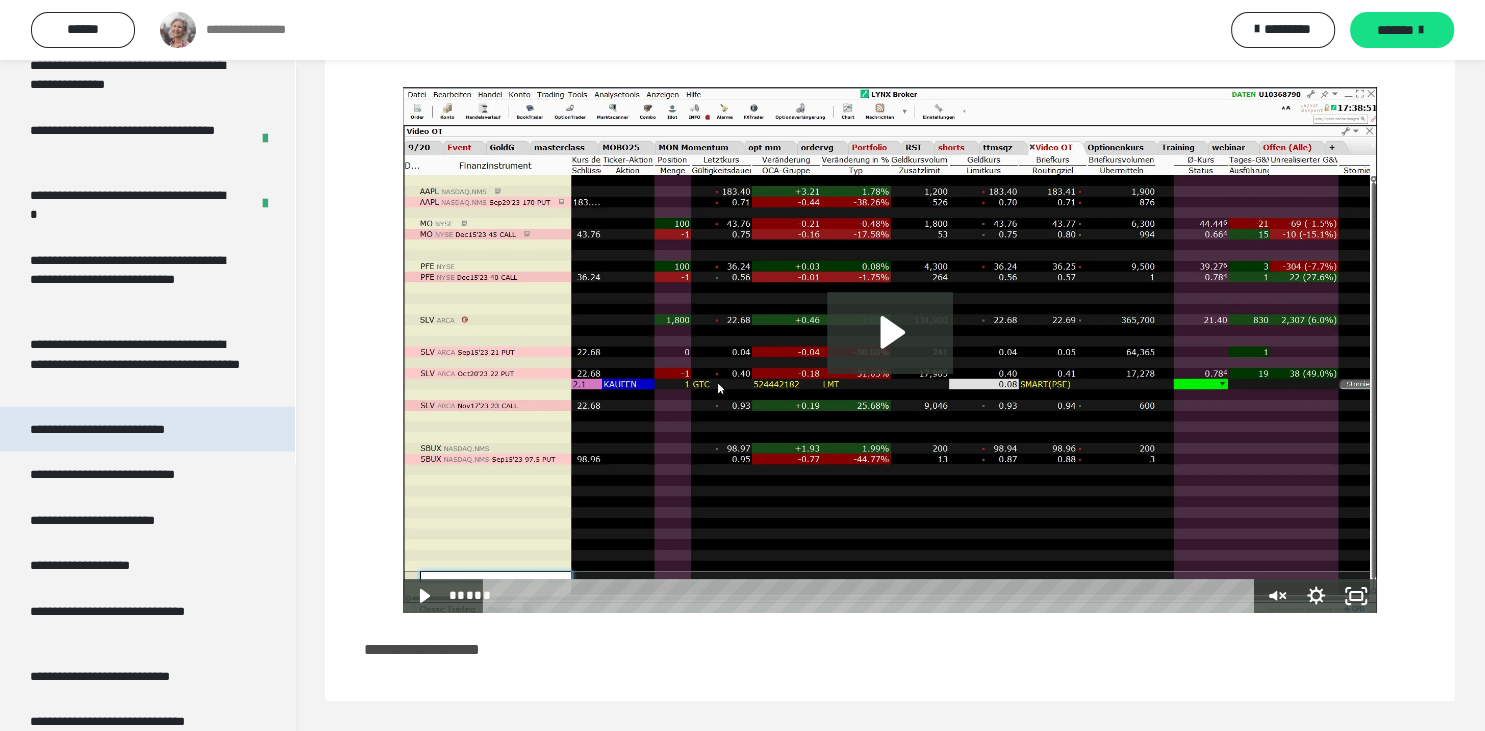 click on "**********" at bounding box center [124, 430] 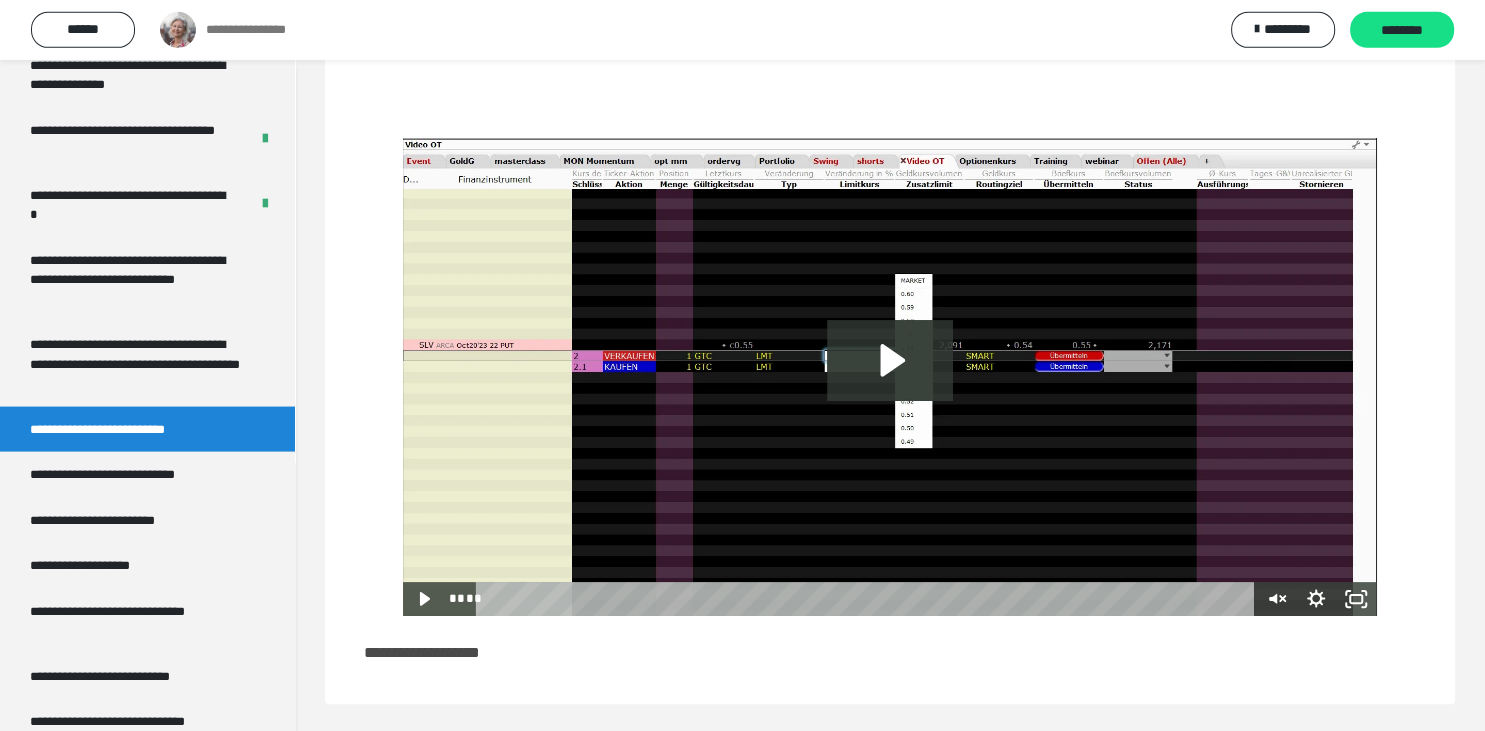 scroll, scrollTop: 345, scrollLeft: 0, axis: vertical 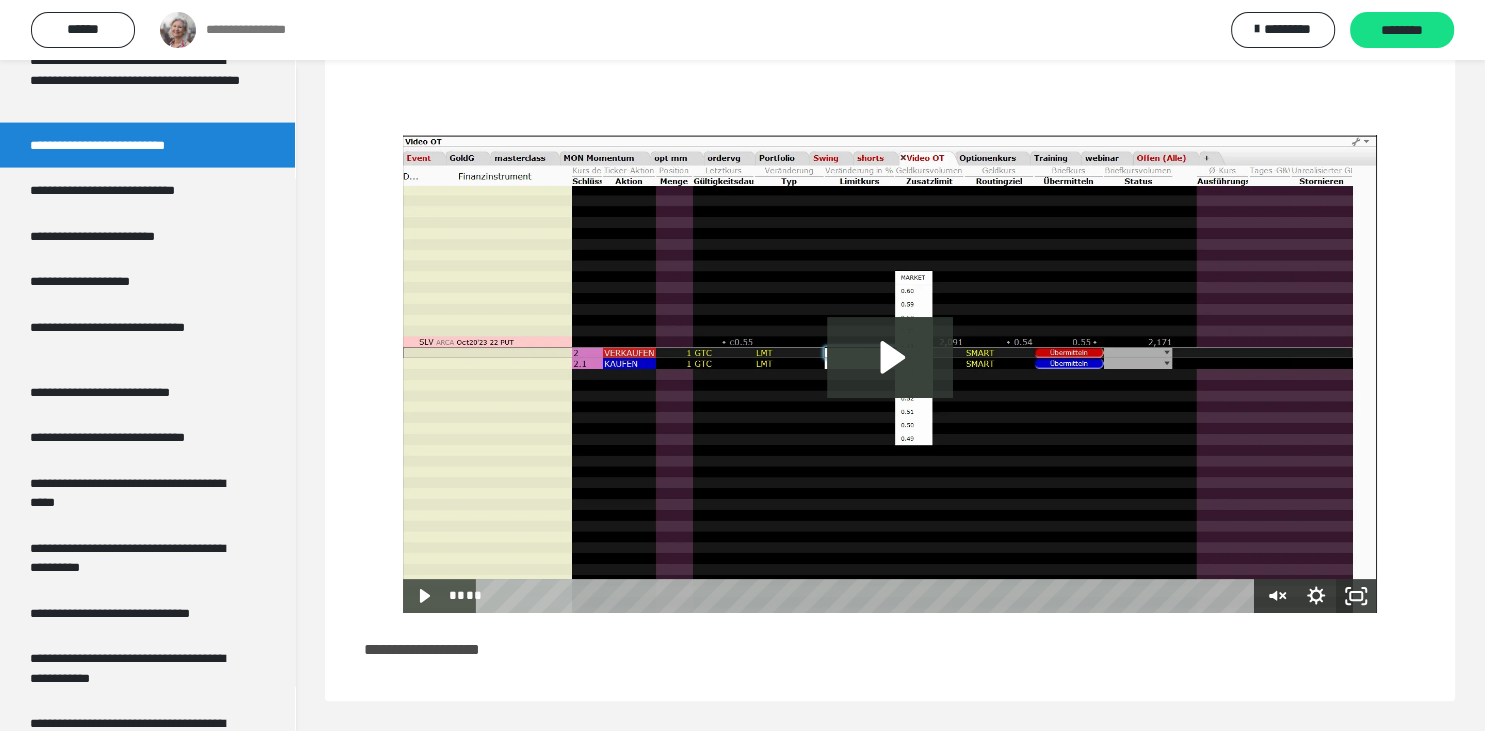 click 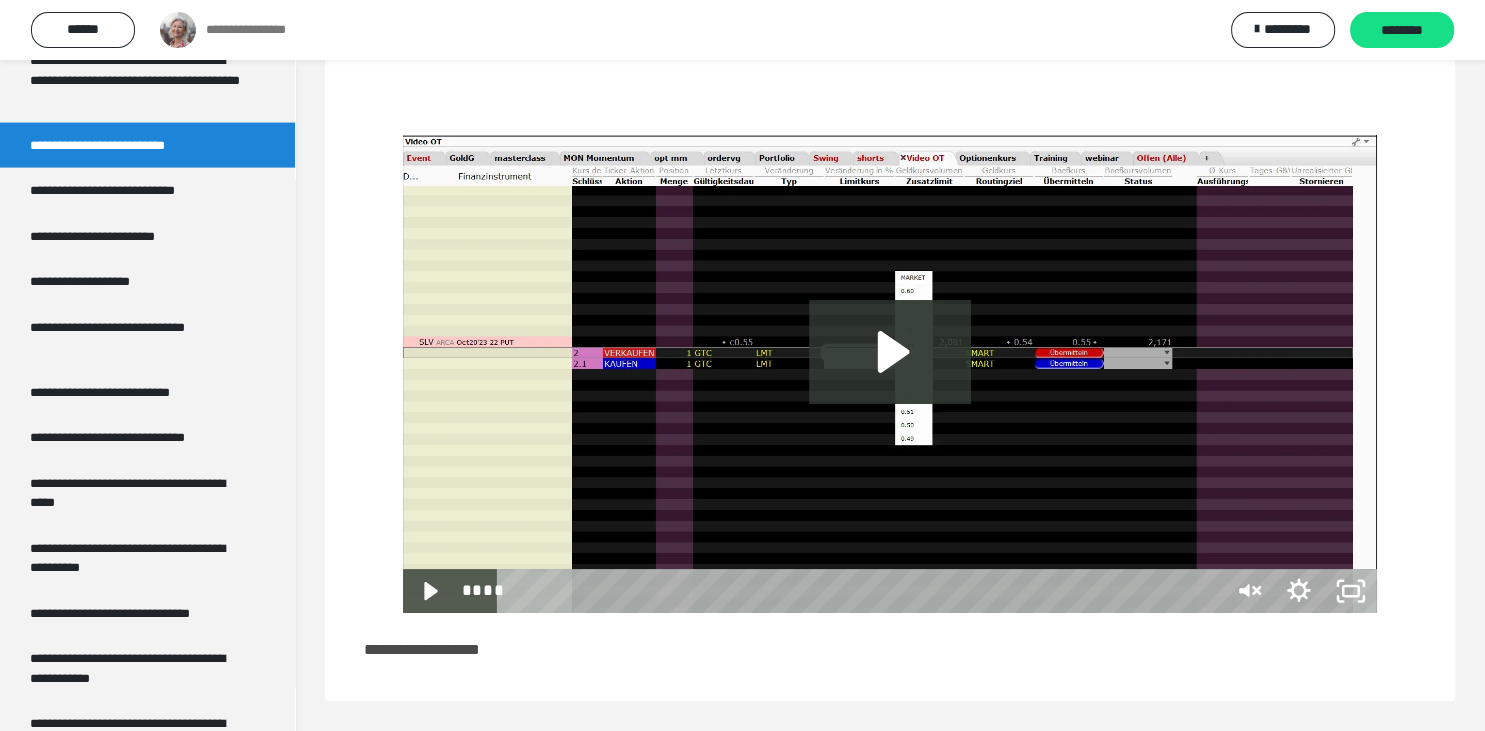 scroll, scrollTop: 236, scrollLeft: 0, axis: vertical 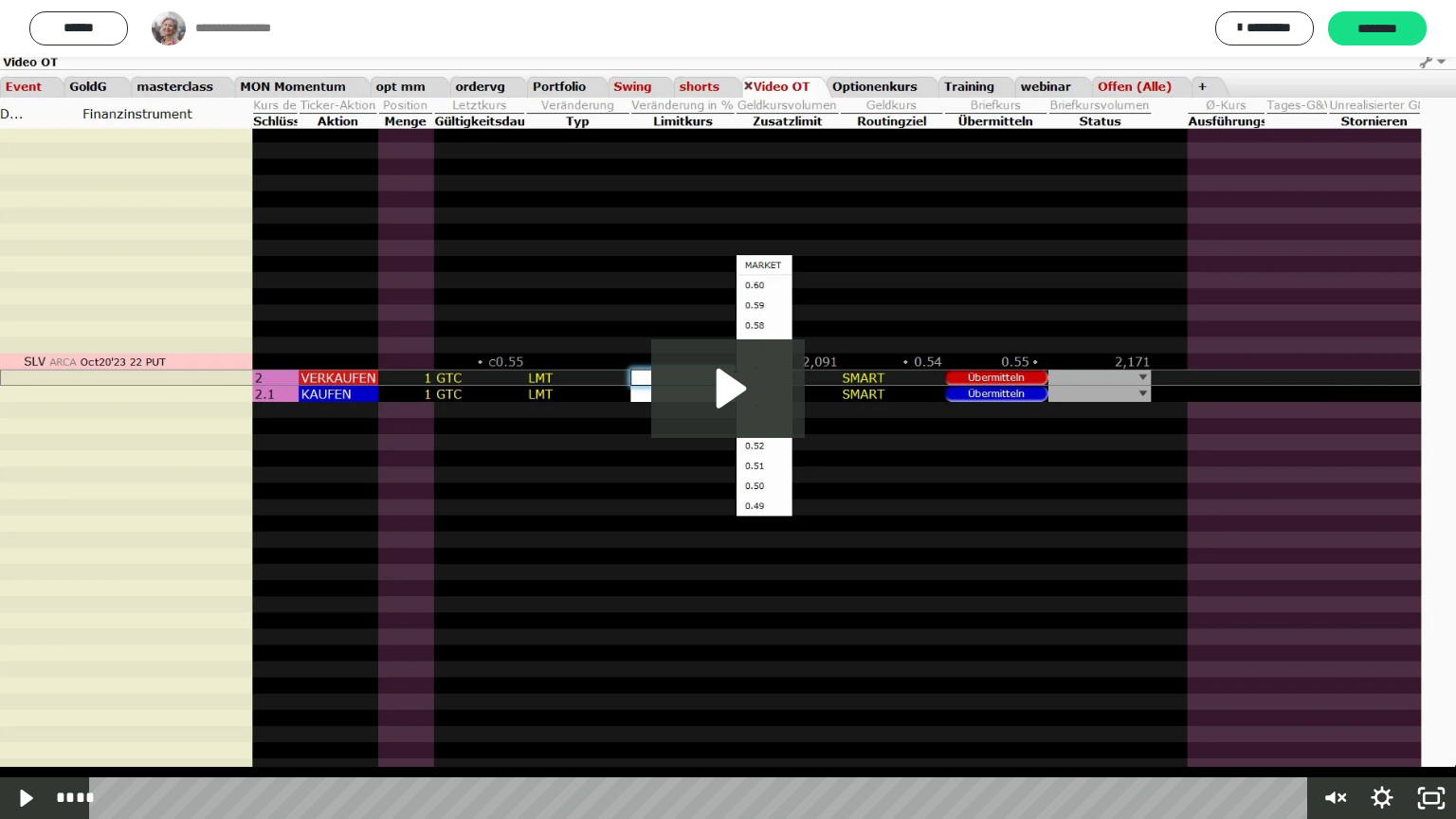 type 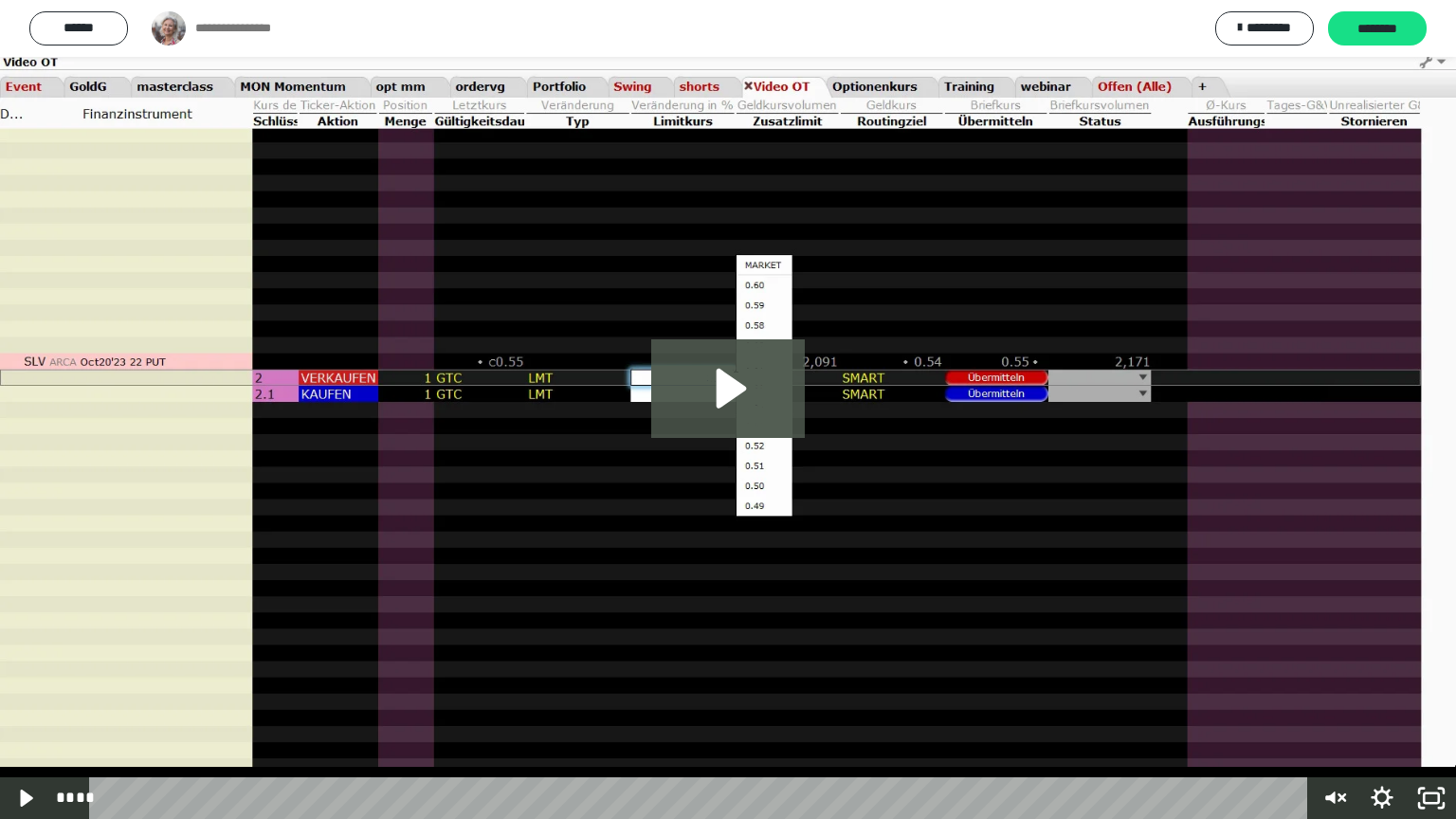 click 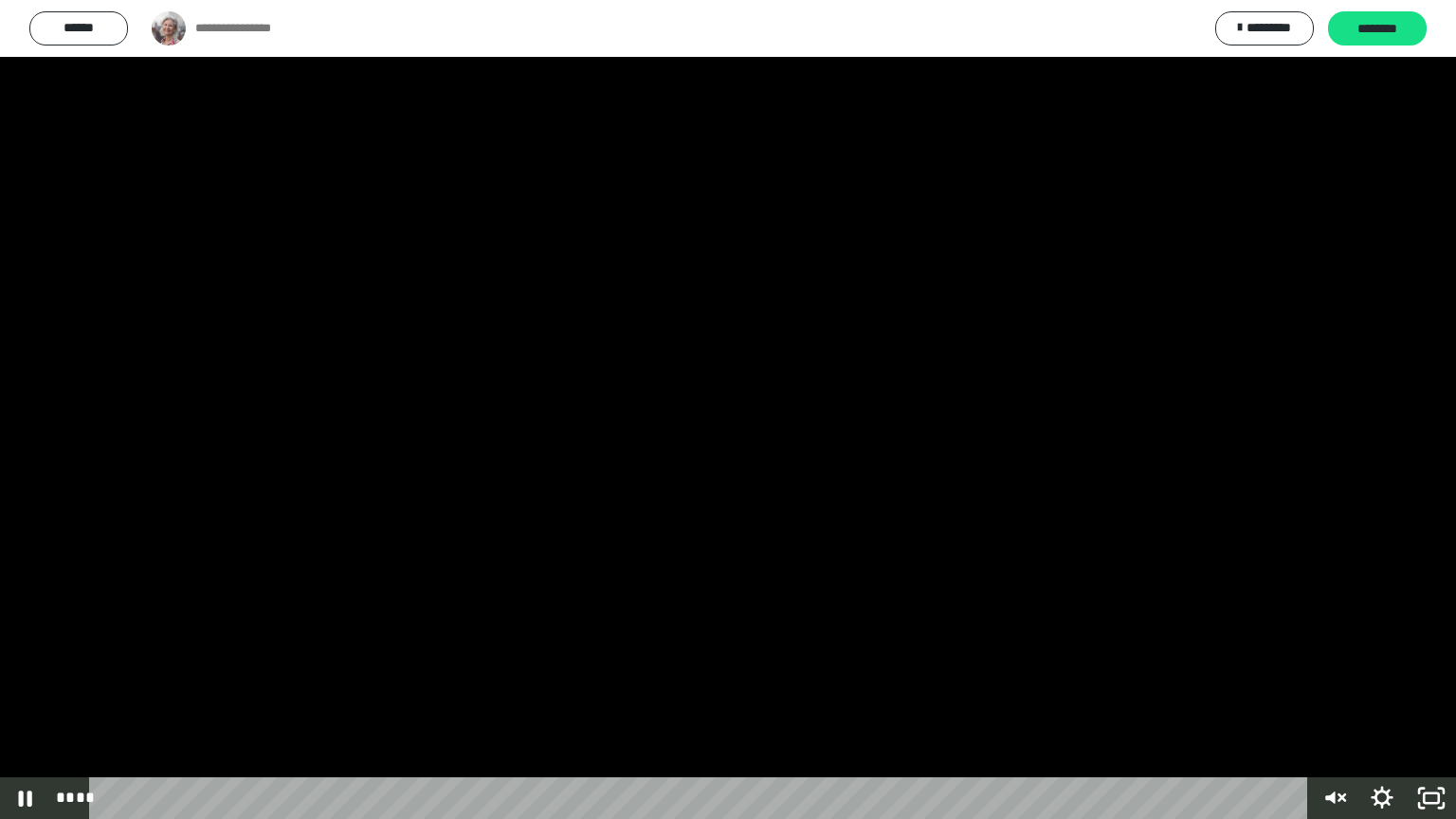 type 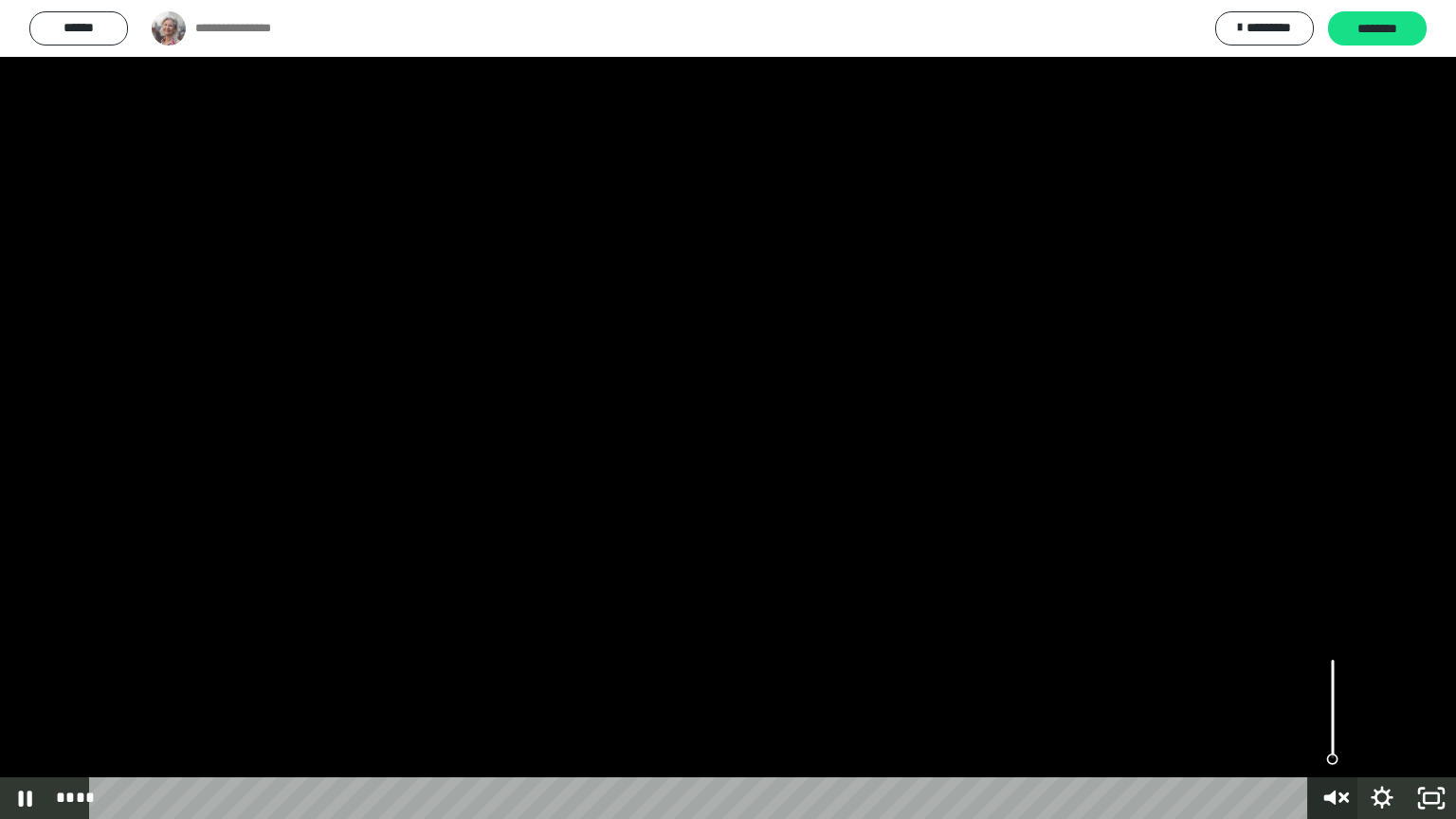 click 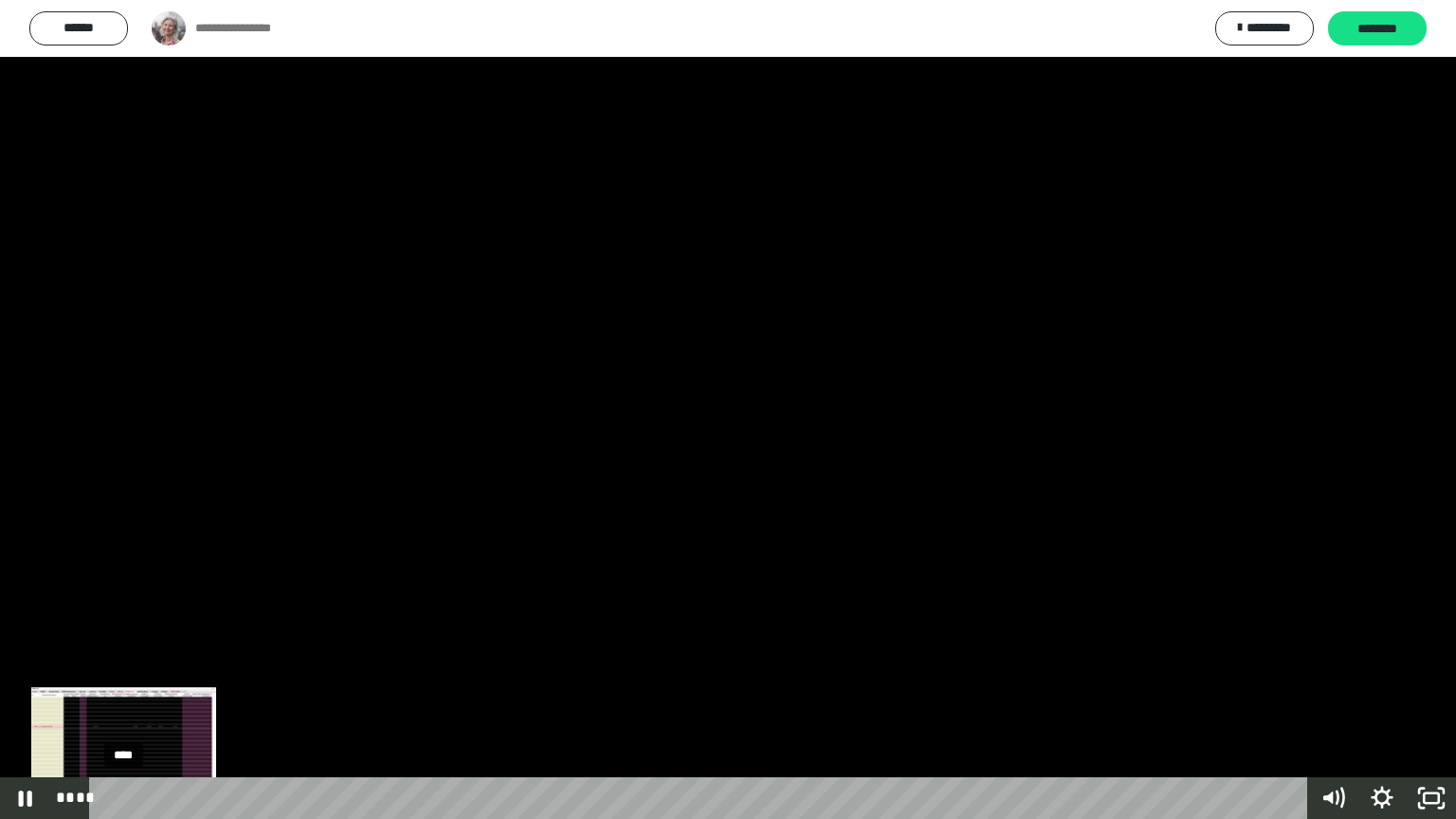 drag, startPoint x: 623, startPoint y: 804, endPoint x: 123, endPoint y: 793, distance: 500.121 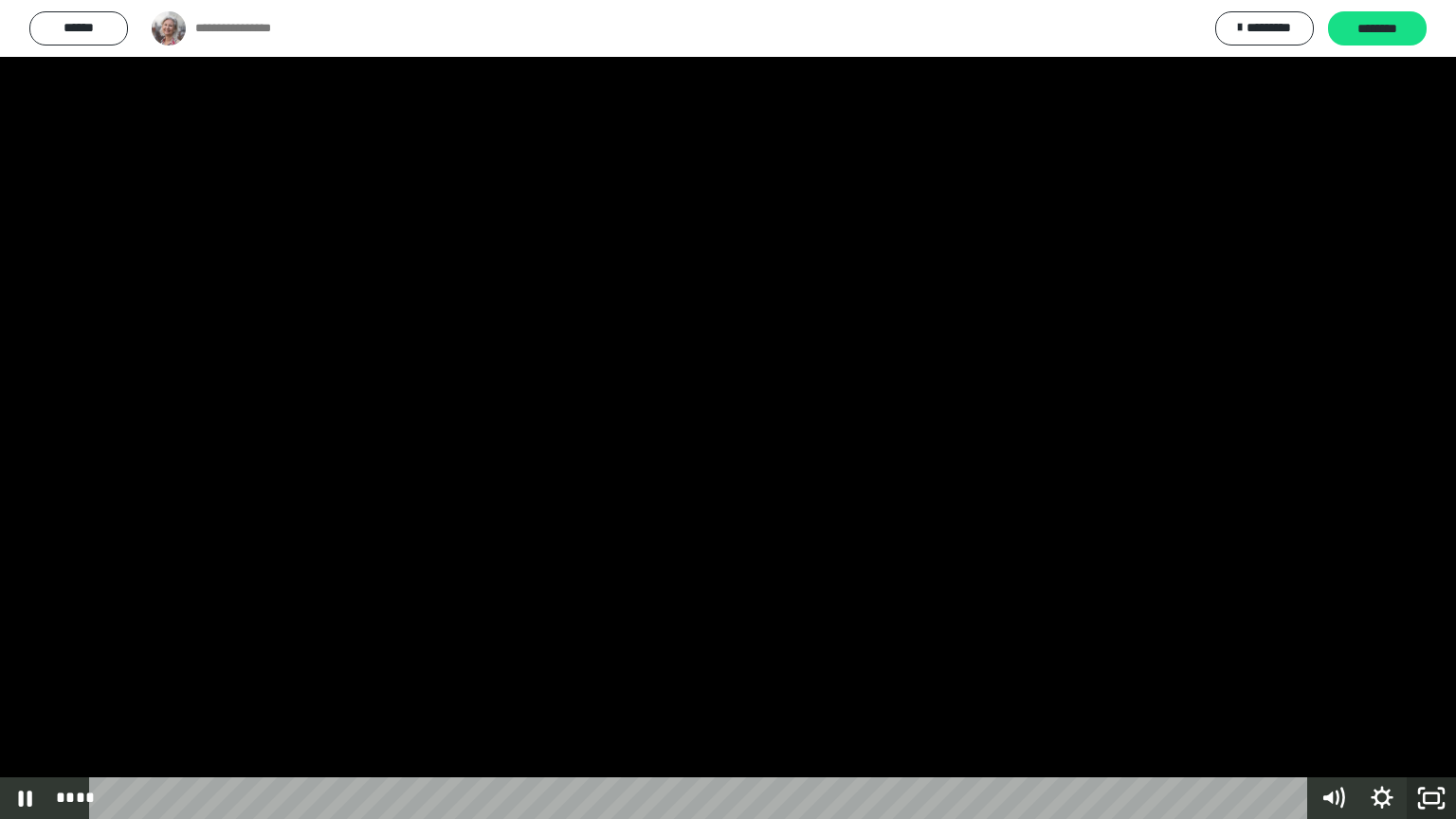 click 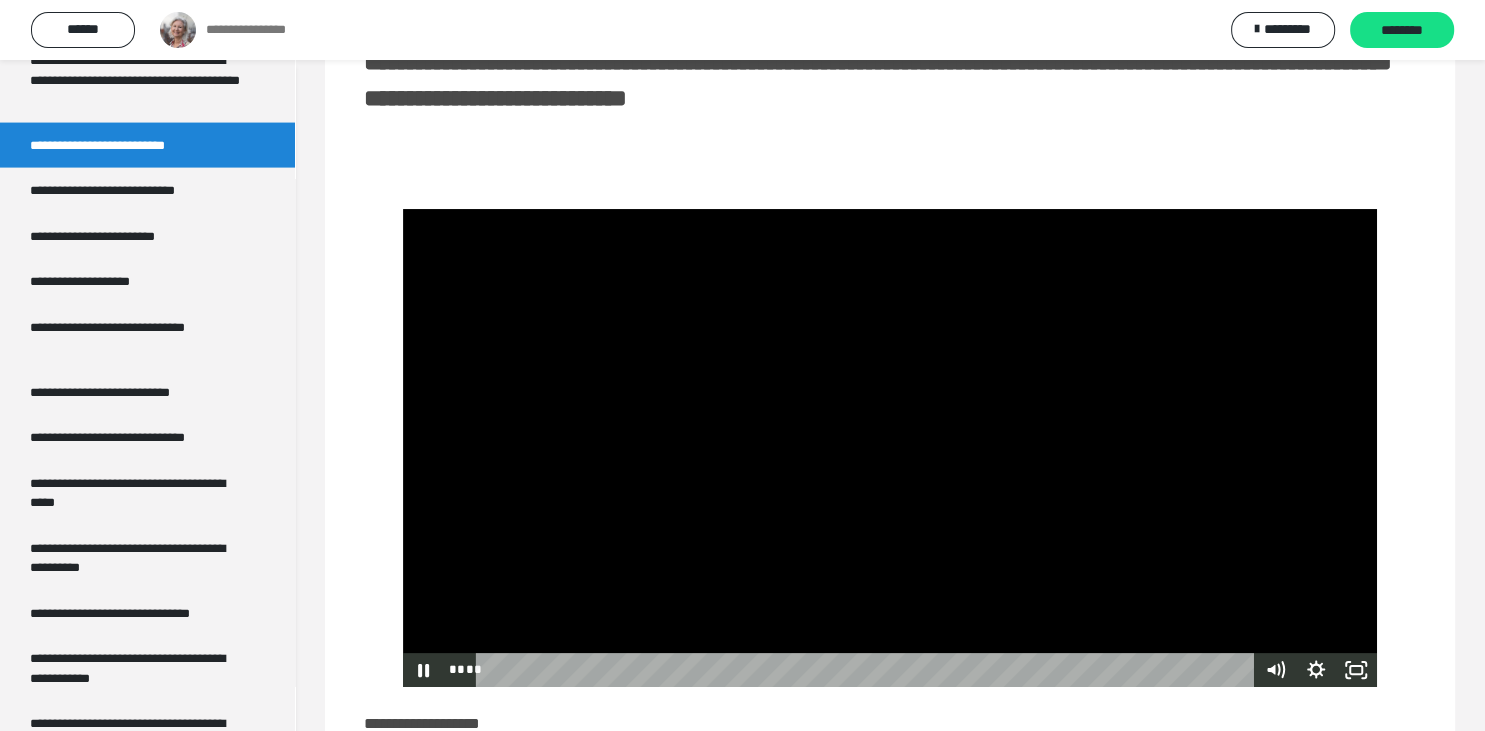 click at bounding box center [890, 448] 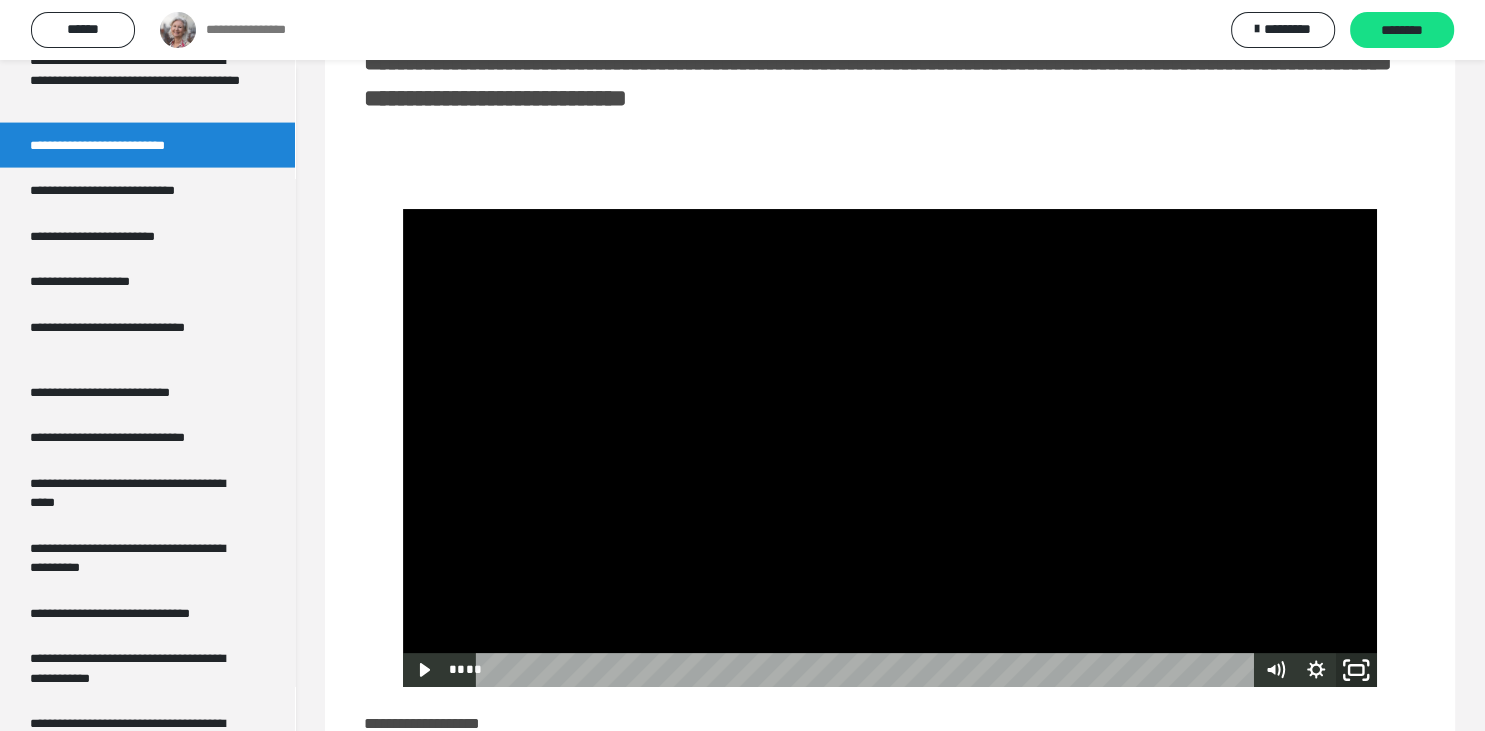 click 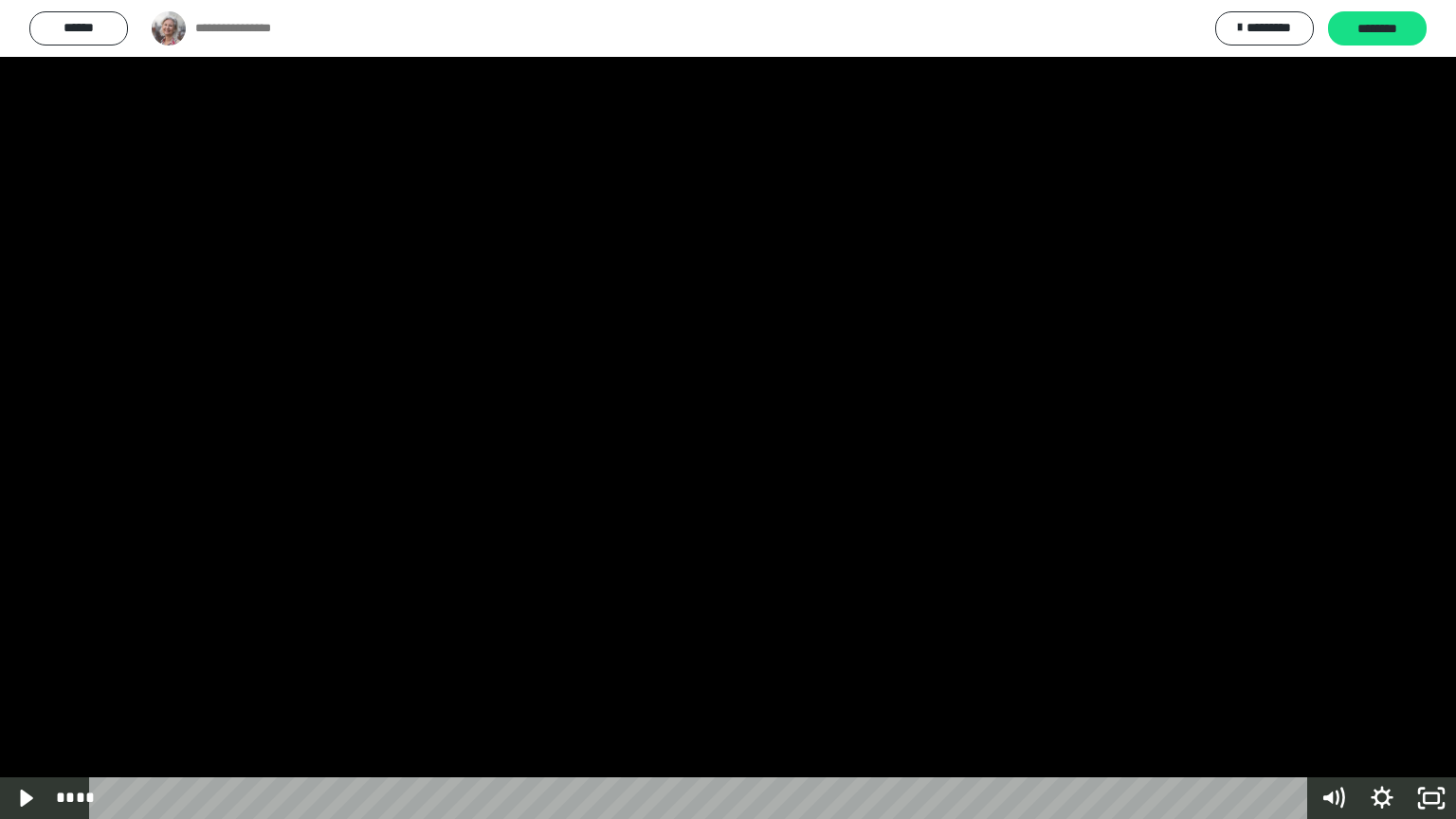 click at bounding box center (728, 410) 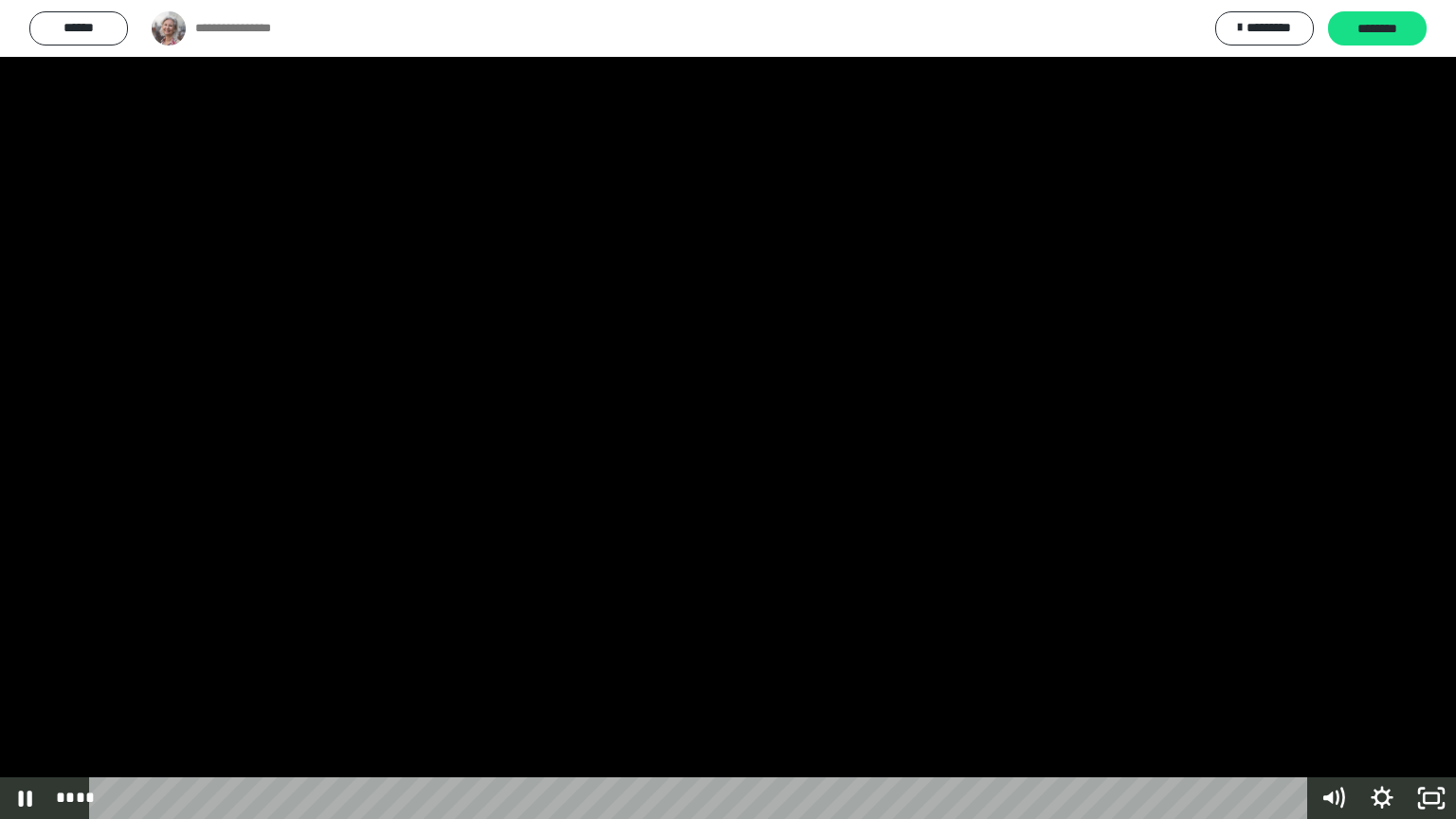 click at bounding box center [728, 410] 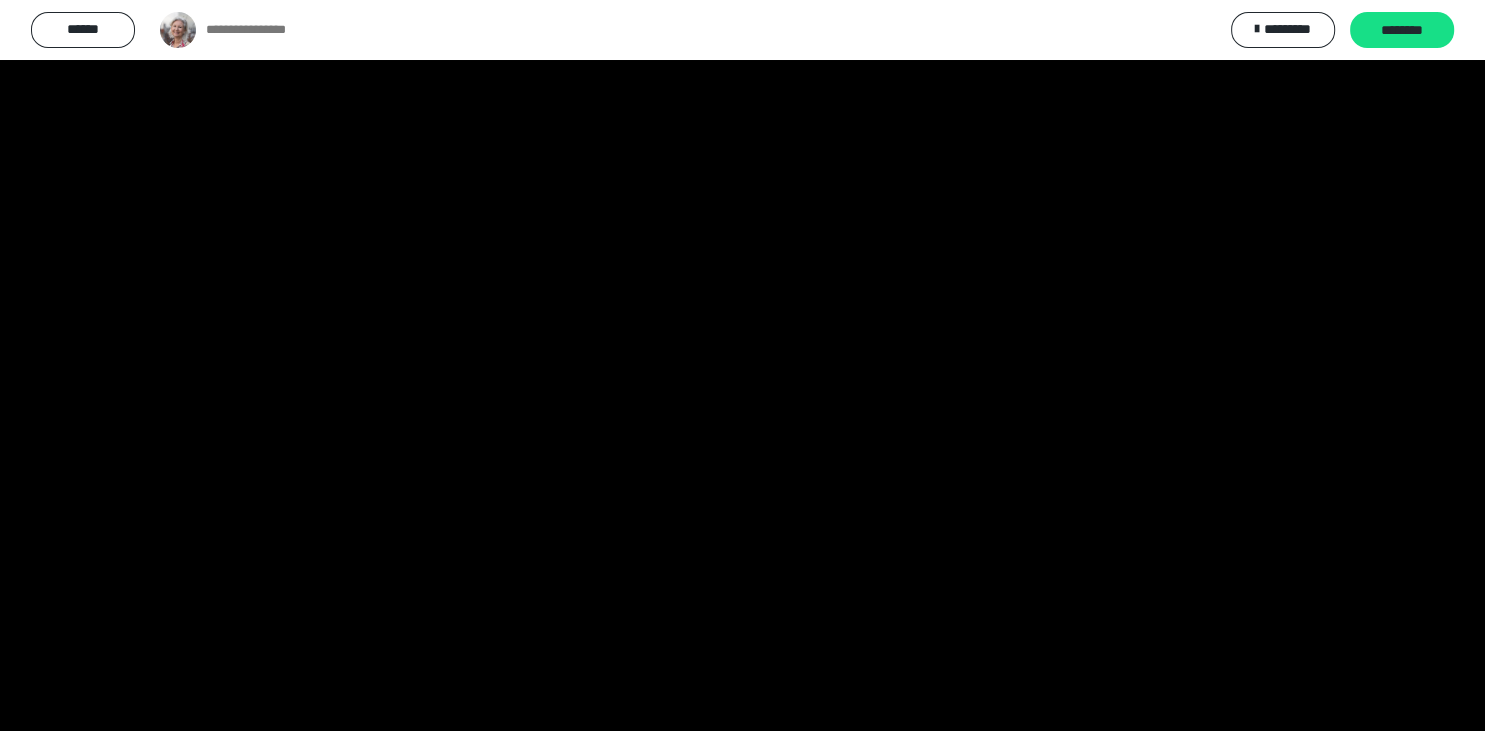 scroll, scrollTop: 4391, scrollLeft: 0, axis: vertical 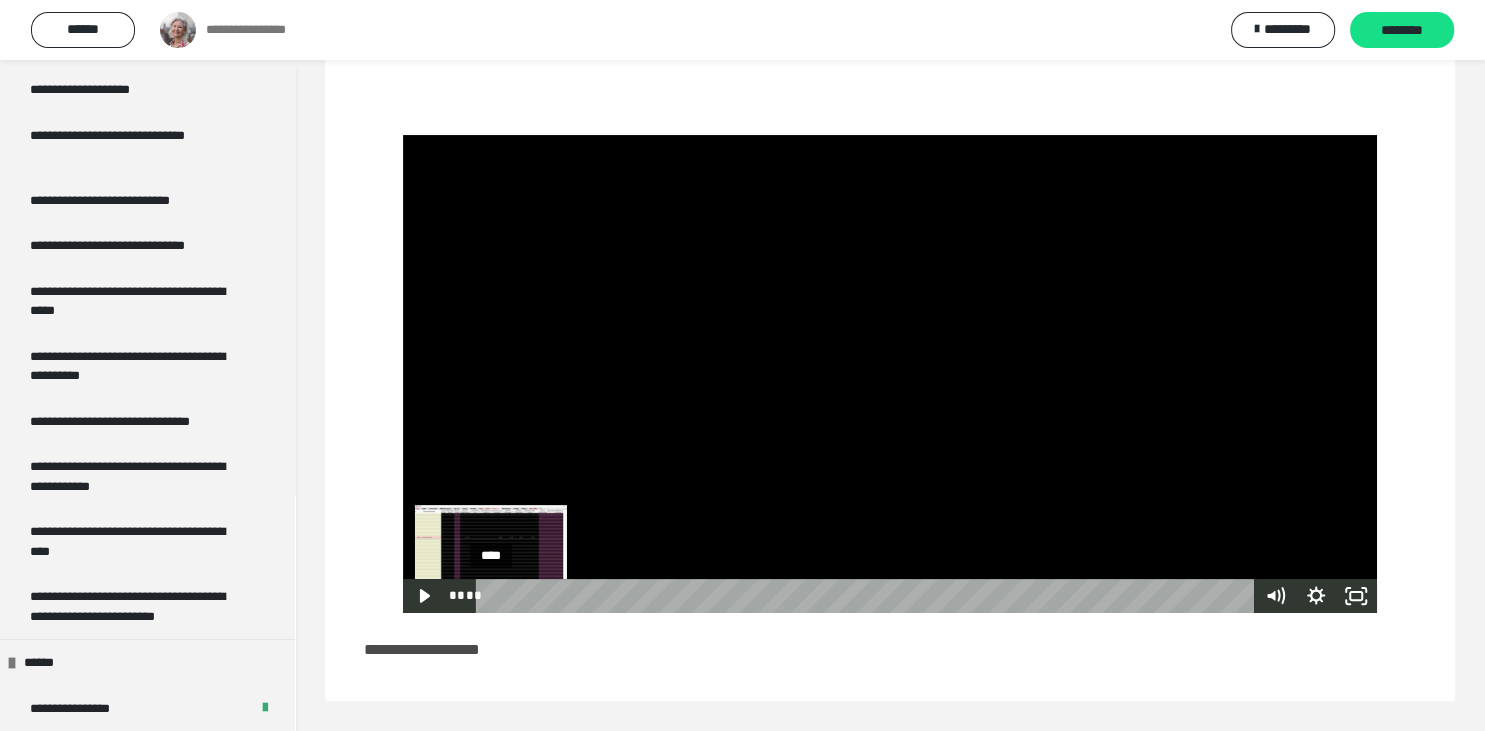 drag, startPoint x: 692, startPoint y: 600, endPoint x: 473, endPoint y: 614, distance: 219.44704 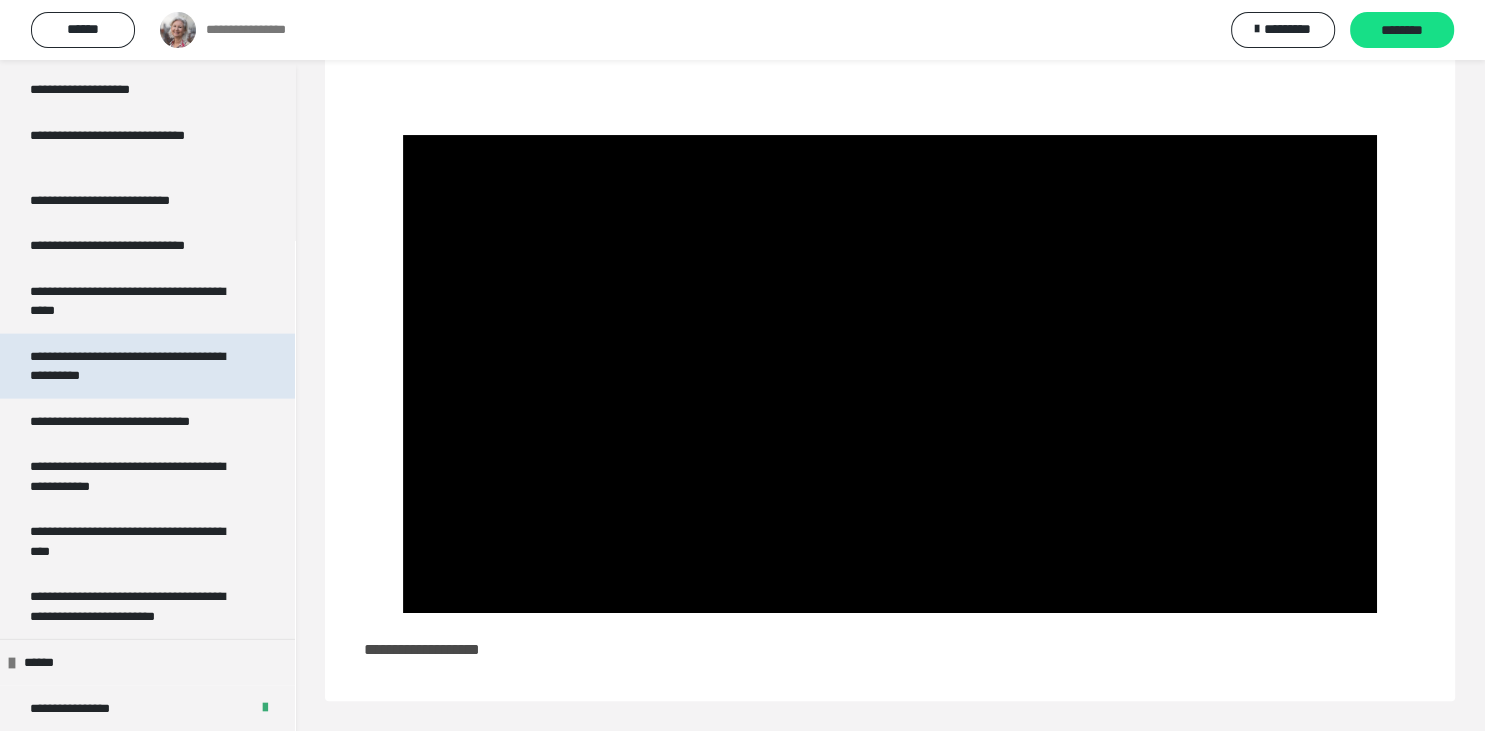 scroll, scrollTop: 4436, scrollLeft: 0, axis: vertical 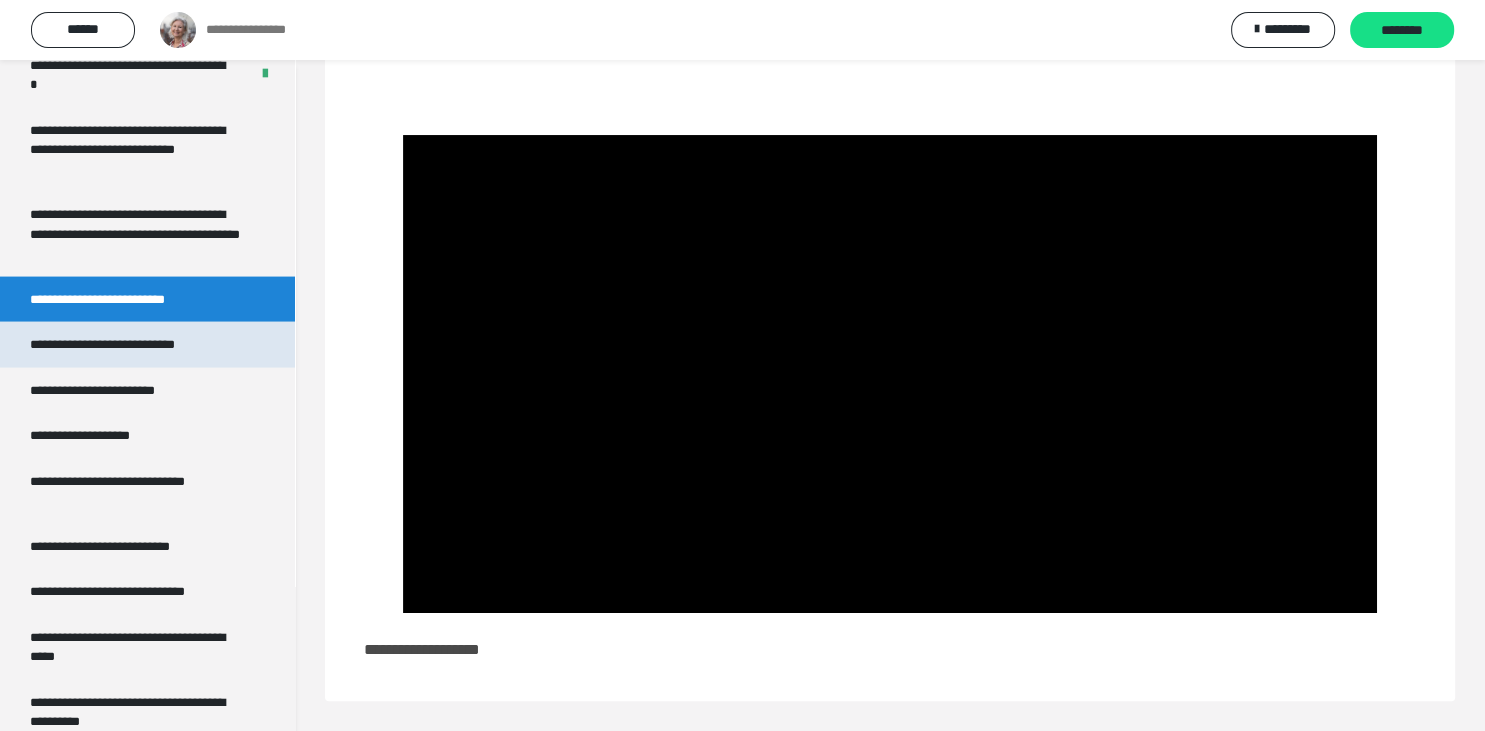 click on "**********" at bounding box center (132, 345) 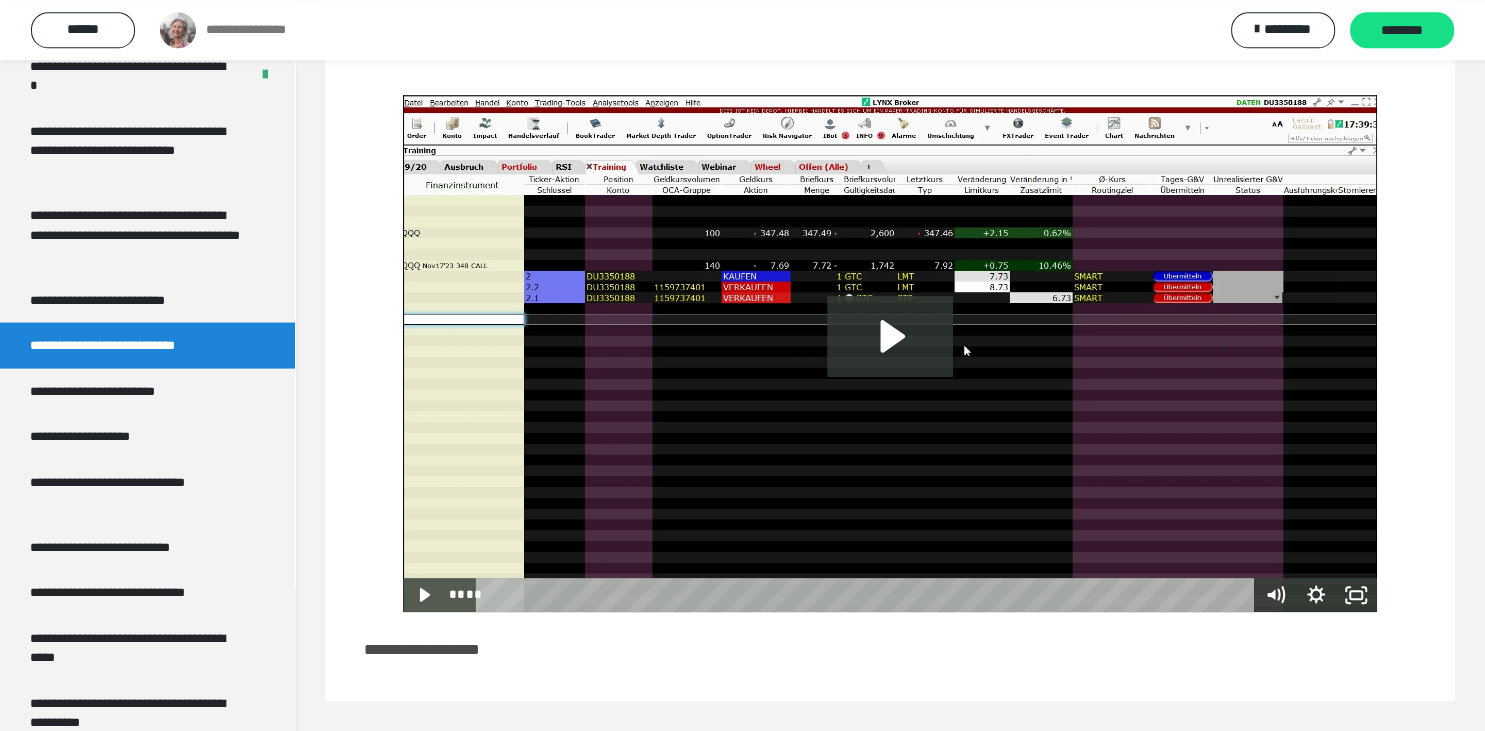 scroll, scrollTop: 534, scrollLeft: 0, axis: vertical 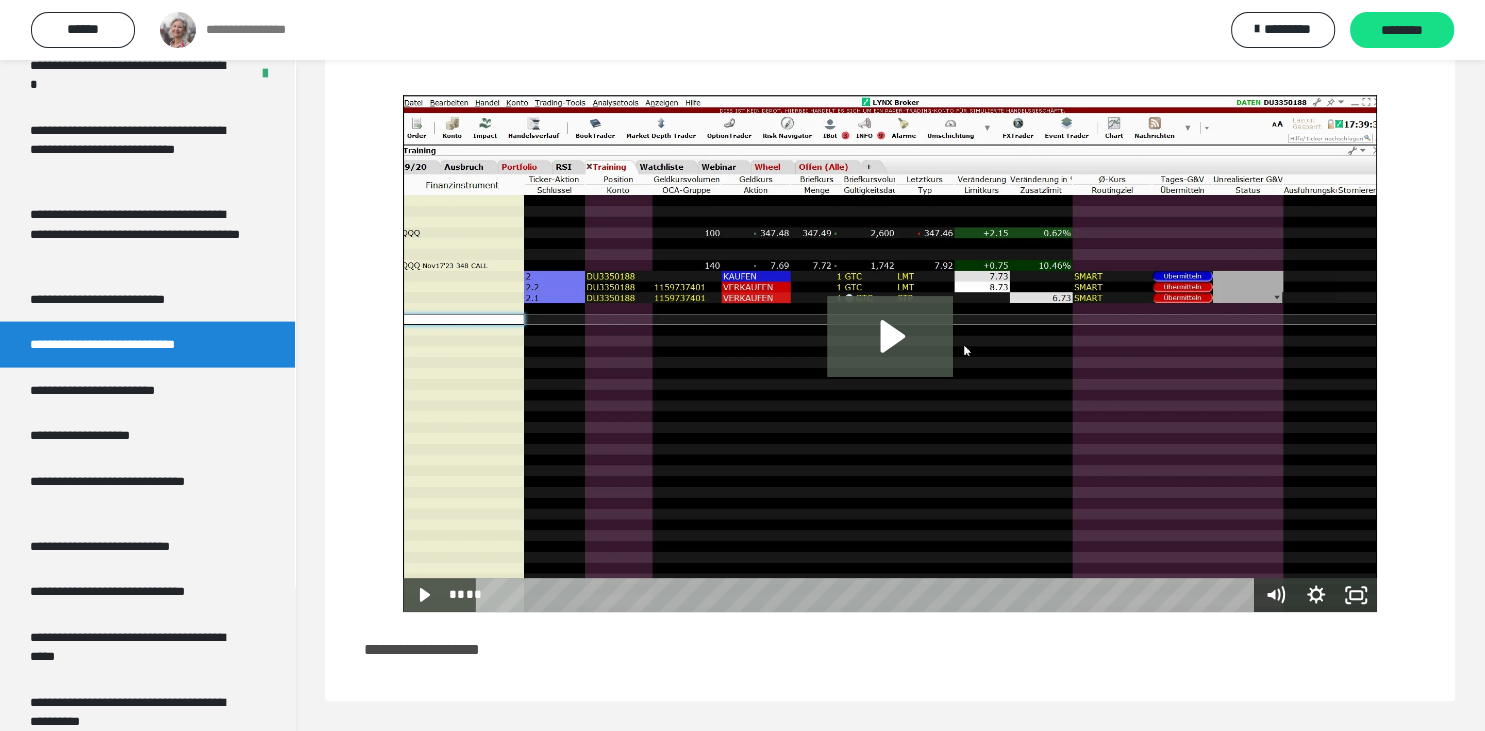 click 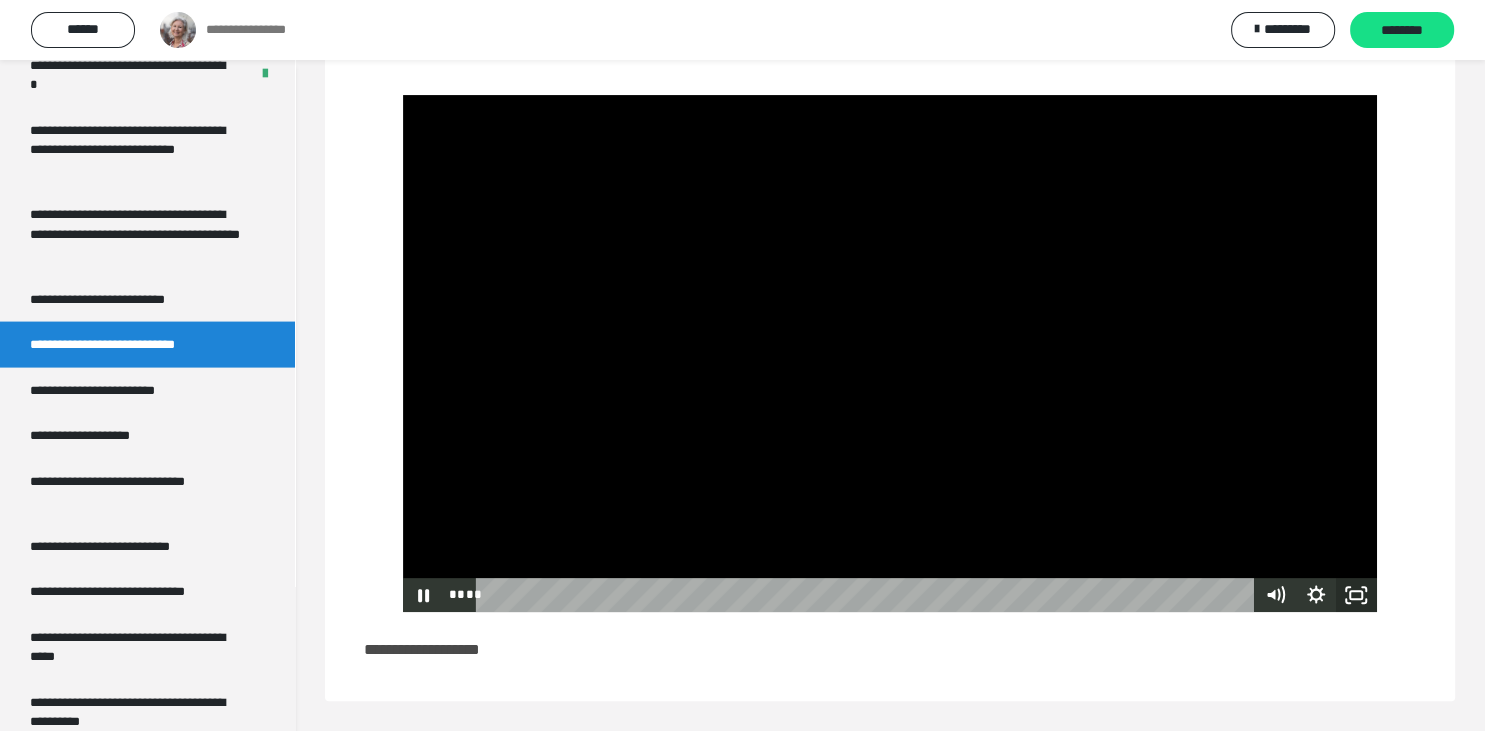 click 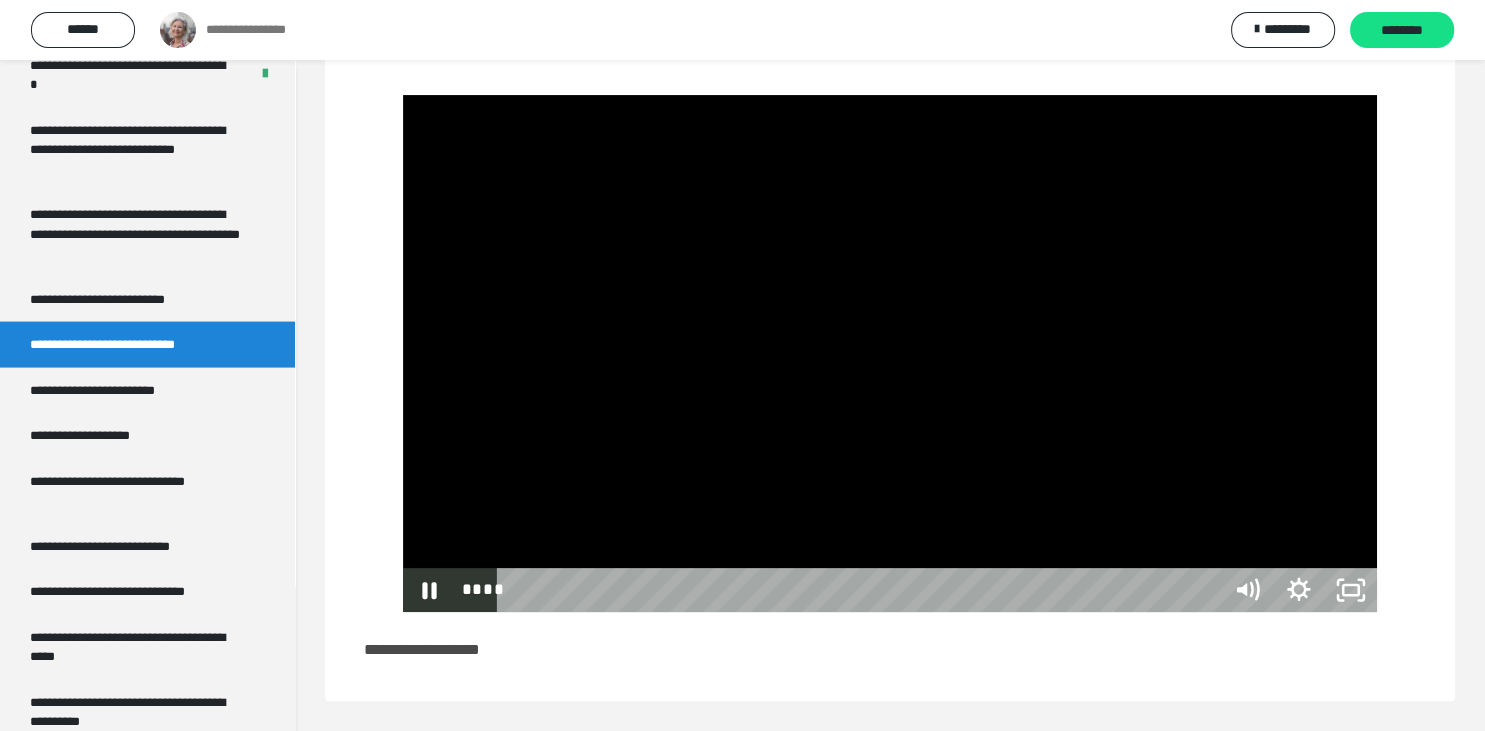scroll, scrollTop: 502, scrollLeft: 0, axis: vertical 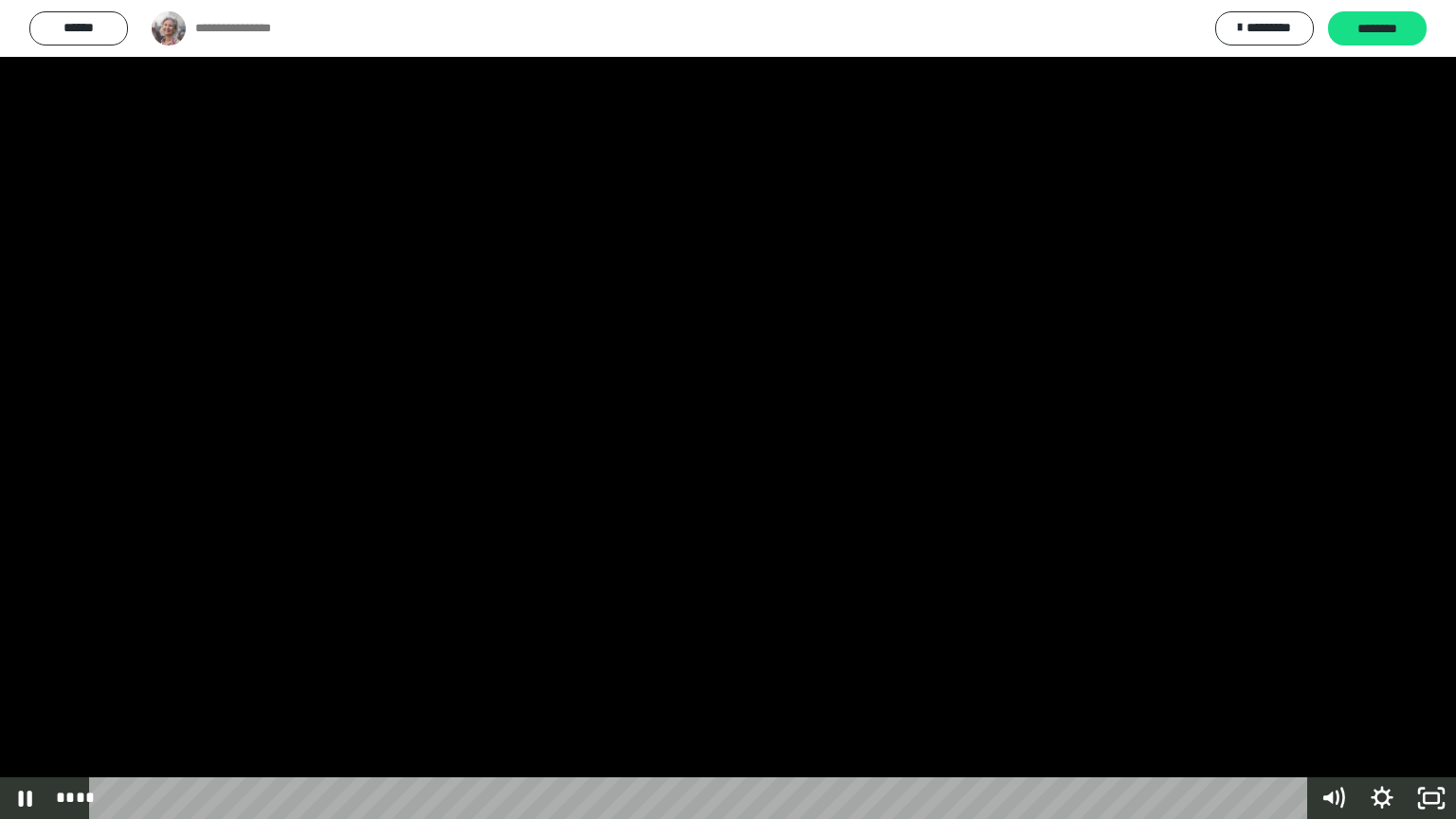 click at bounding box center (728, 410) 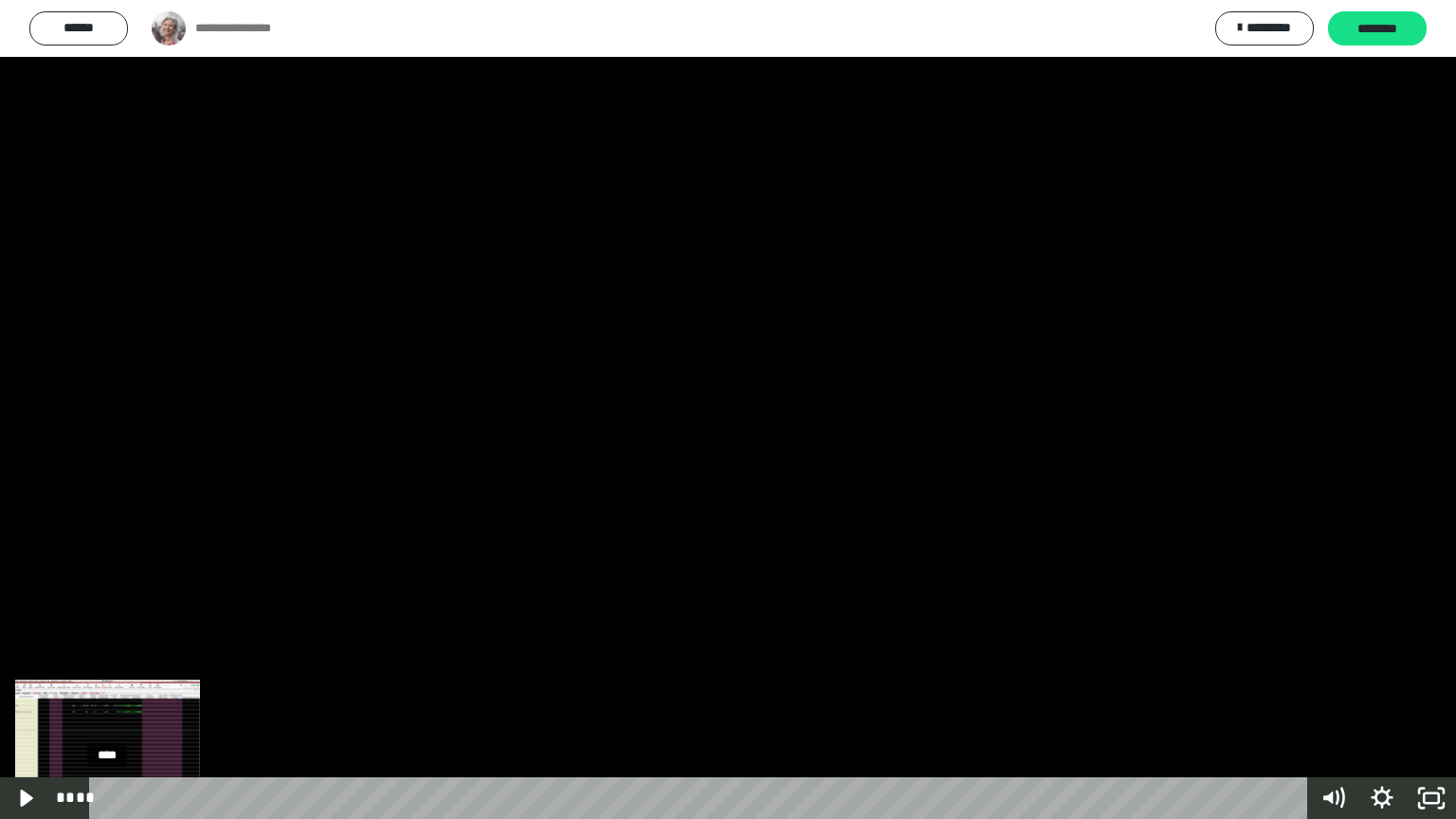 click on "****" at bounding box center (701, 798) 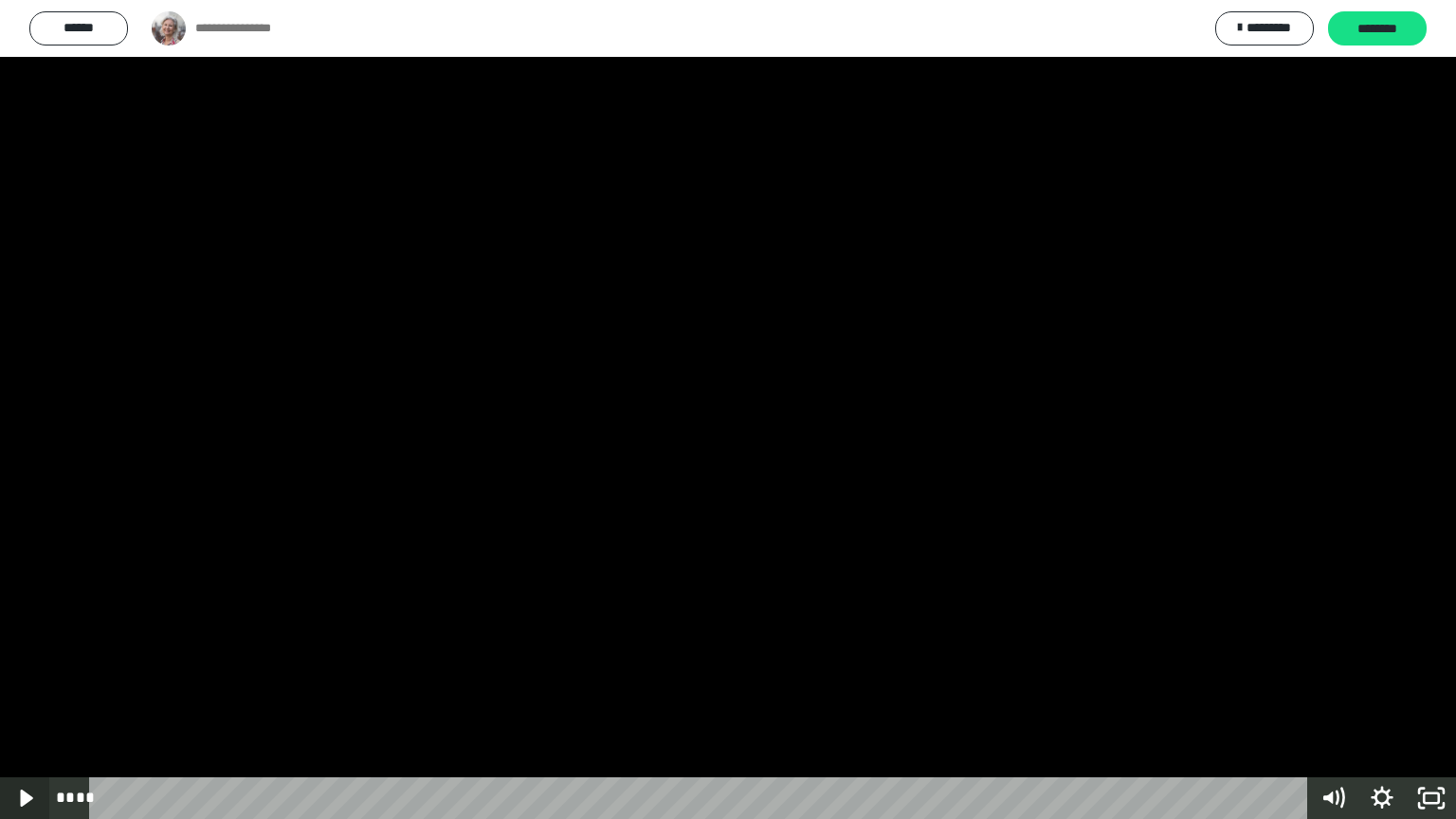 click 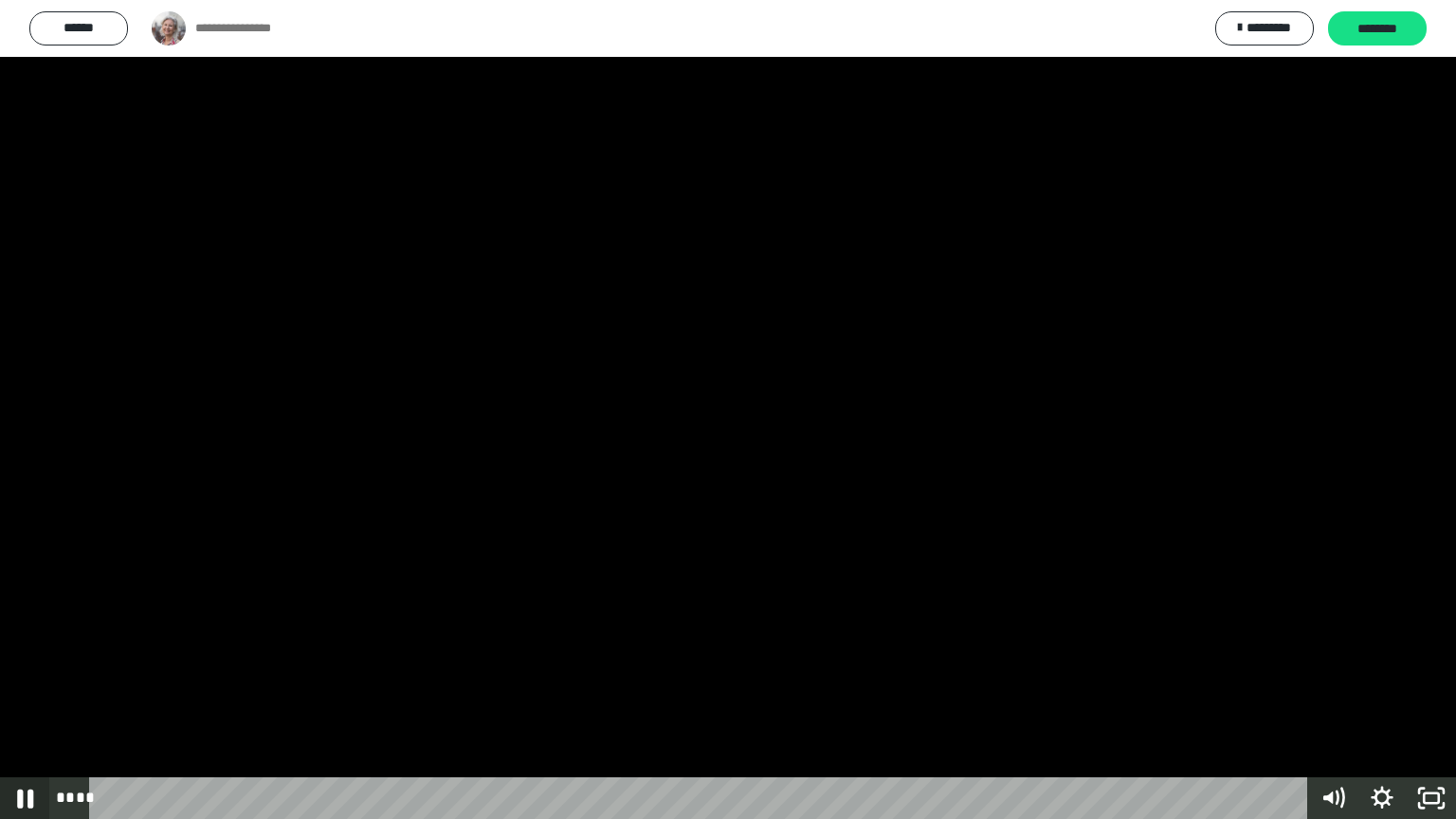 click 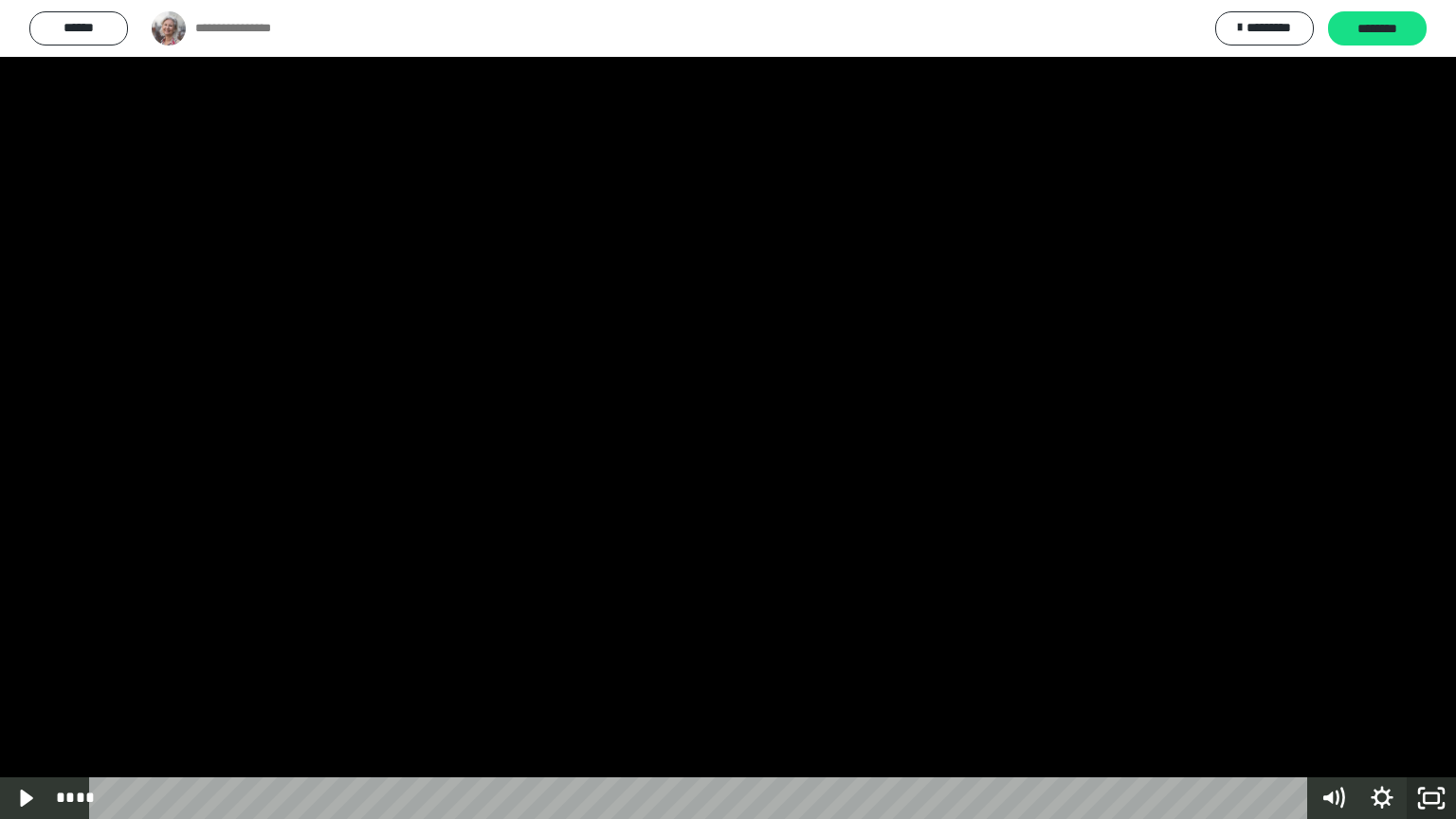 click 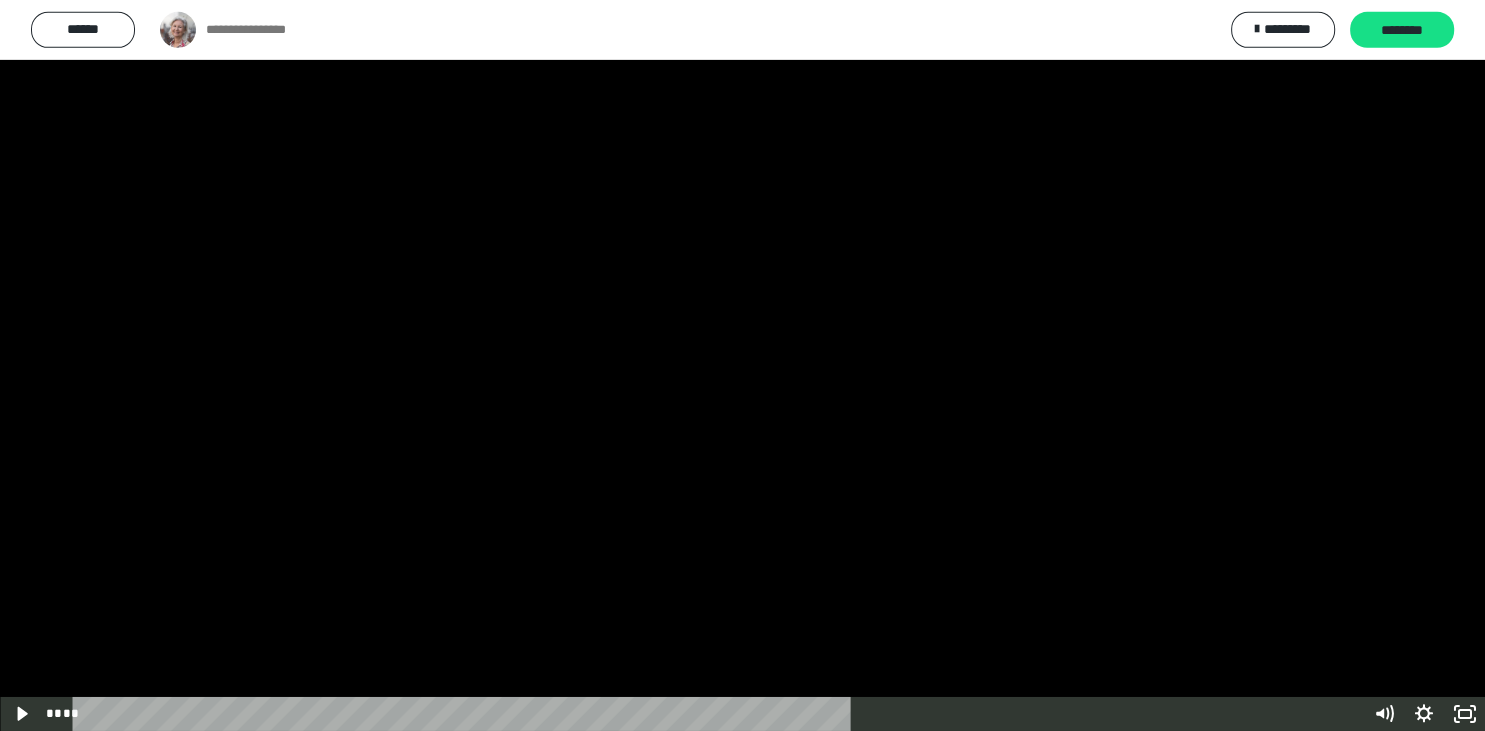 scroll, scrollTop: 528, scrollLeft: 0, axis: vertical 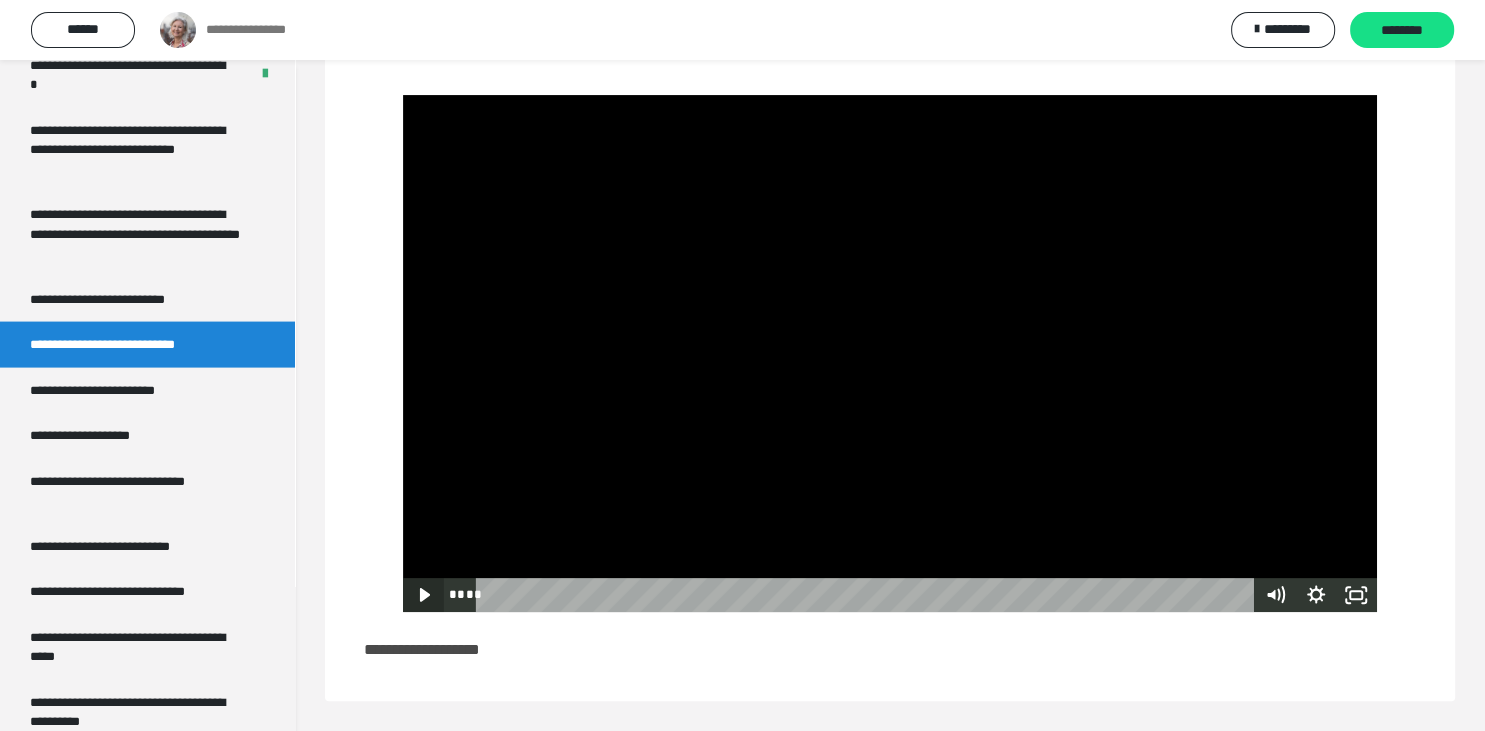 click 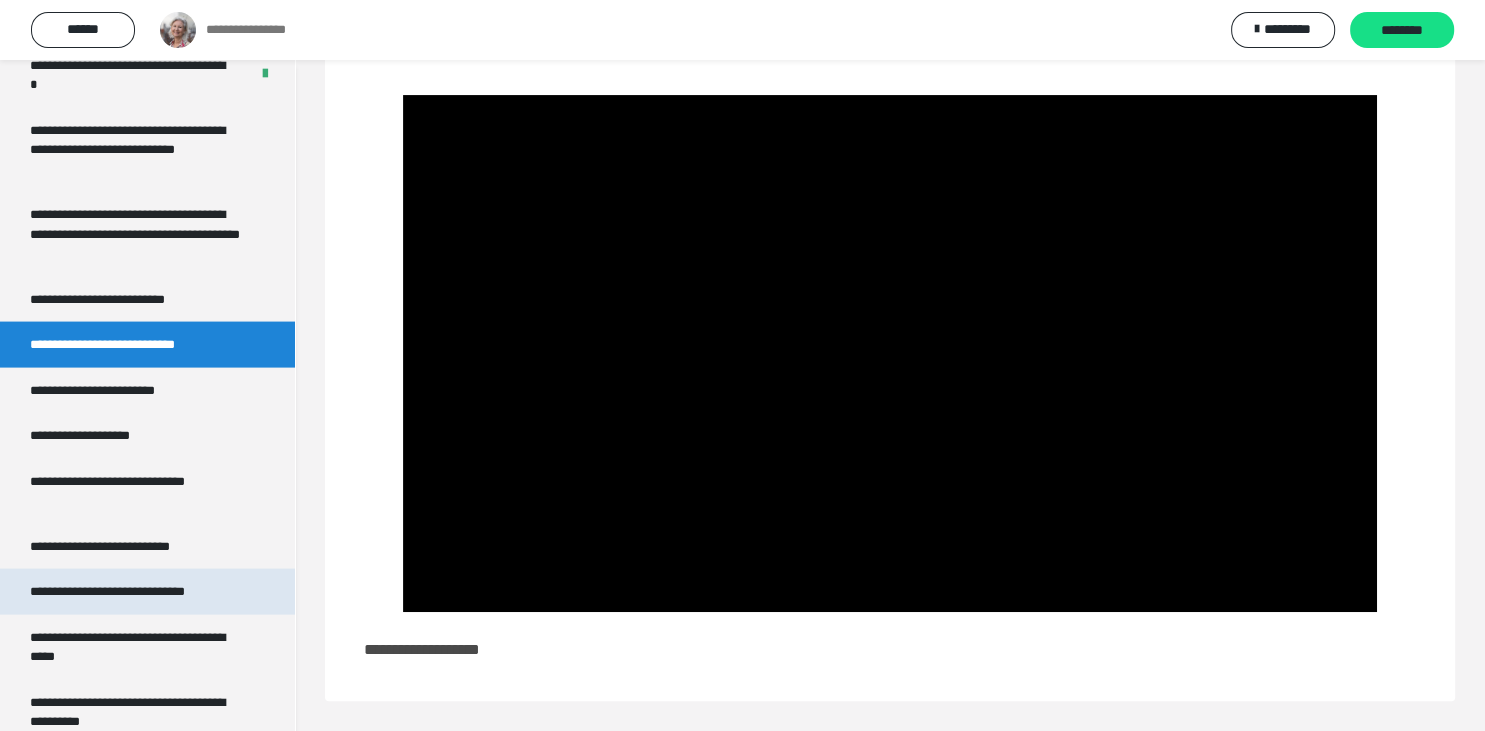 click on "**********" at bounding box center (139, 592) 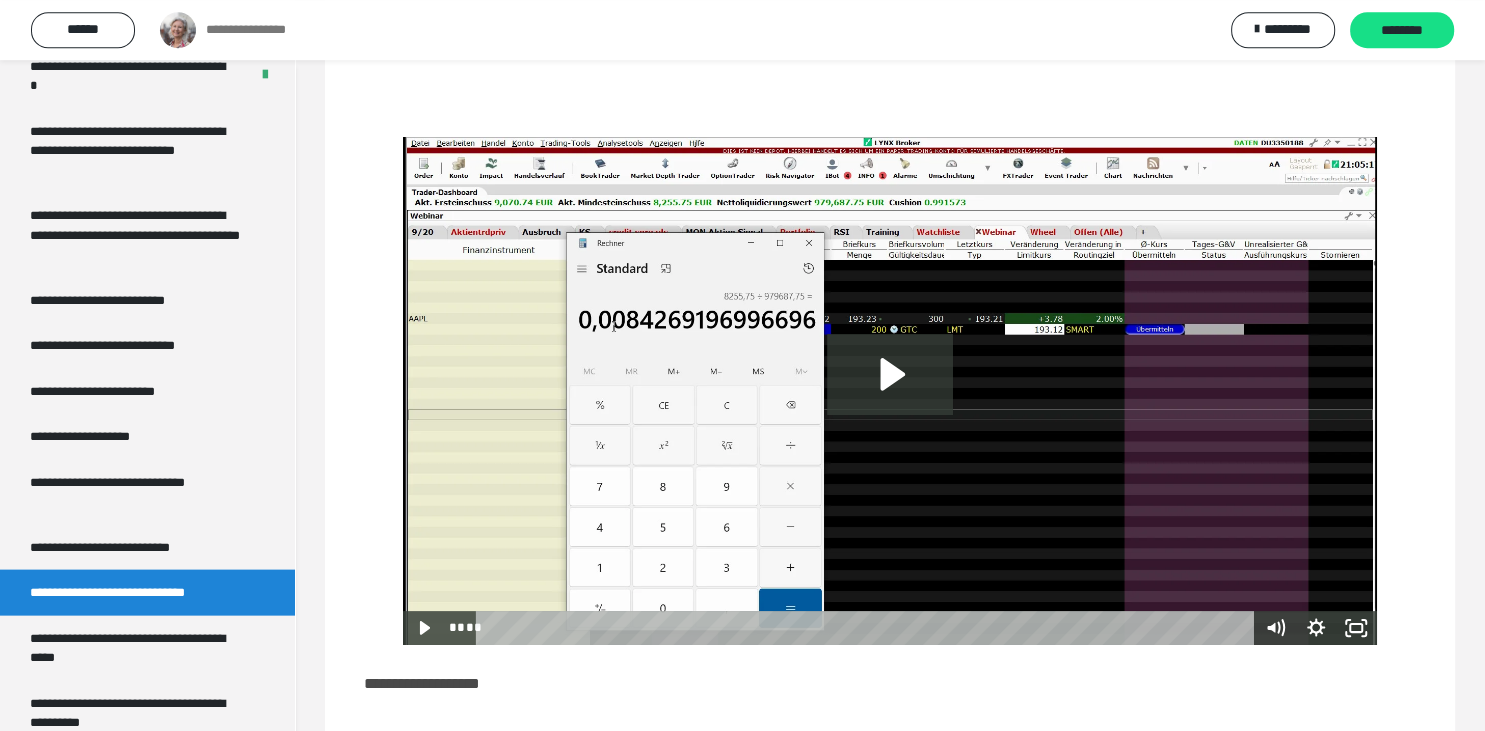 scroll, scrollTop: 376, scrollLeft: 0, axis: vertical 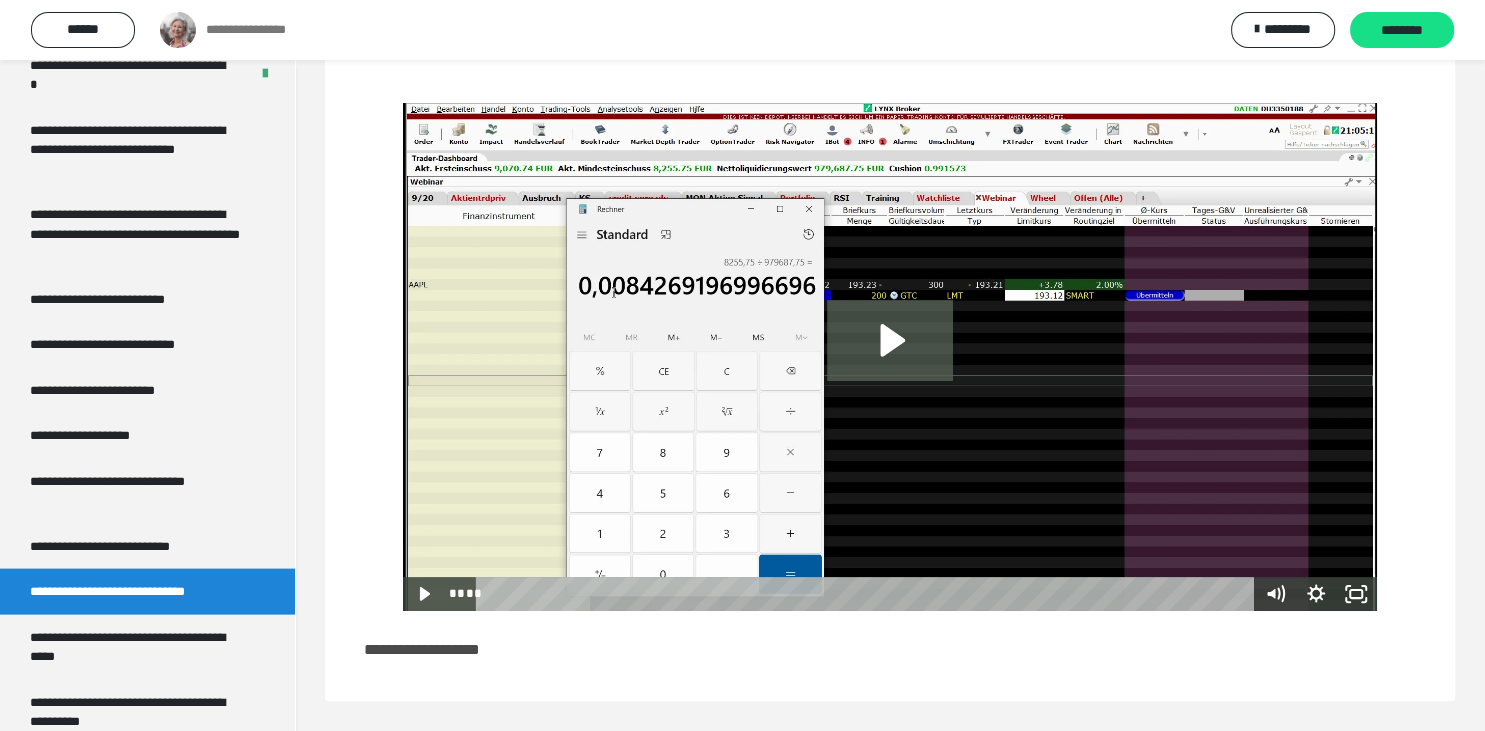 click 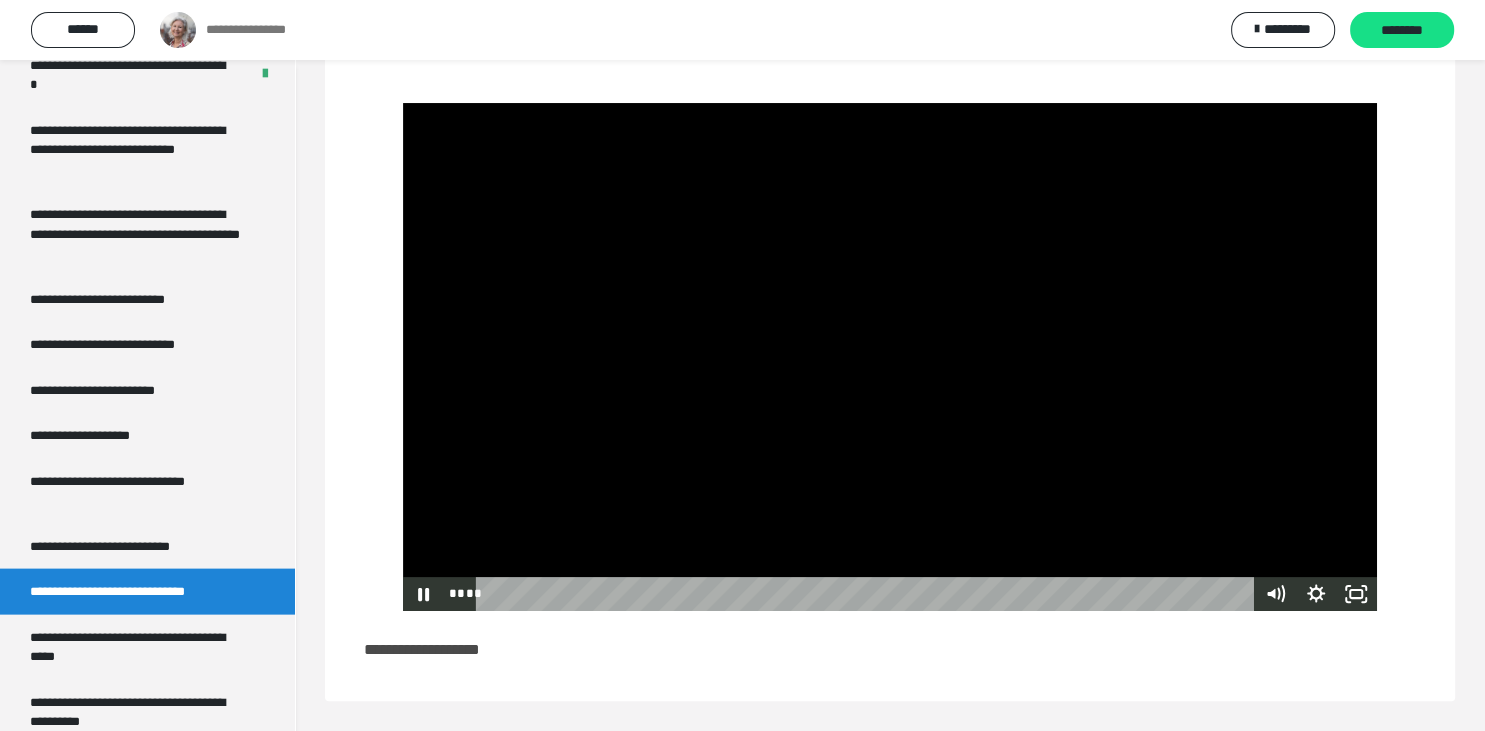 click at bounding box center [890, 357] 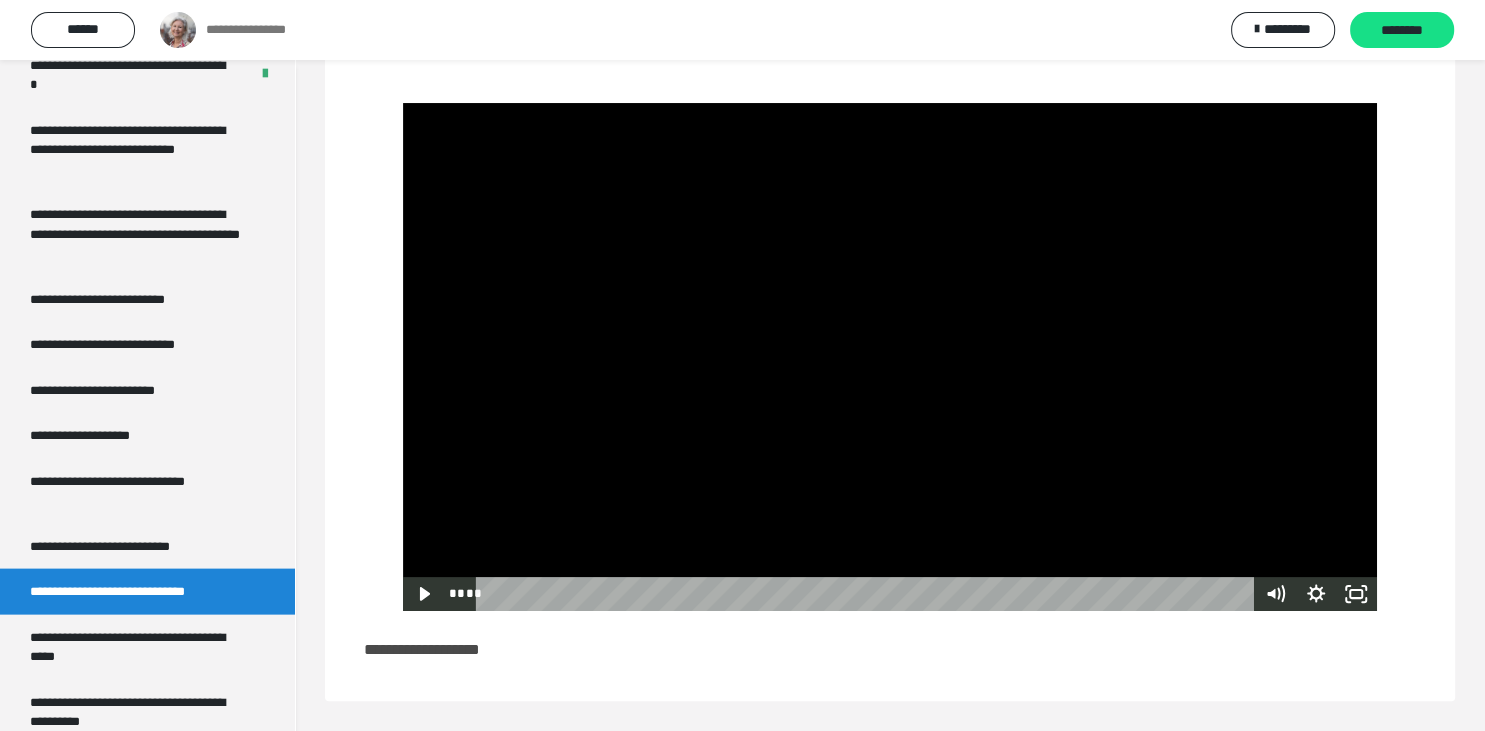 click at bounding box center (890, 357) 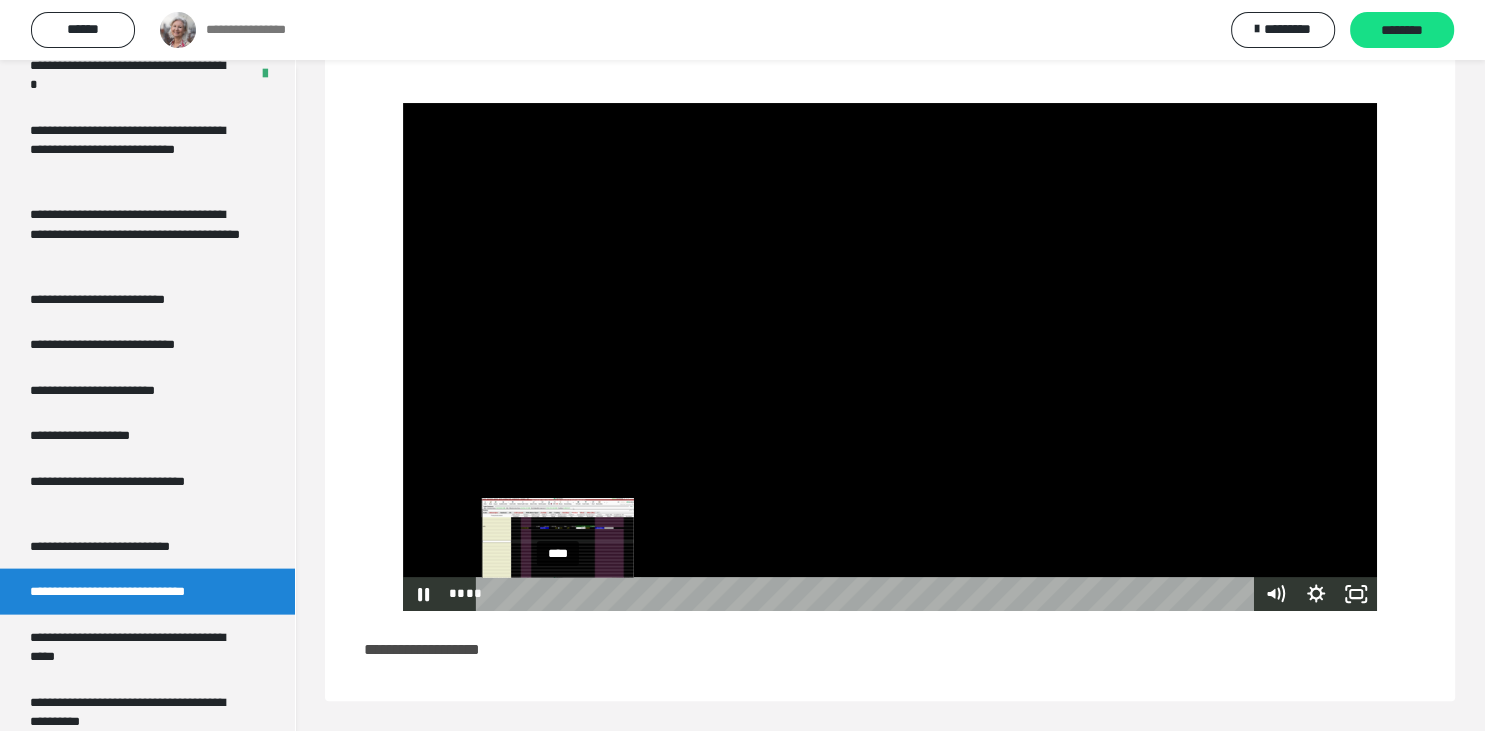 drag, startPoint x: 526, startPoint y: 593, endPoint x: 558, endPoint y: 596, distance: 32.140316 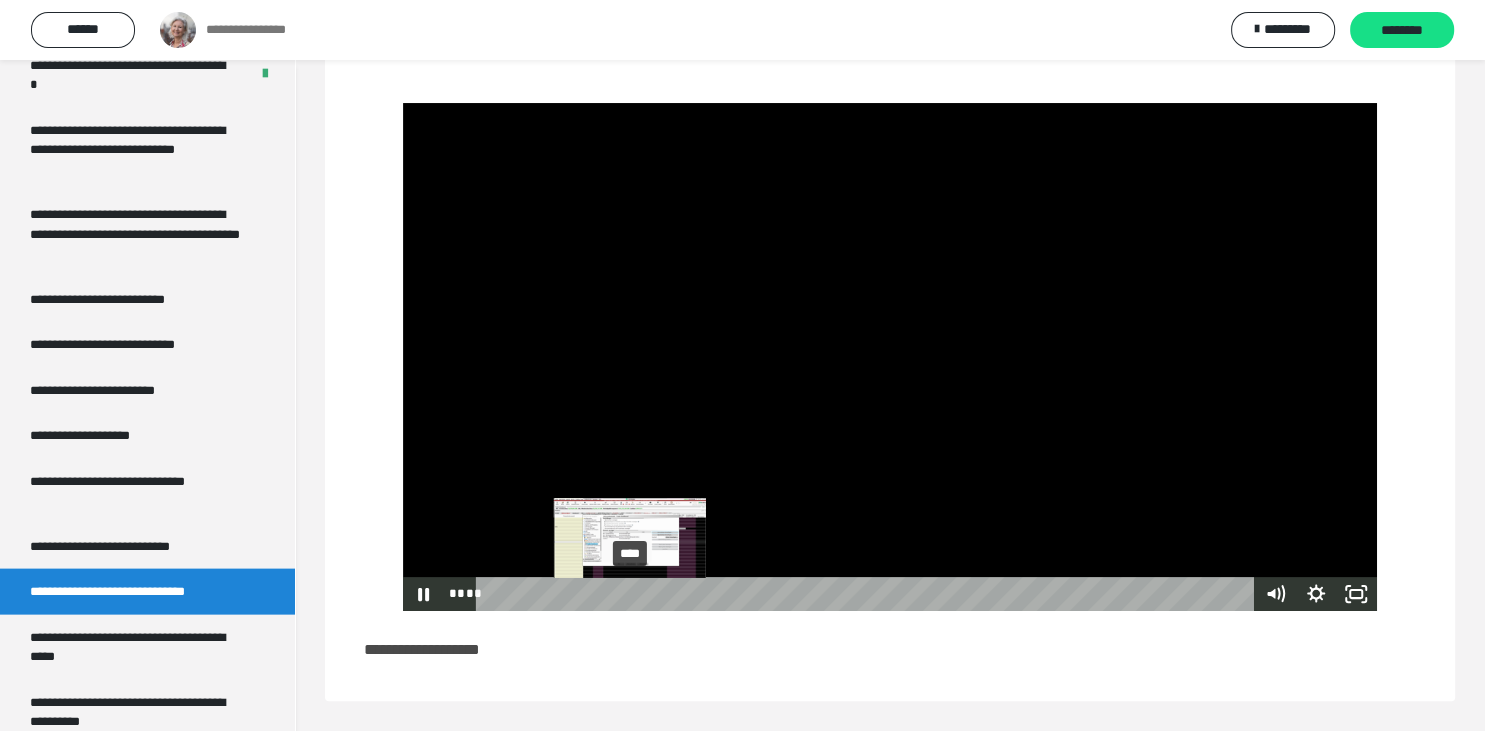 click on "****" at bounding box center (868, 594) 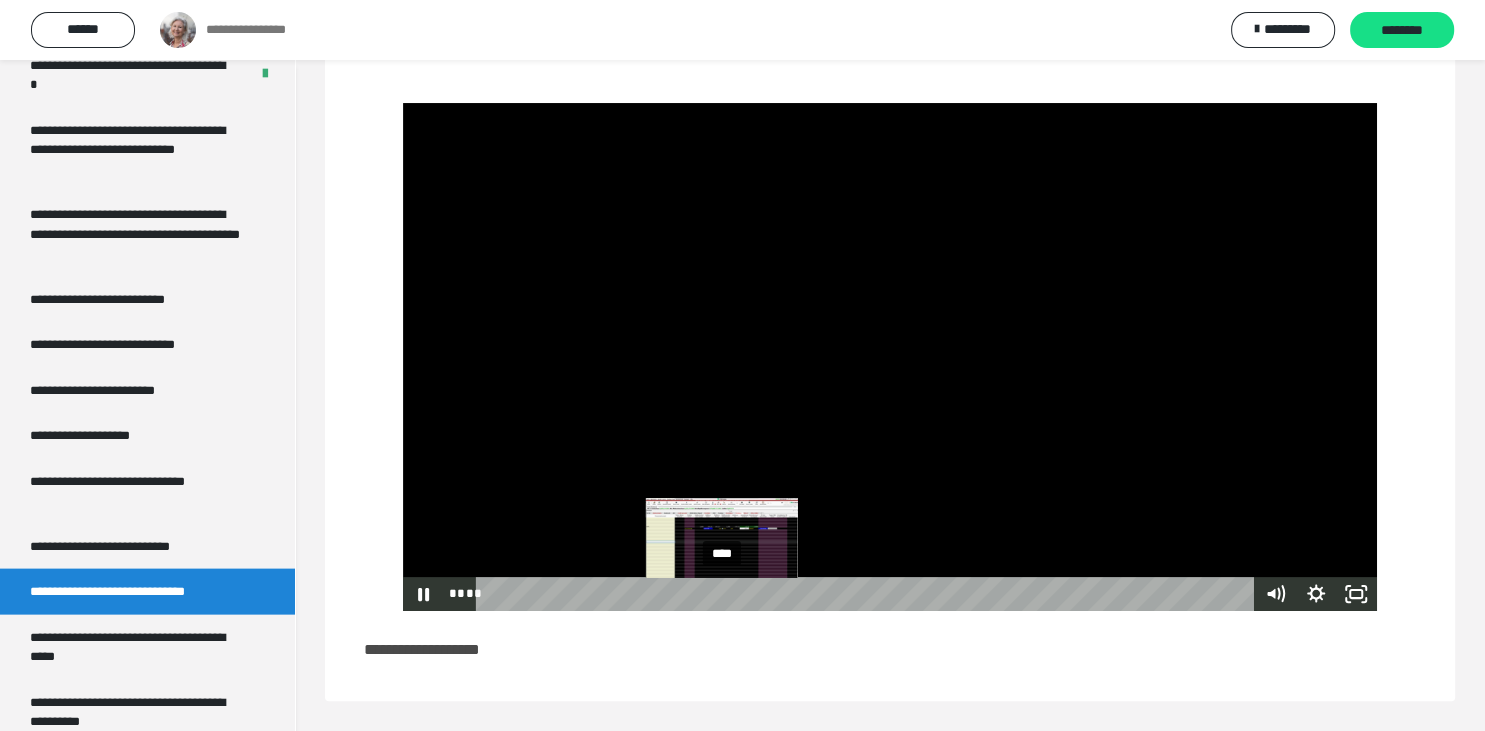 click on "****" at bounding box center [868, 594] 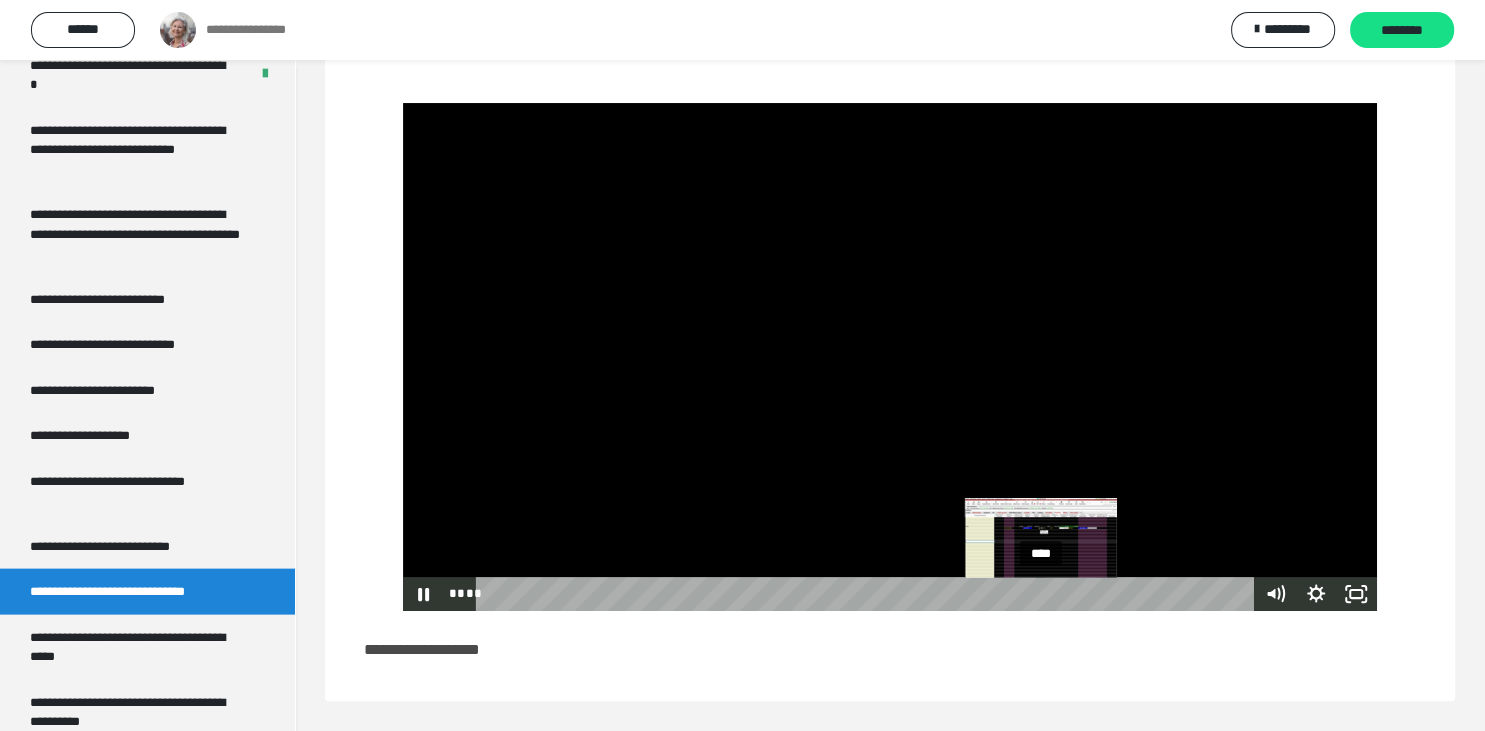 drag, startPoint x: 1004, startPoint y: 597, endPoint x: 1043, endPoint y: 598, distance: 39.012817 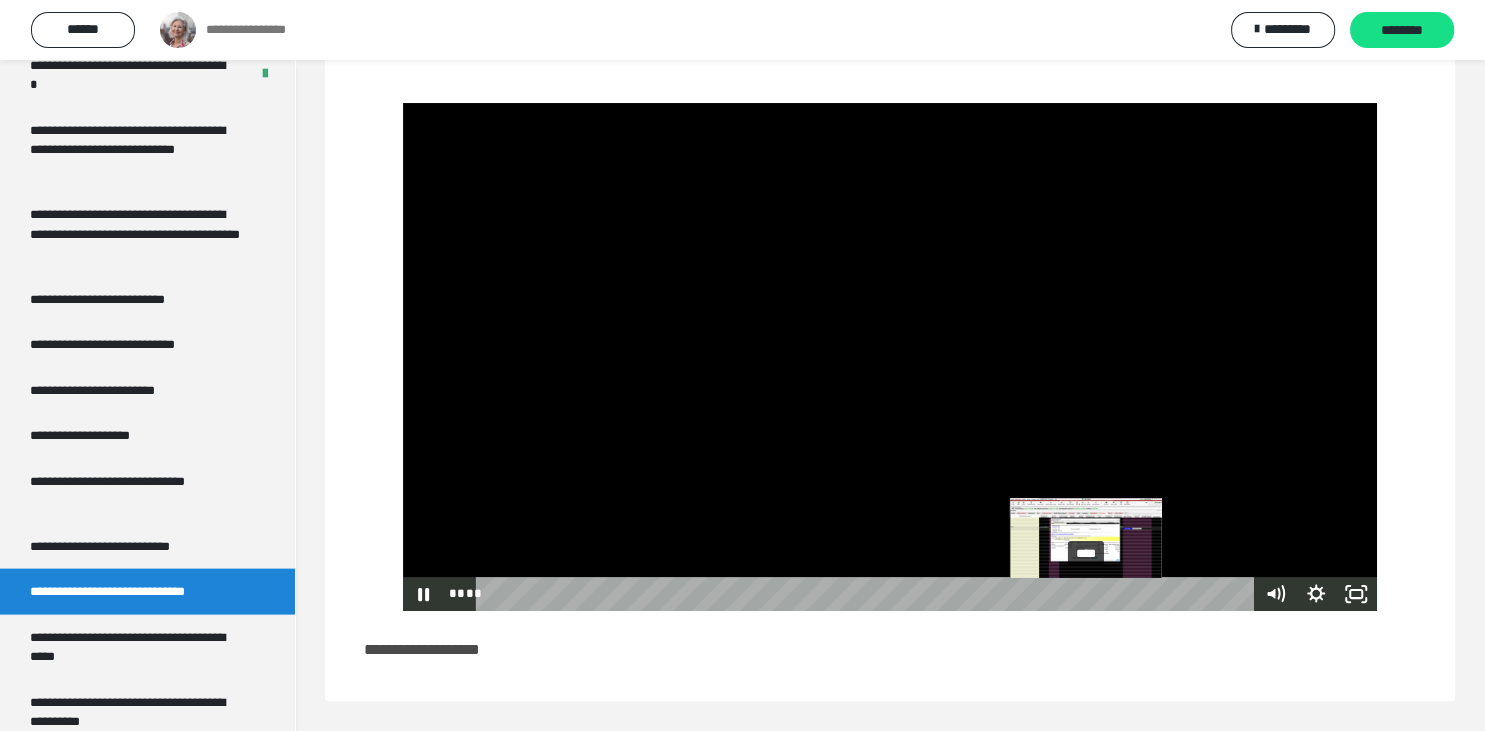 drag, startPoint x: 1043, startPoint y: 598, endPoint x: 1094, endPoint y: 598, distance: 51 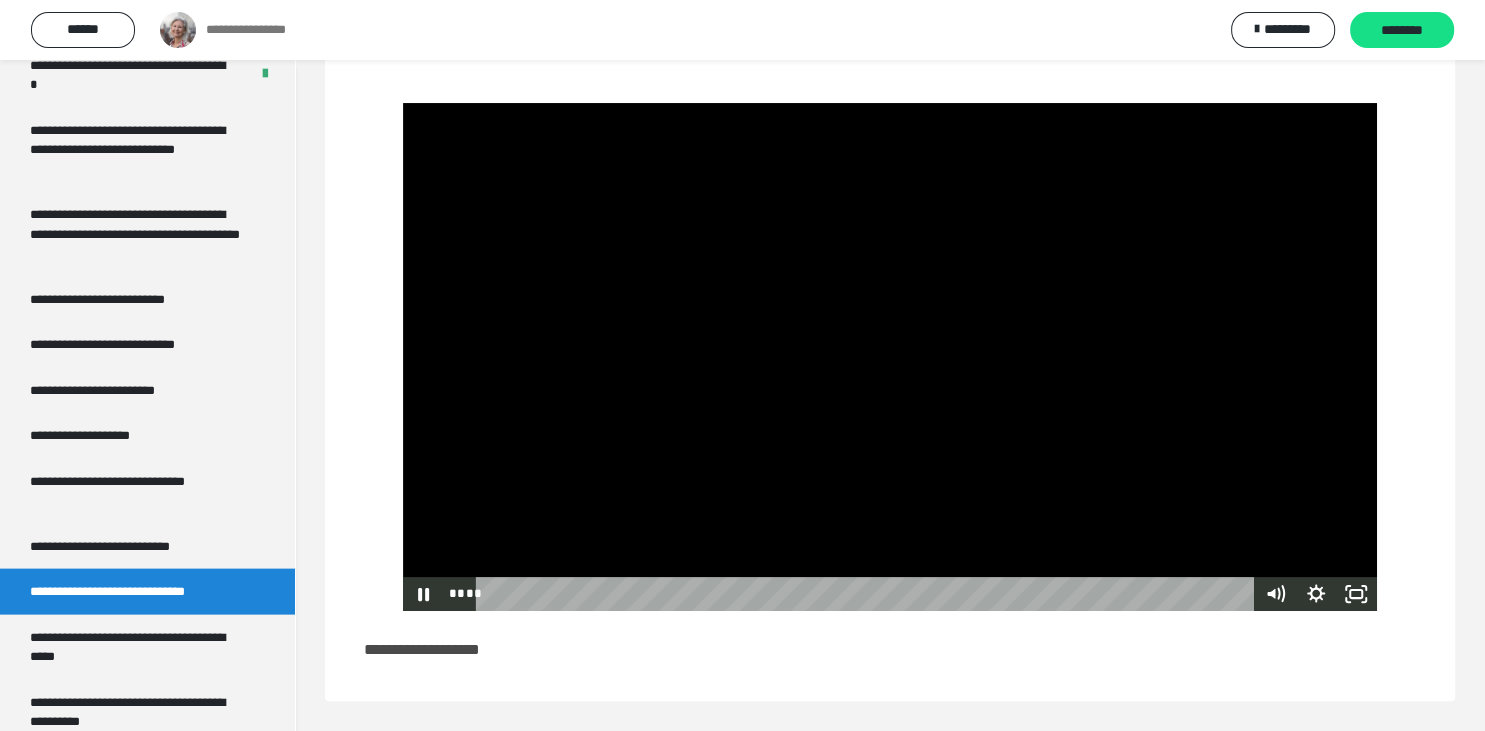 drag, startPoint x: 826, startPoint y: 346, endPoint x: 834, endPoint y: 356, distance: 12.806249 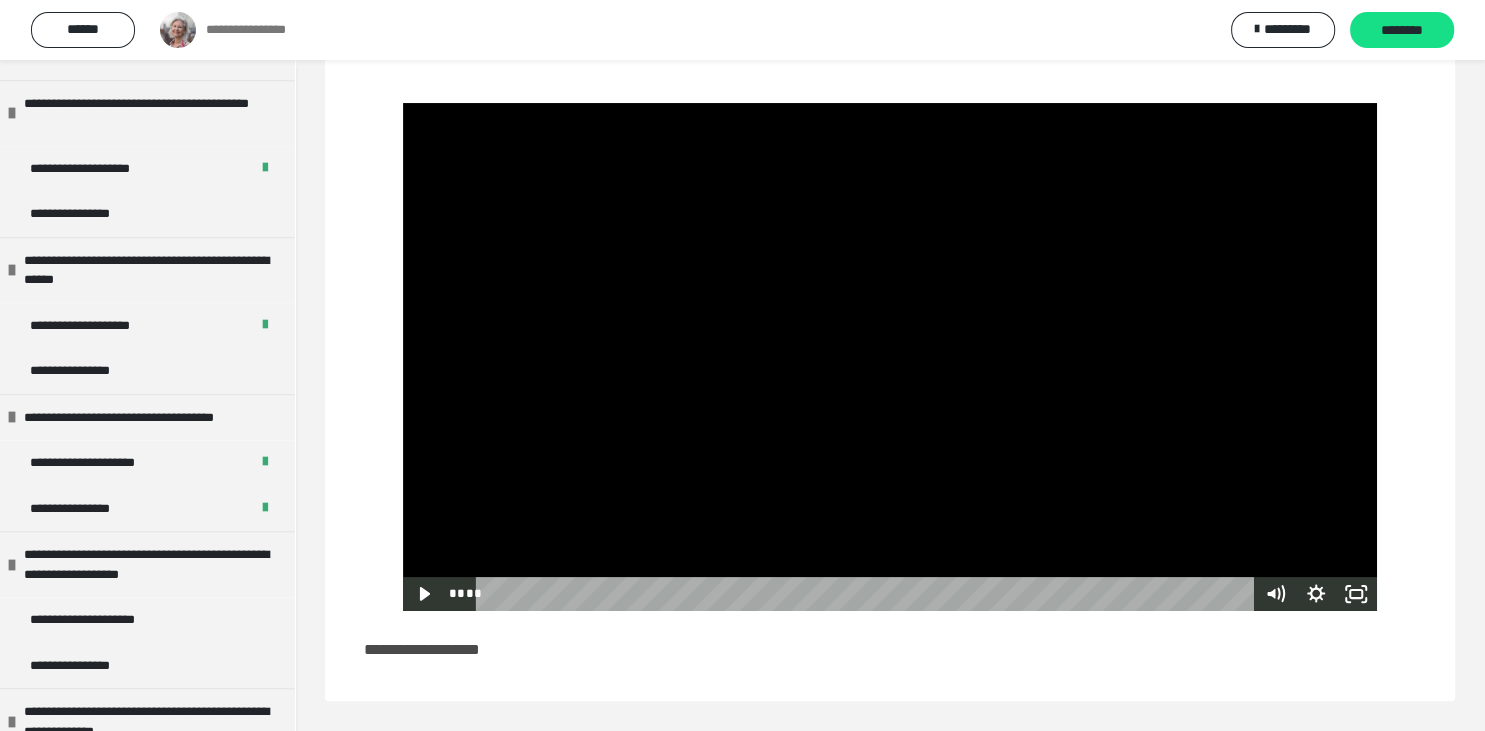 scroll, scrollTop: 1357, scrollLeft: 0, axis: vertical 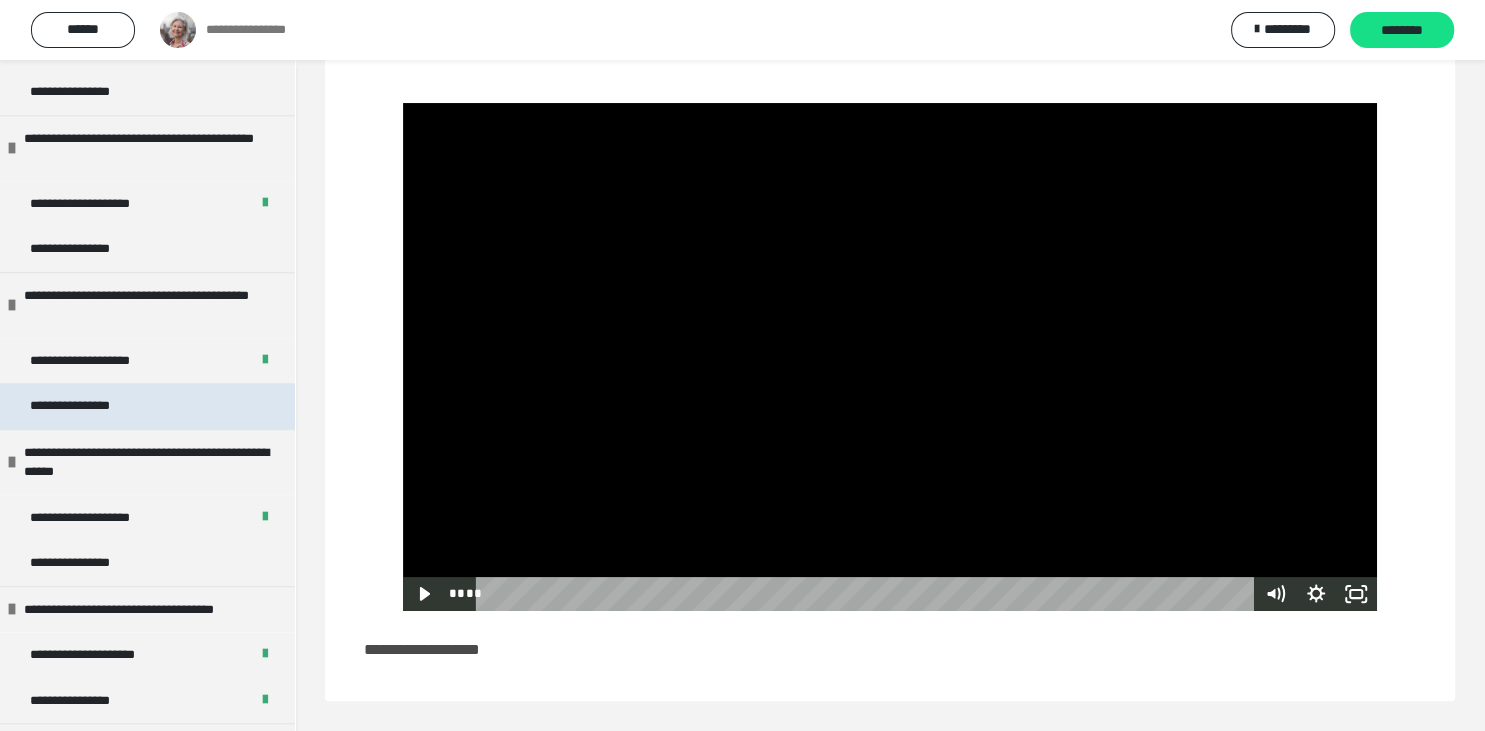 click on "**********" at bounding box center (88, 406) 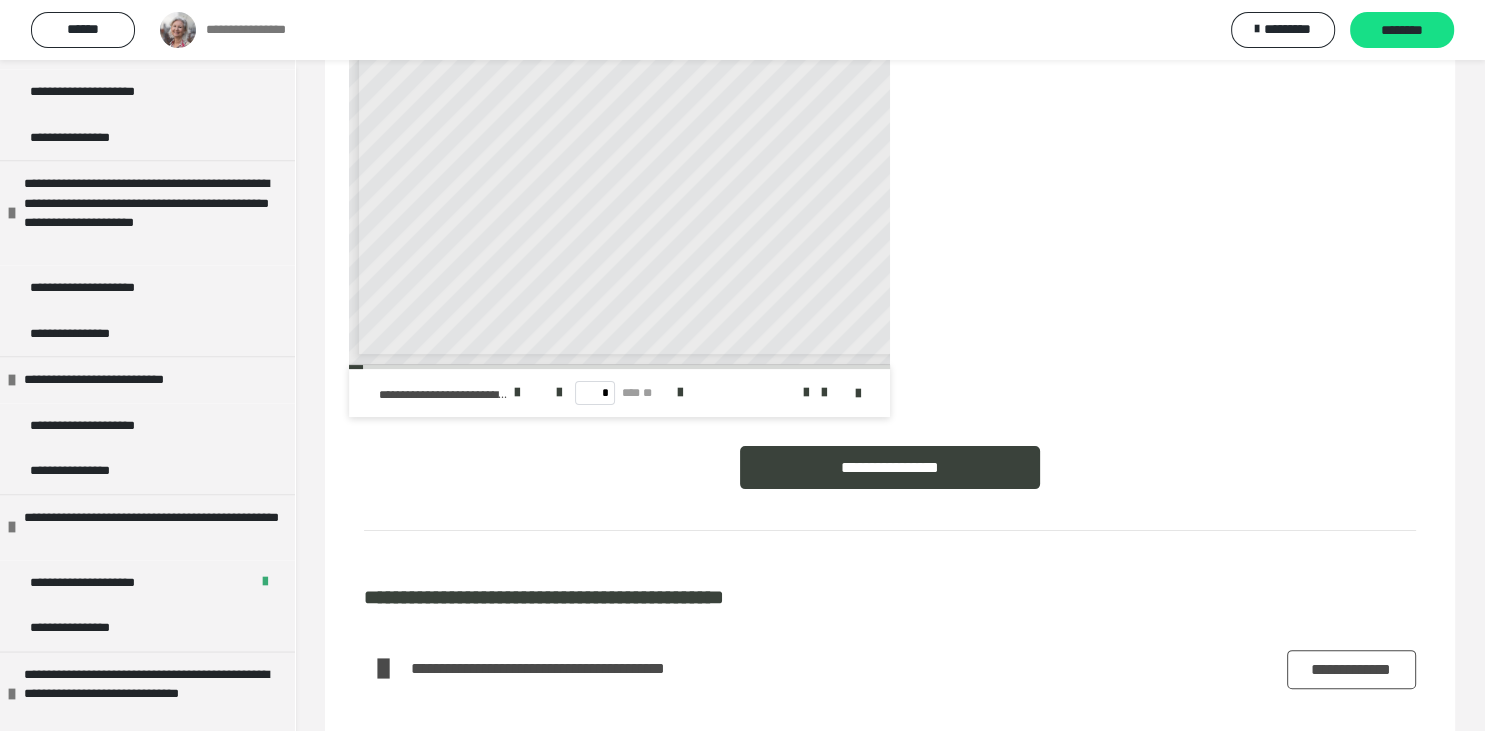 scroll, scrollTop: 2317, scrollLeft: 0, axis: vertical 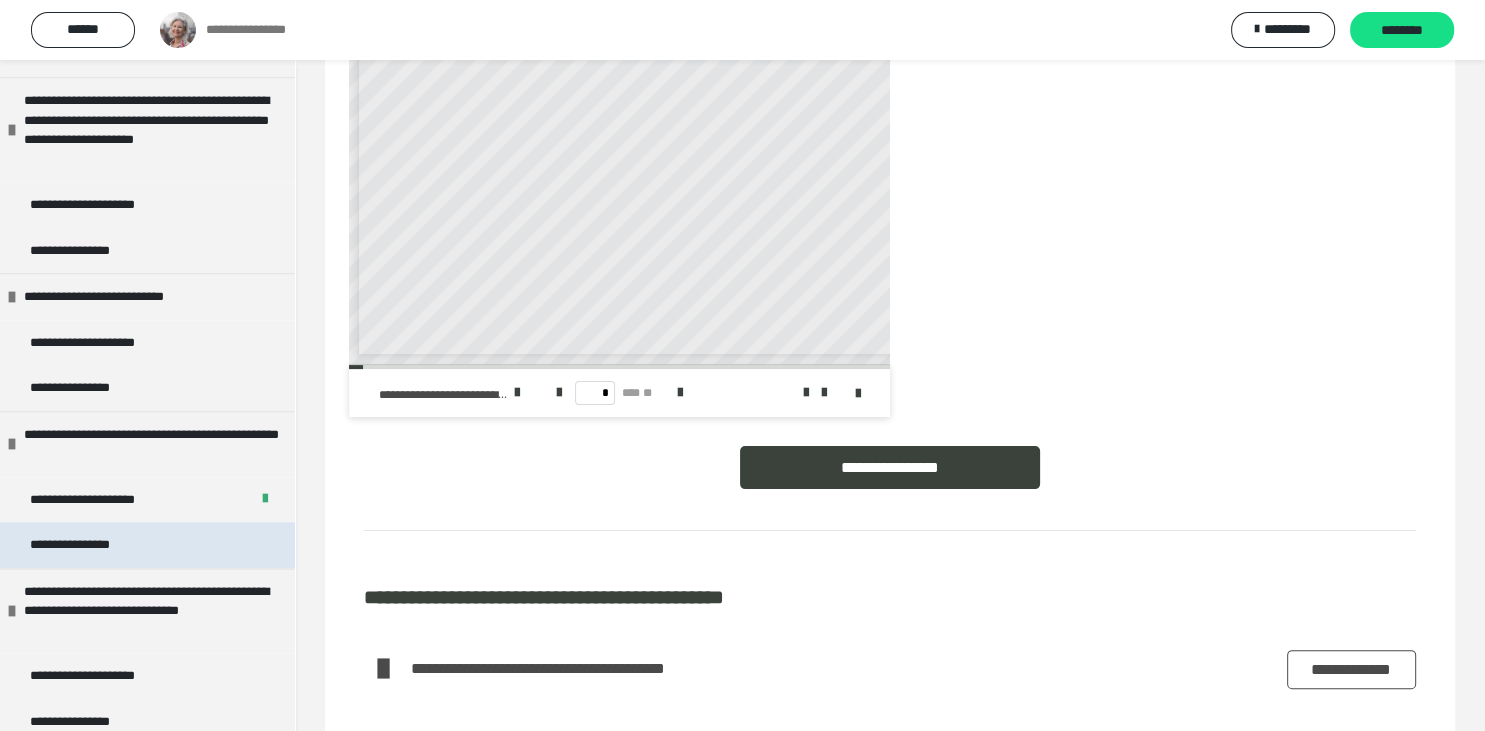 click on "**********" at bounding box center [88, 545] 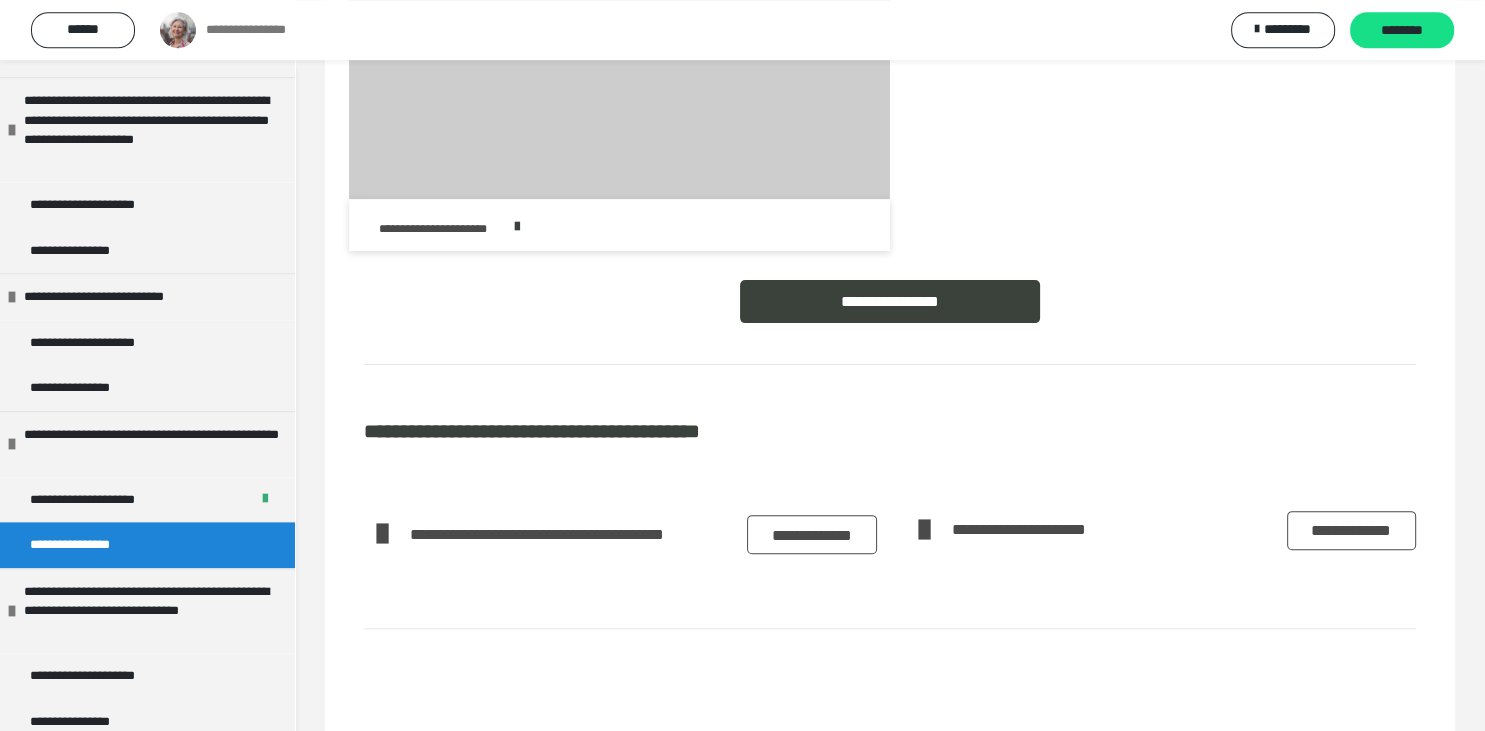 scroll, scrollTop: 577, scrollLeft: 0, axis: vertical 